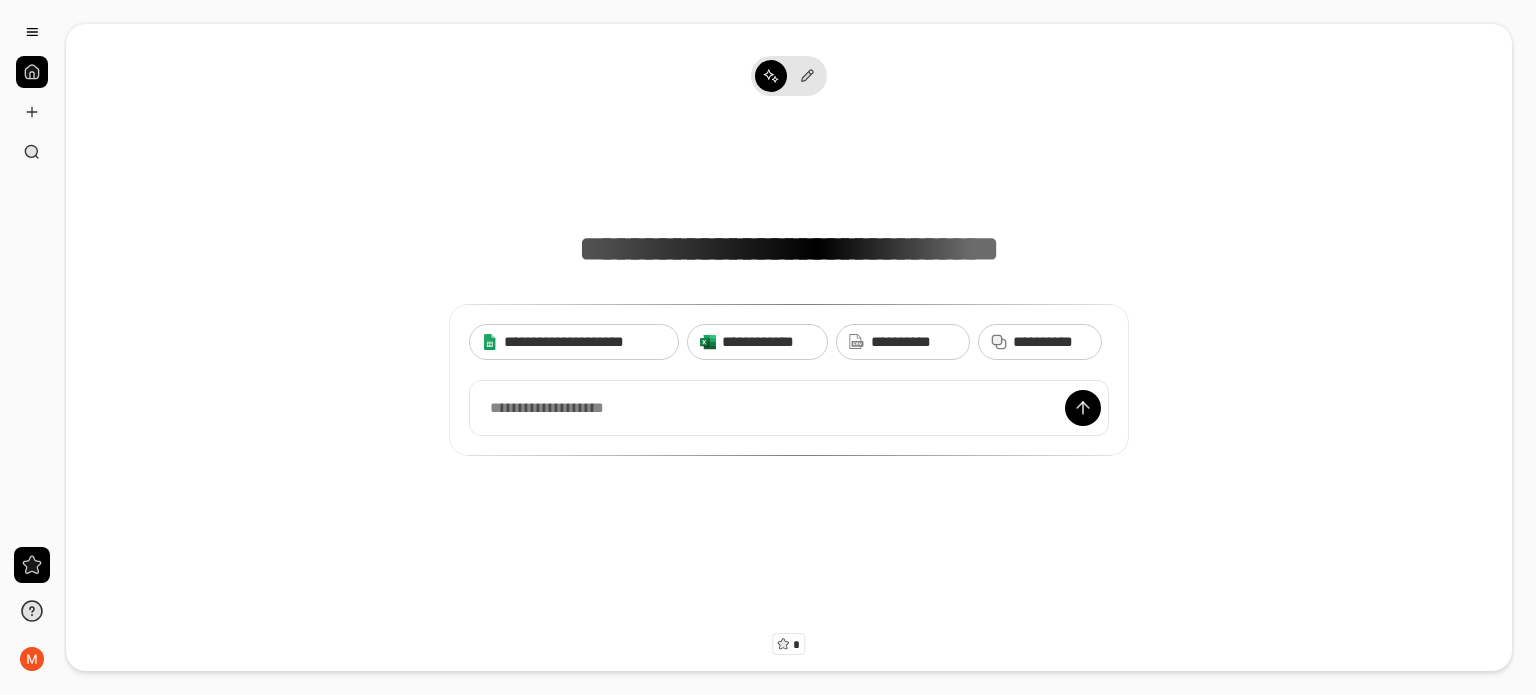 scroll, scrollTop: 0, scrollLeft: 0, axis: both 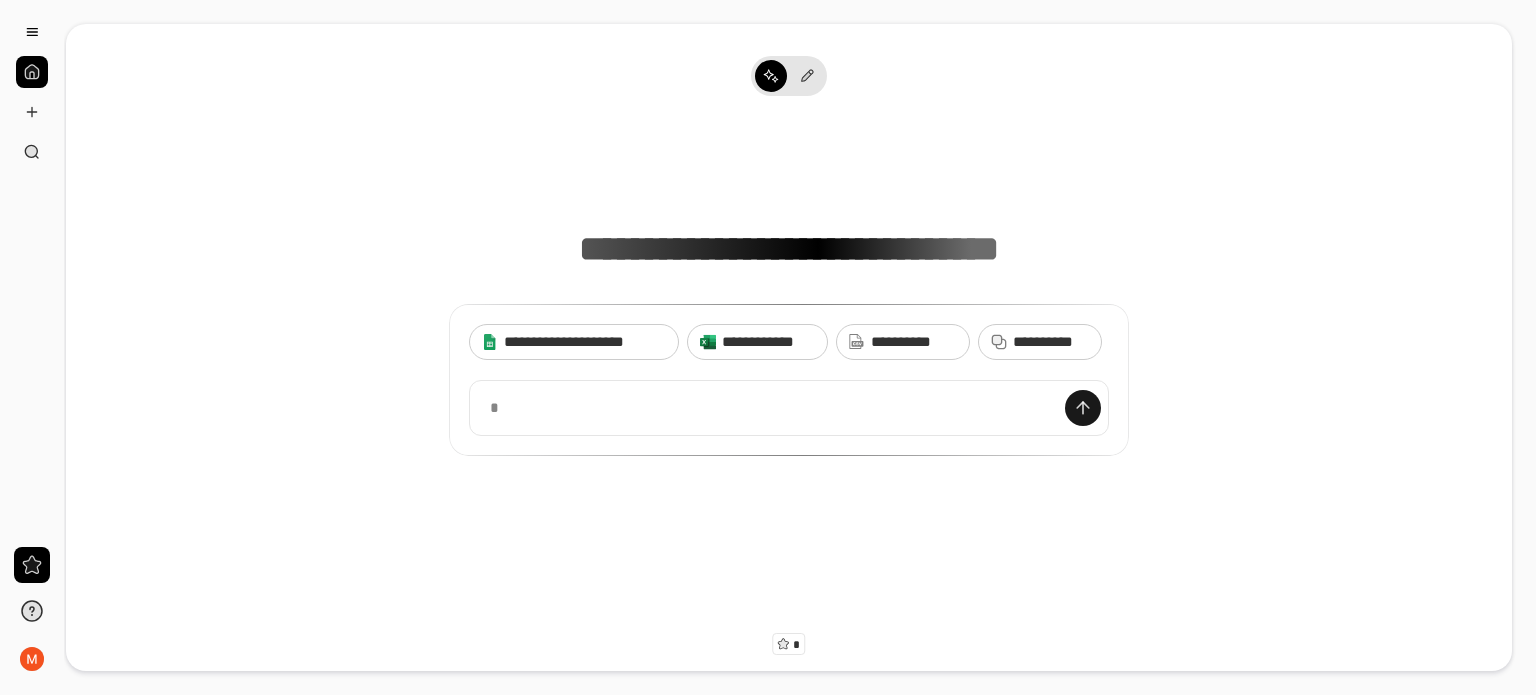 click at bounding box center [1083, 408] 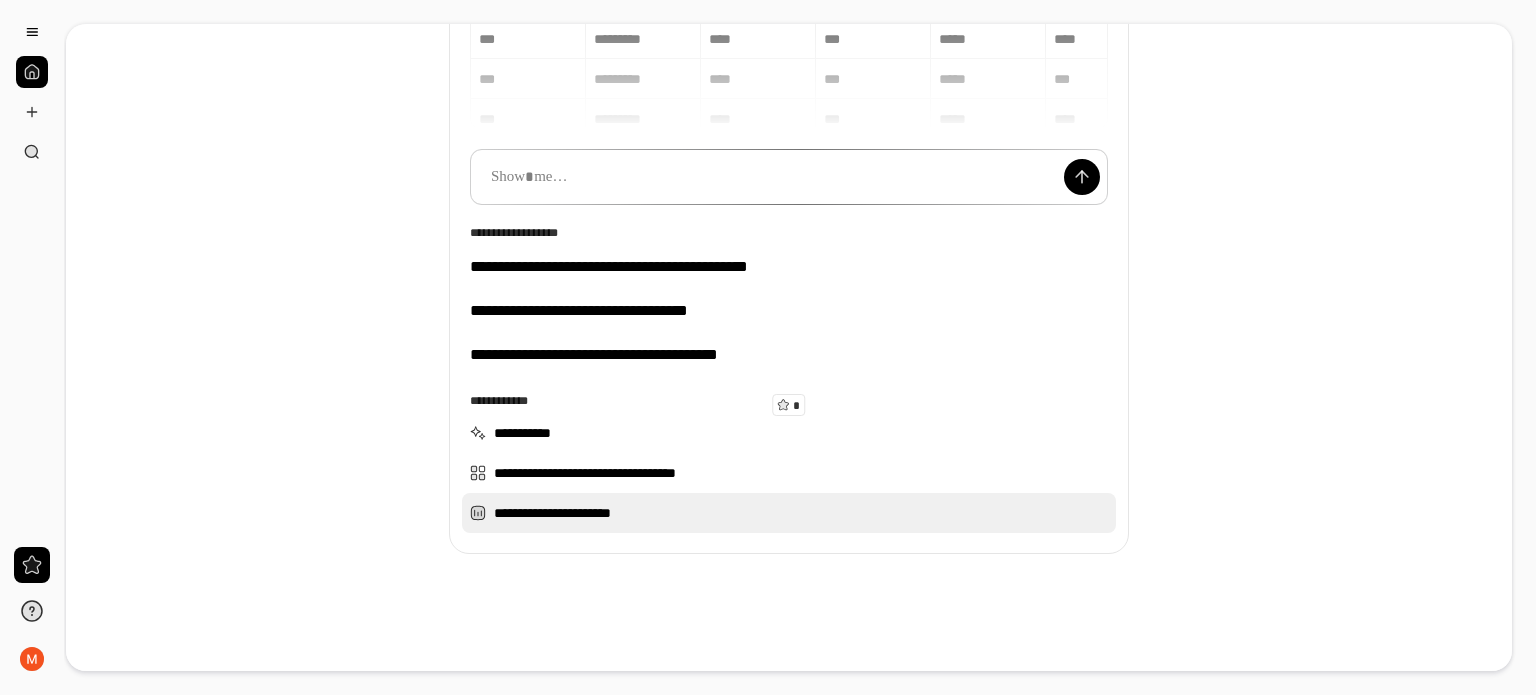 scroll, scrollTop: 240, scrollLeft: 0, axis: vertical 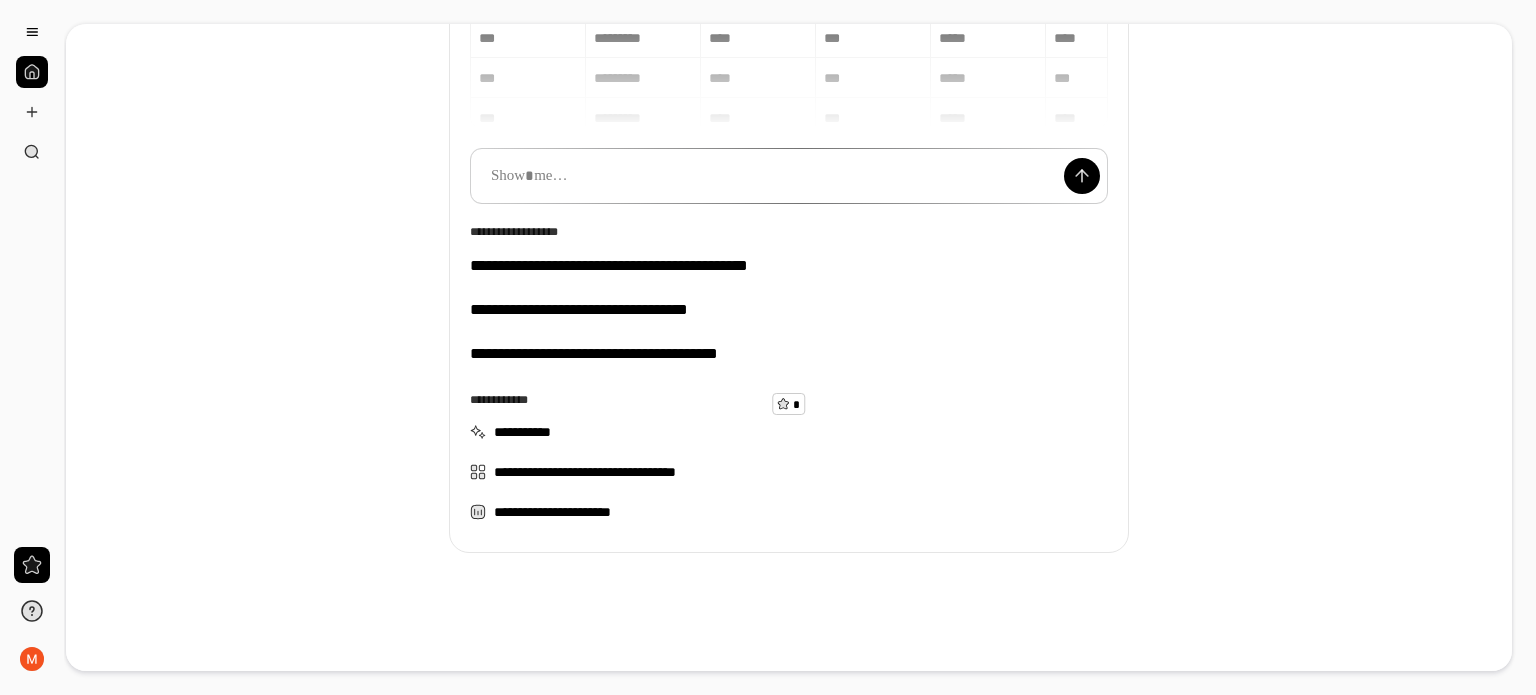 click on "*" at bounding box center (788, 404) 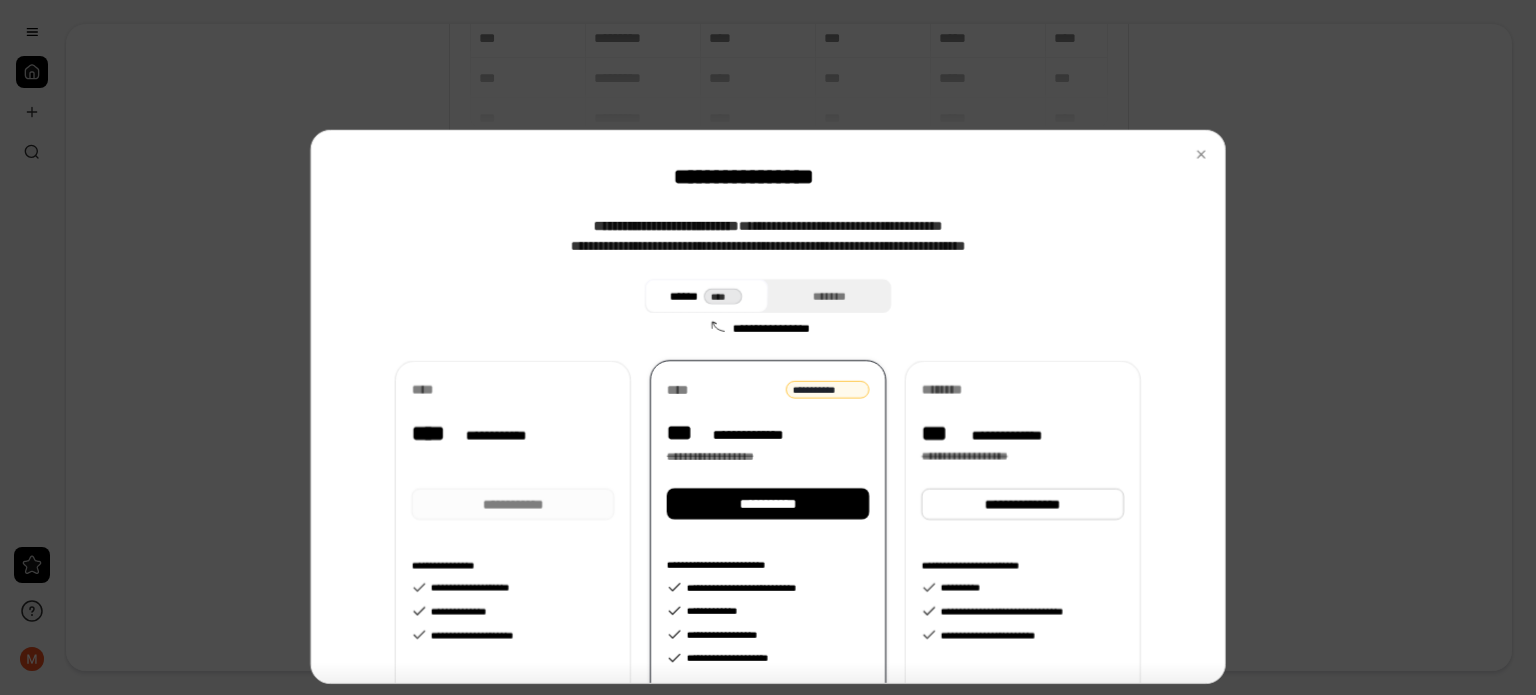 scroll, scrollTop: 15, scrollLeft: 0, axis: vertical 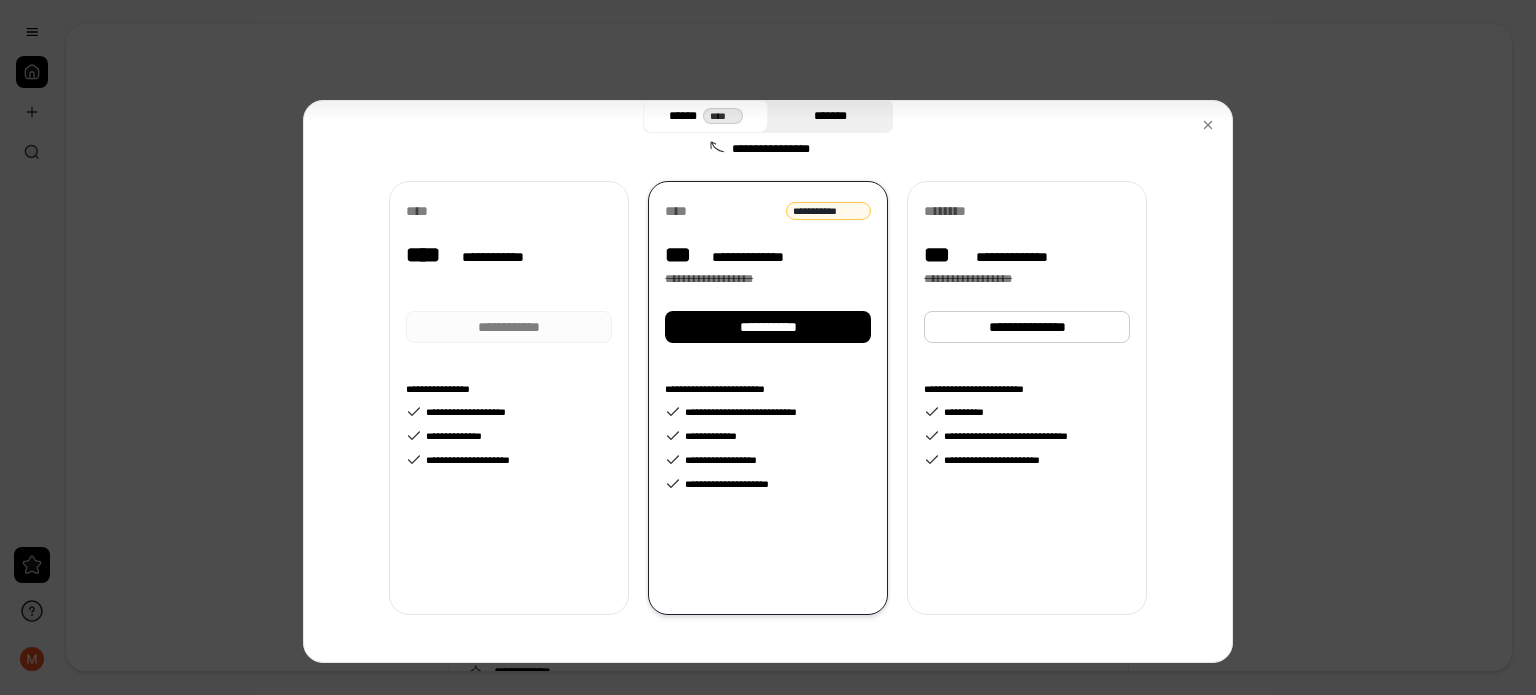 click on "*******" at bounding box center [830, 116] 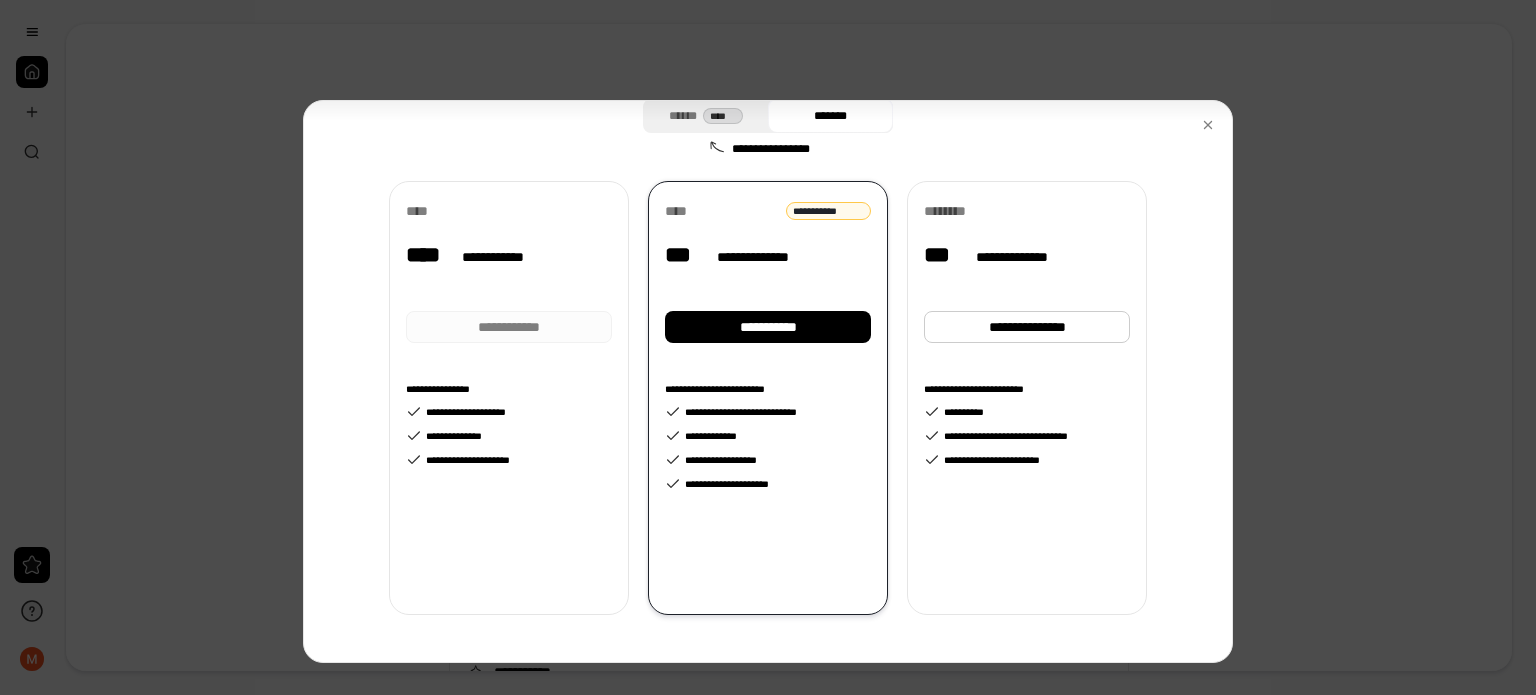 click on "*******" at bounding box center (830, 116) 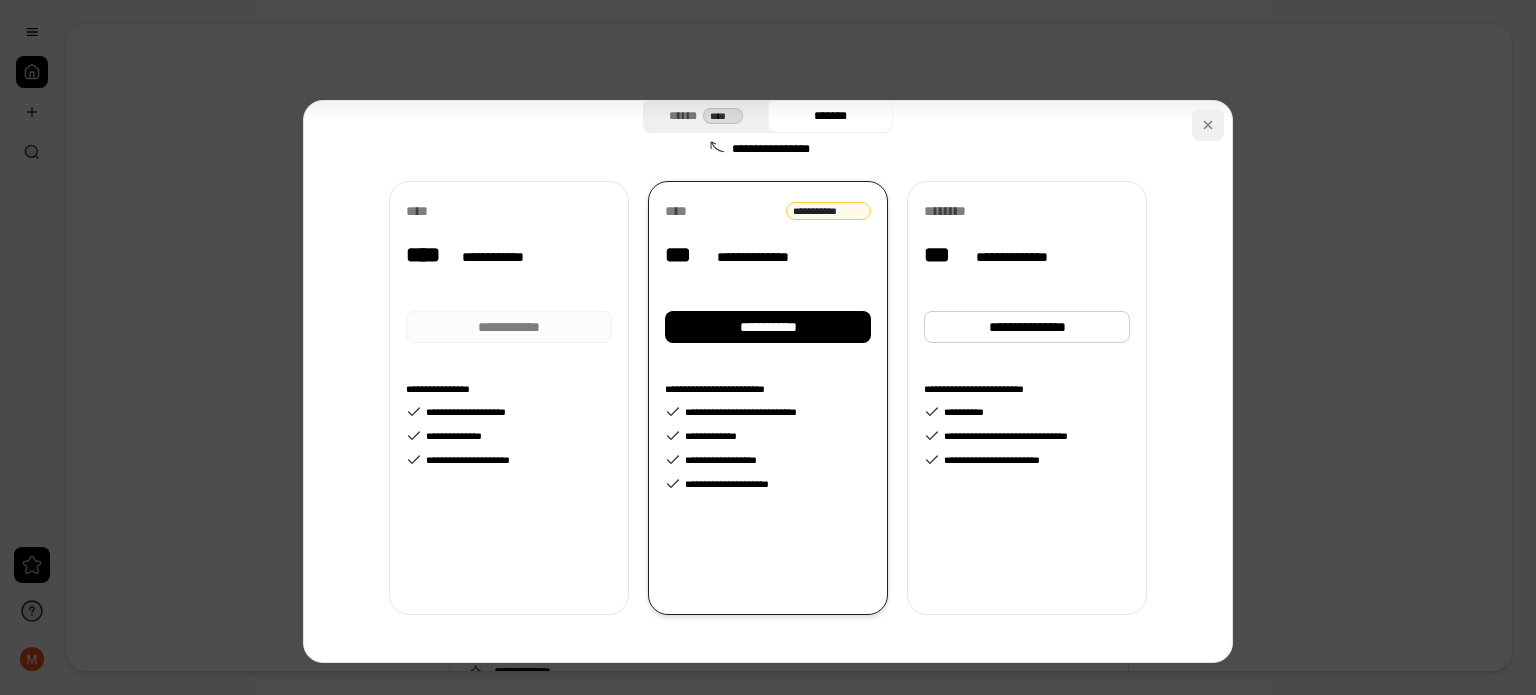 click at bounding box center (1208, 125) 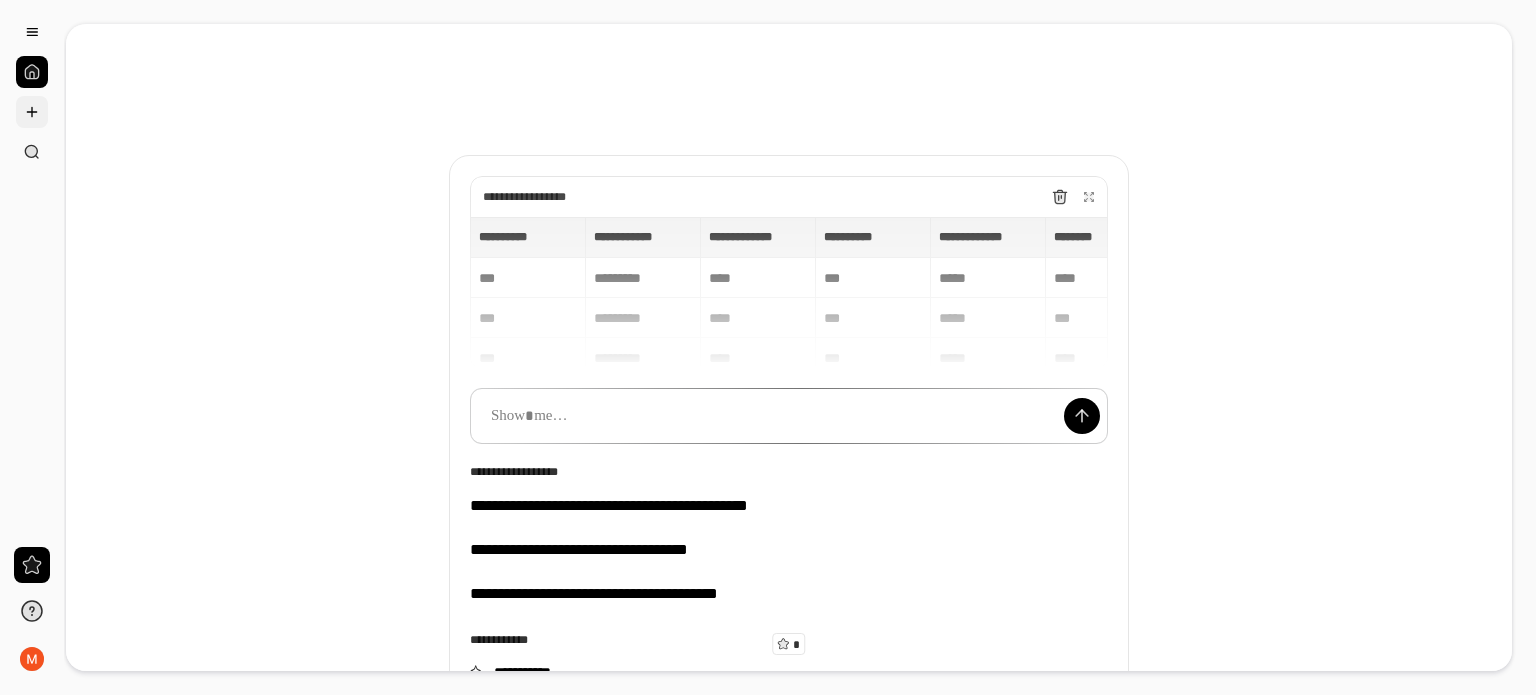 click at bounding box center [32, 112] 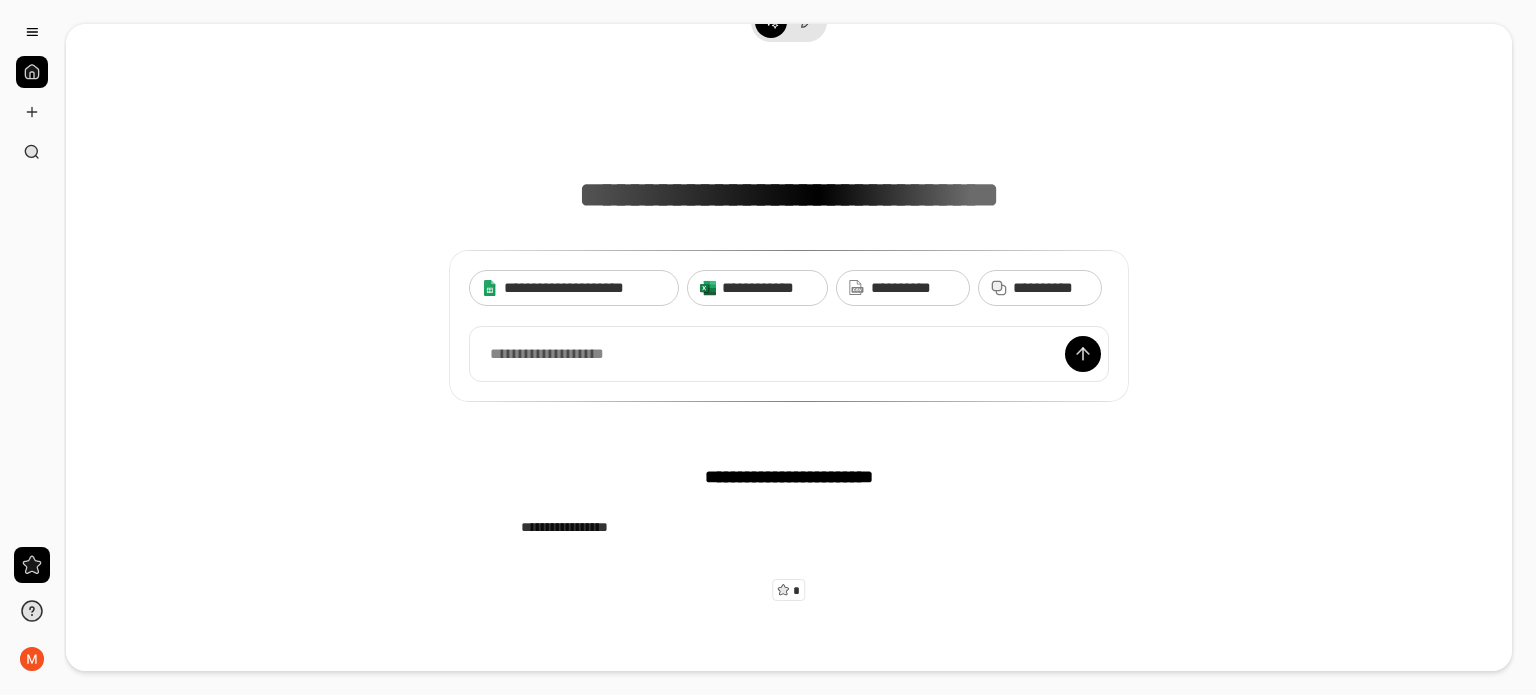 scroll, scrollTop: 170, scrollLeft: 0, axis: vertical 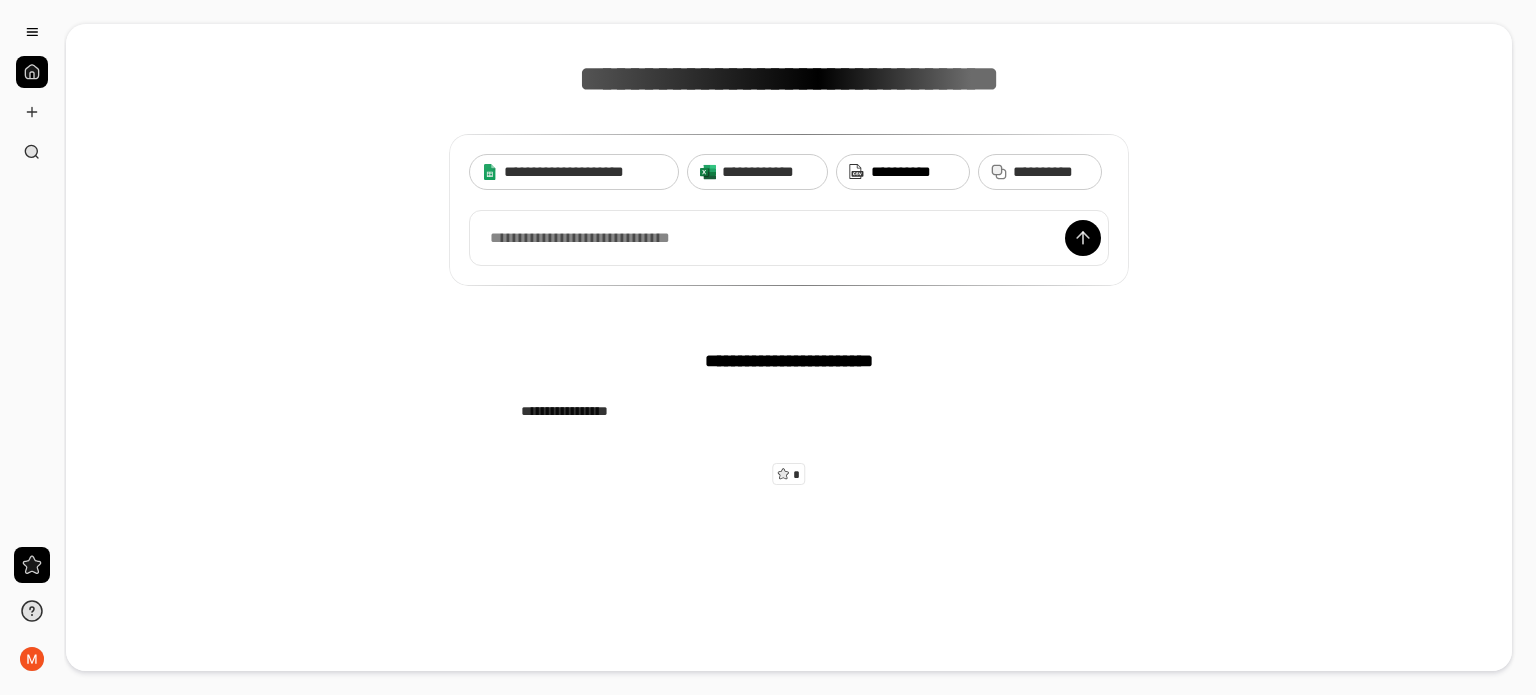 click on "**********" at bounding box center [903, 172] 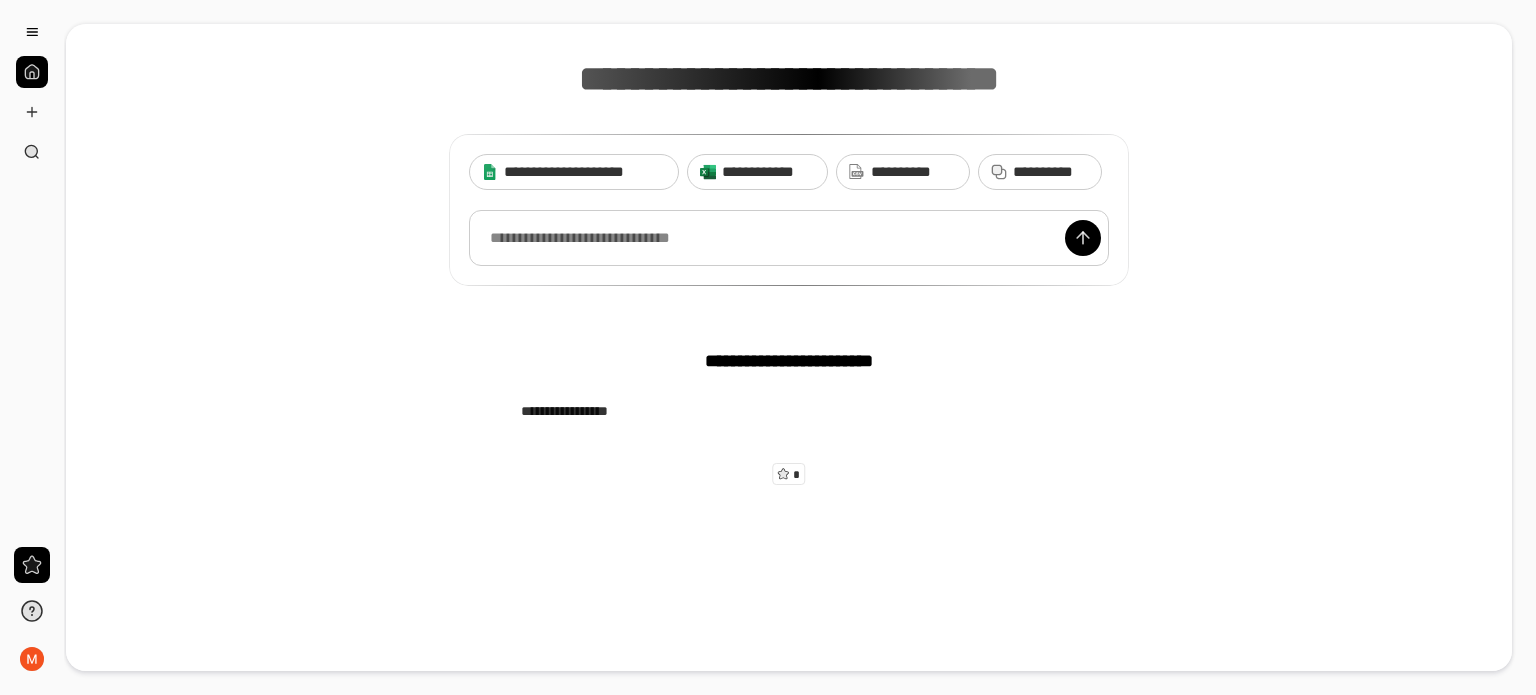 click at bounding box center [789, 238] 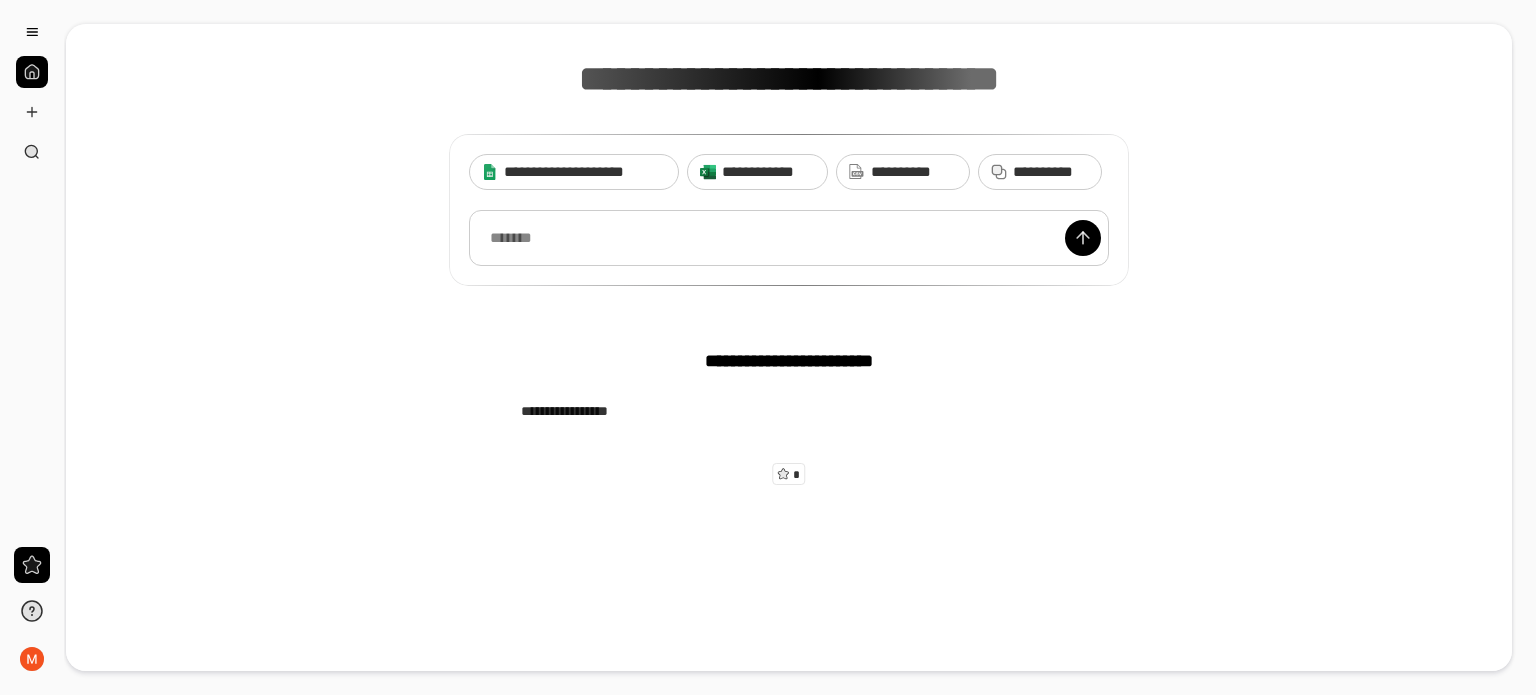 paste 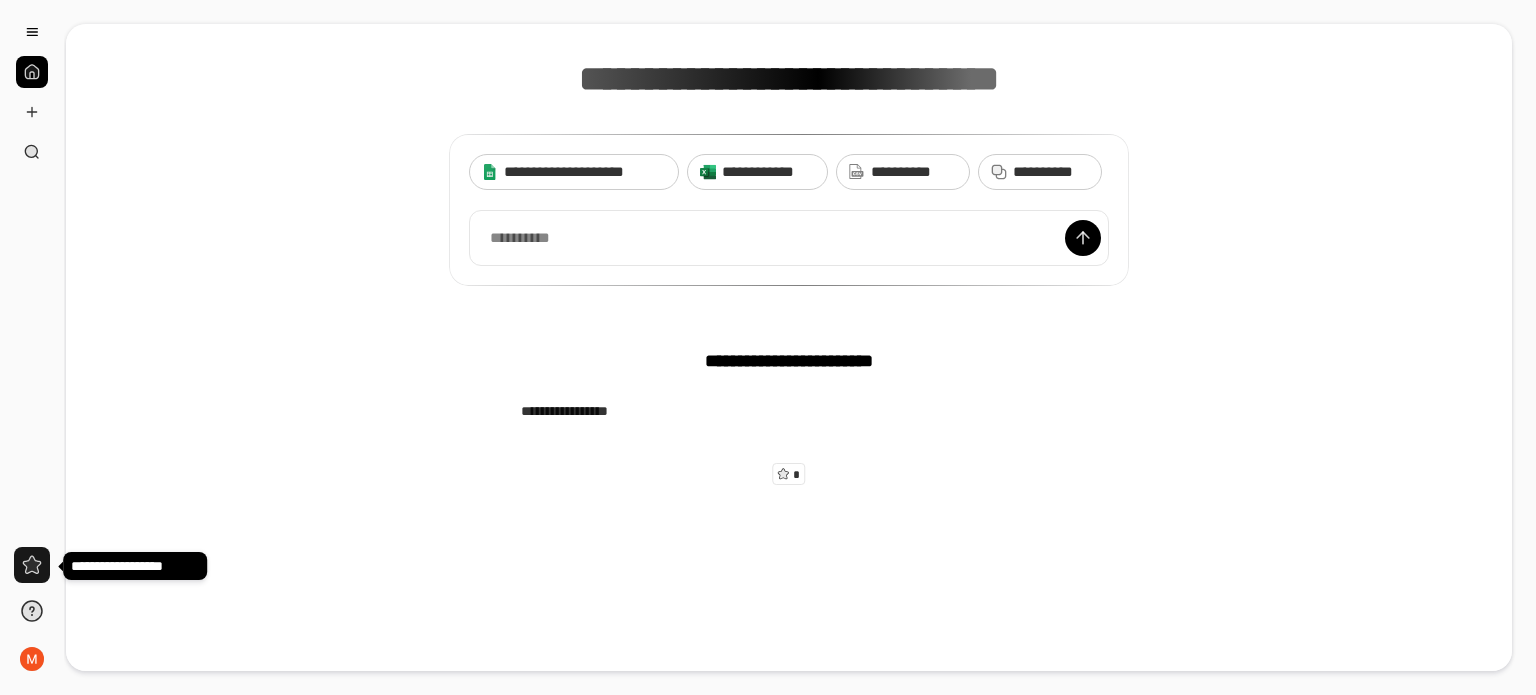 click at bounding box center (32, 565) 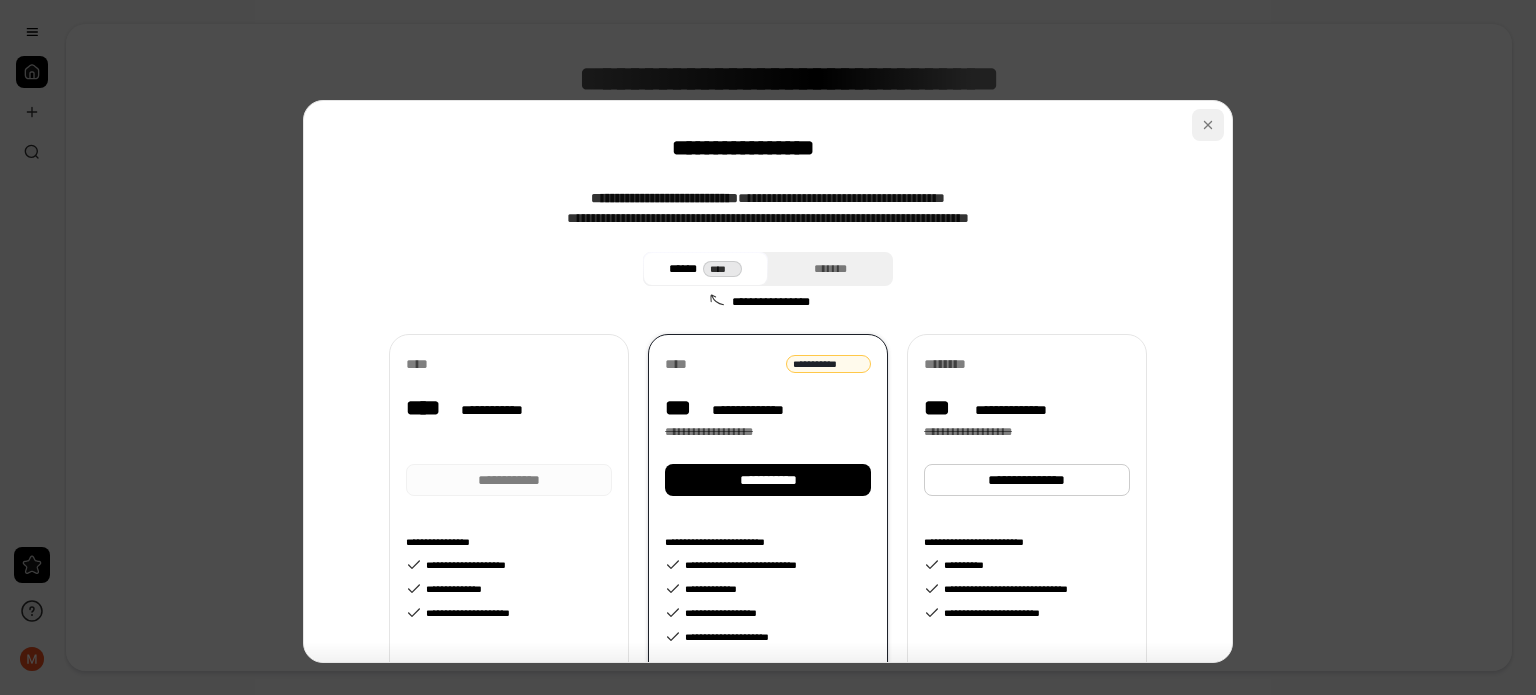 click at bounding box center [1208, 125] 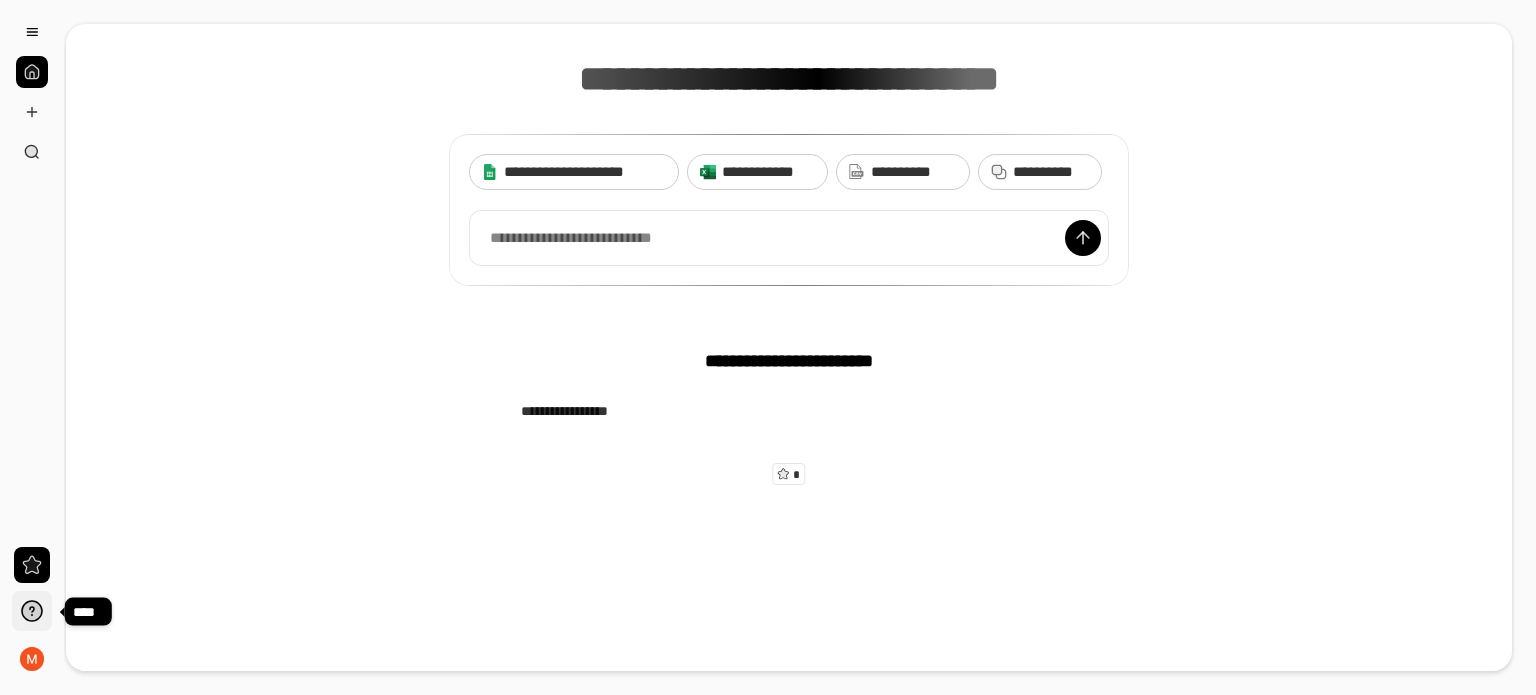click at bounding box center (32, 611) 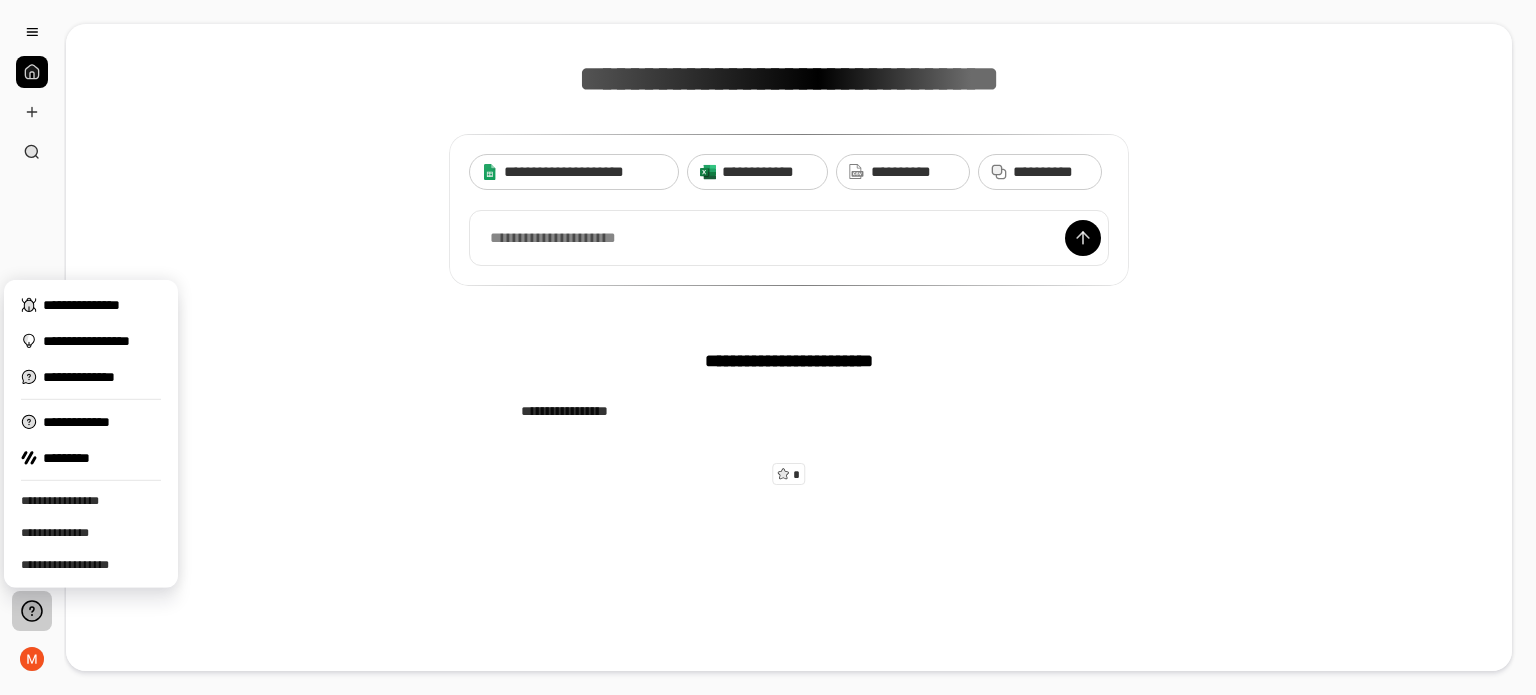 click on "**********" at bounding box center [789, 122] 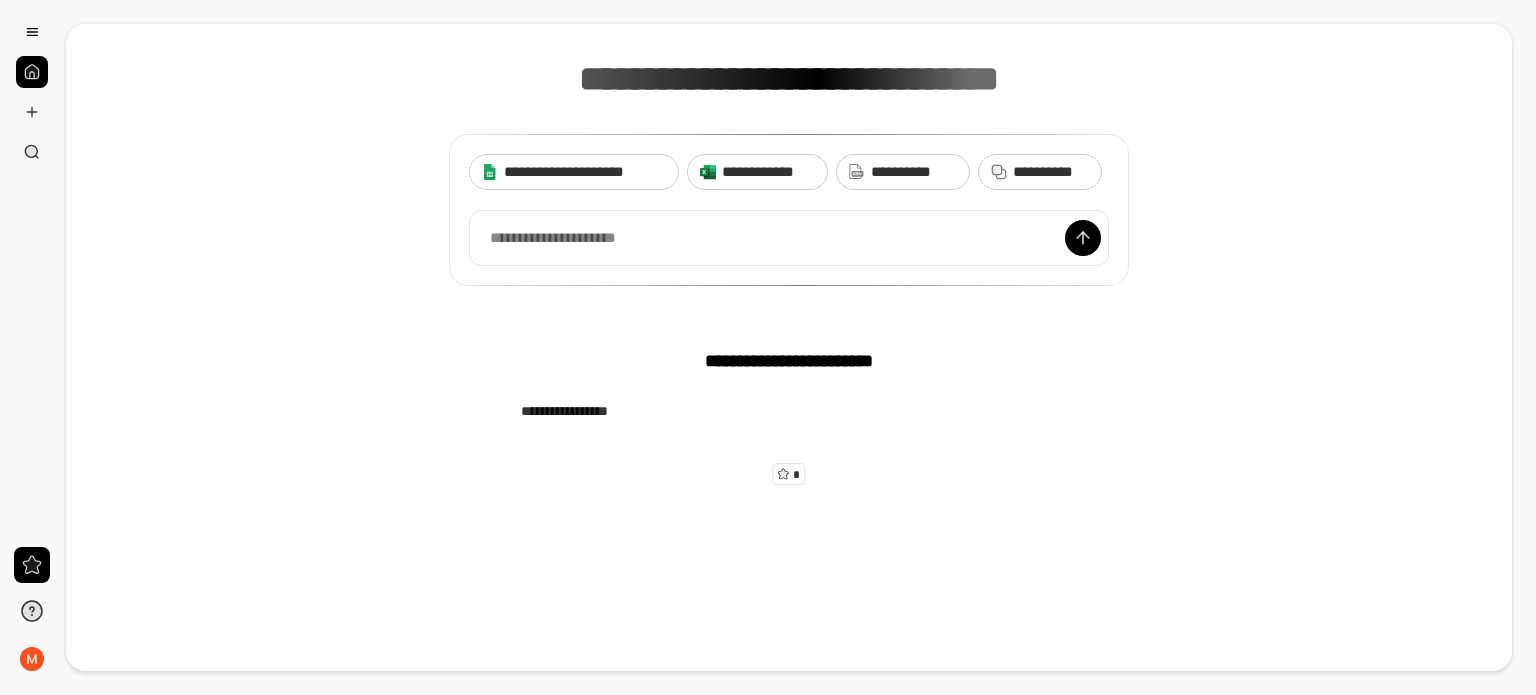 scroll, scrollTop: 0, scrollLeft: 0, axis: both 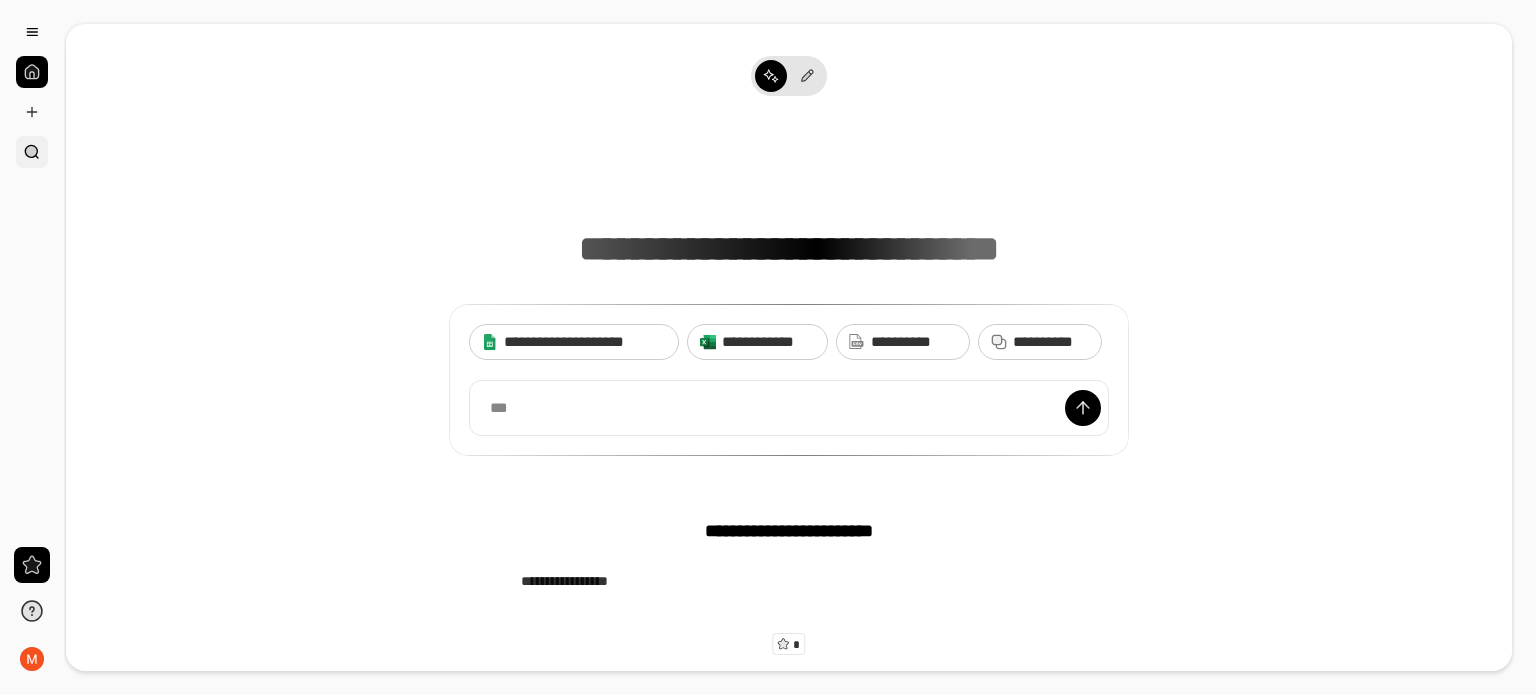 click at bounding box center [32, 152] 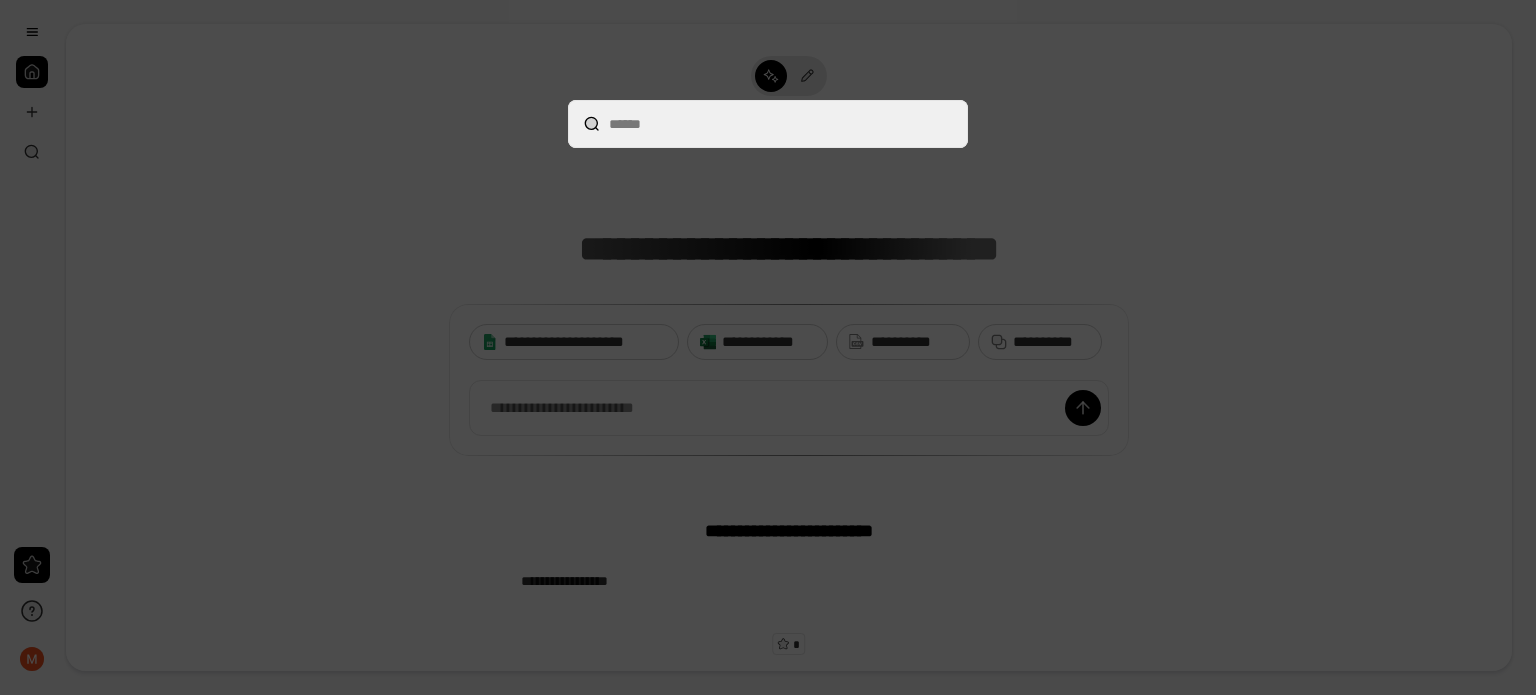 click at bounding box center (768, 124) 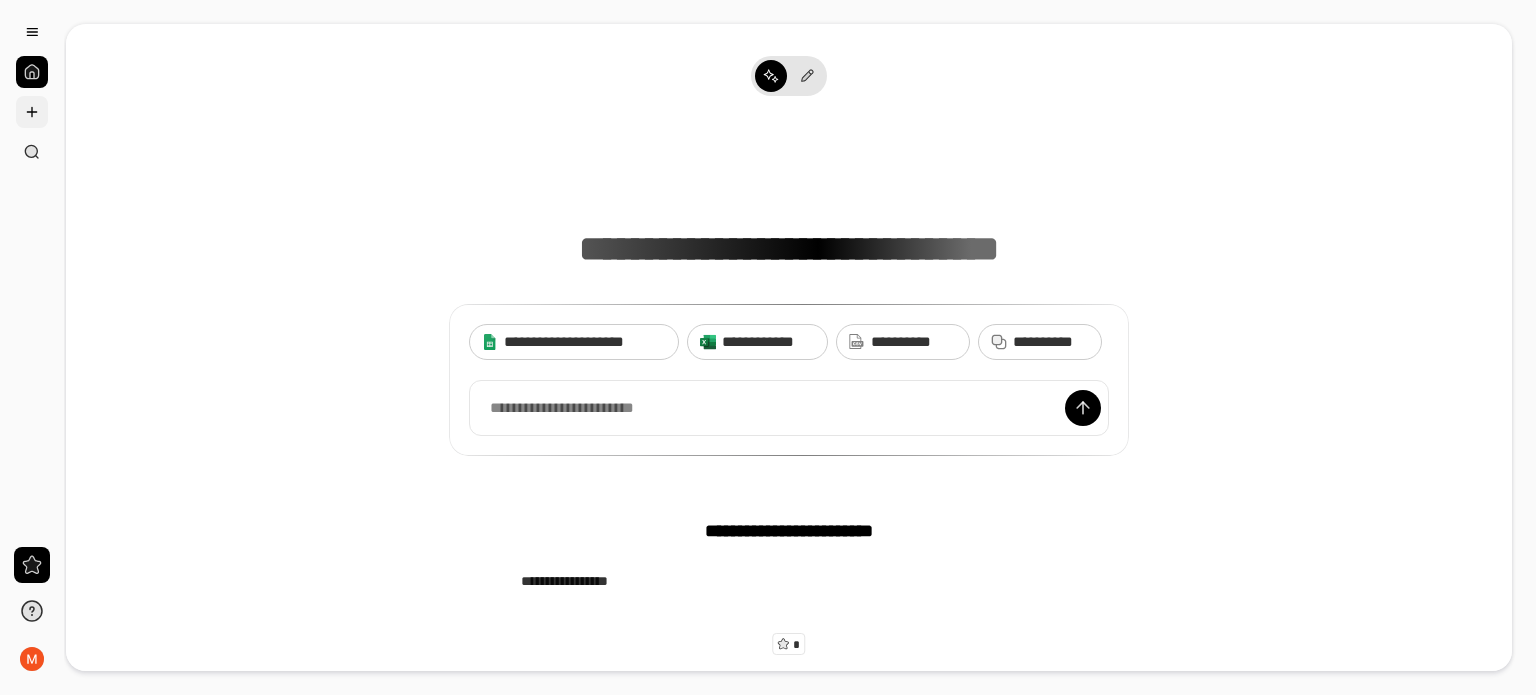 click at bounding box center [32, 112] 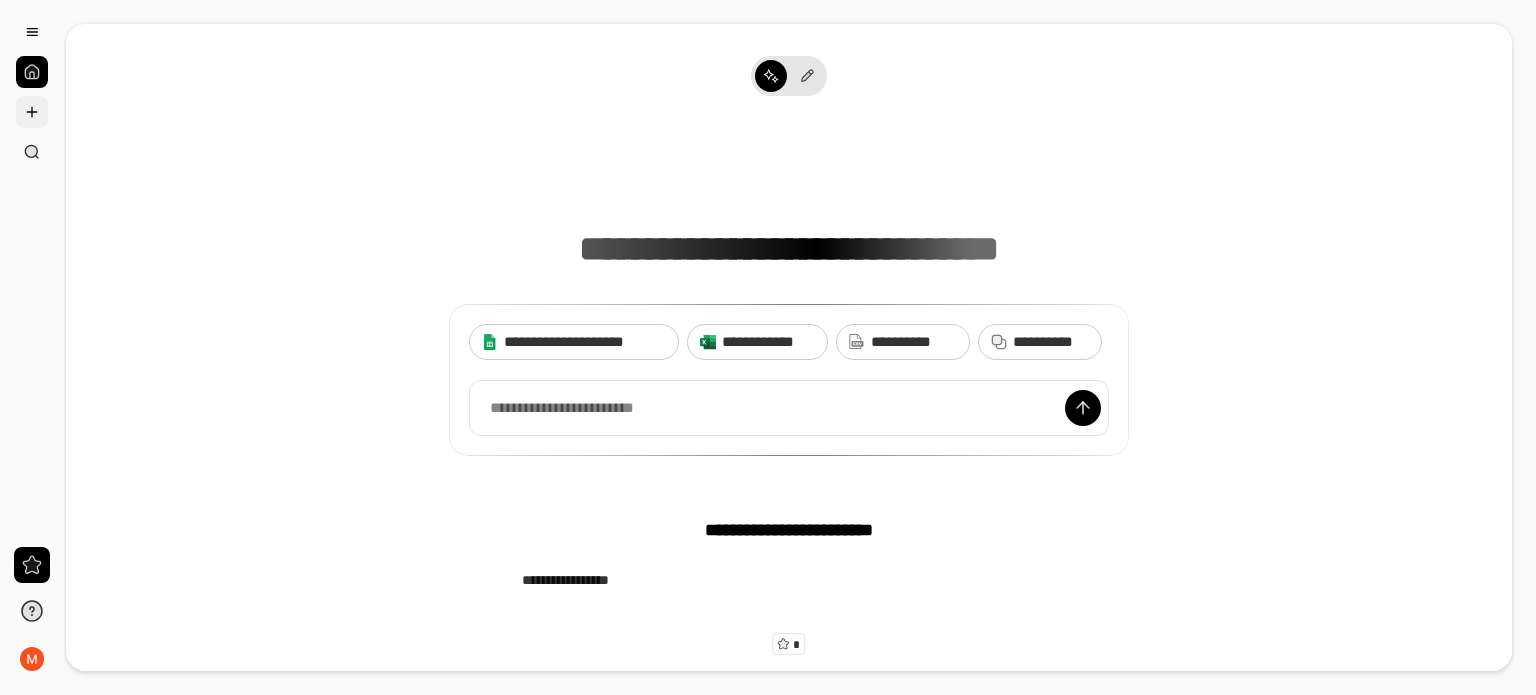 click at bounding box center (32, 112) 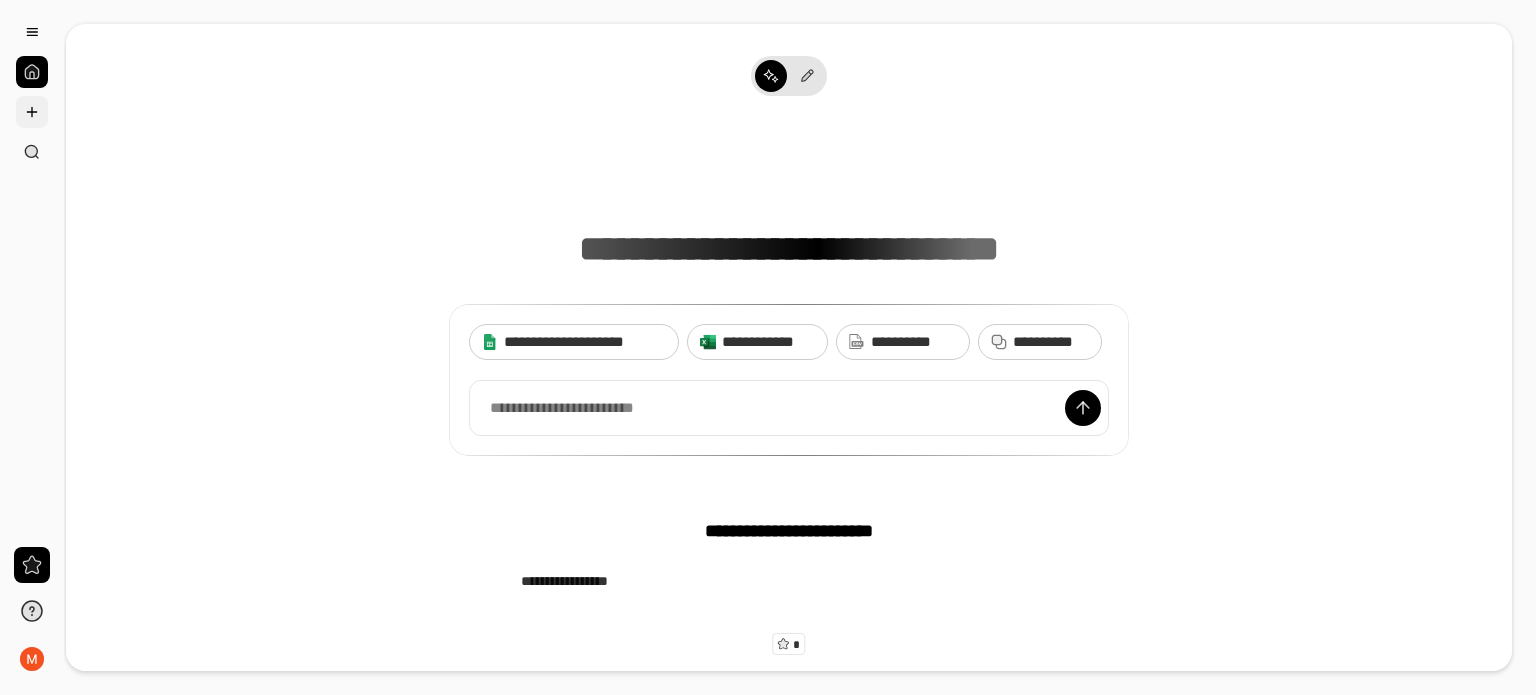 click at bounding box center (32, 112) 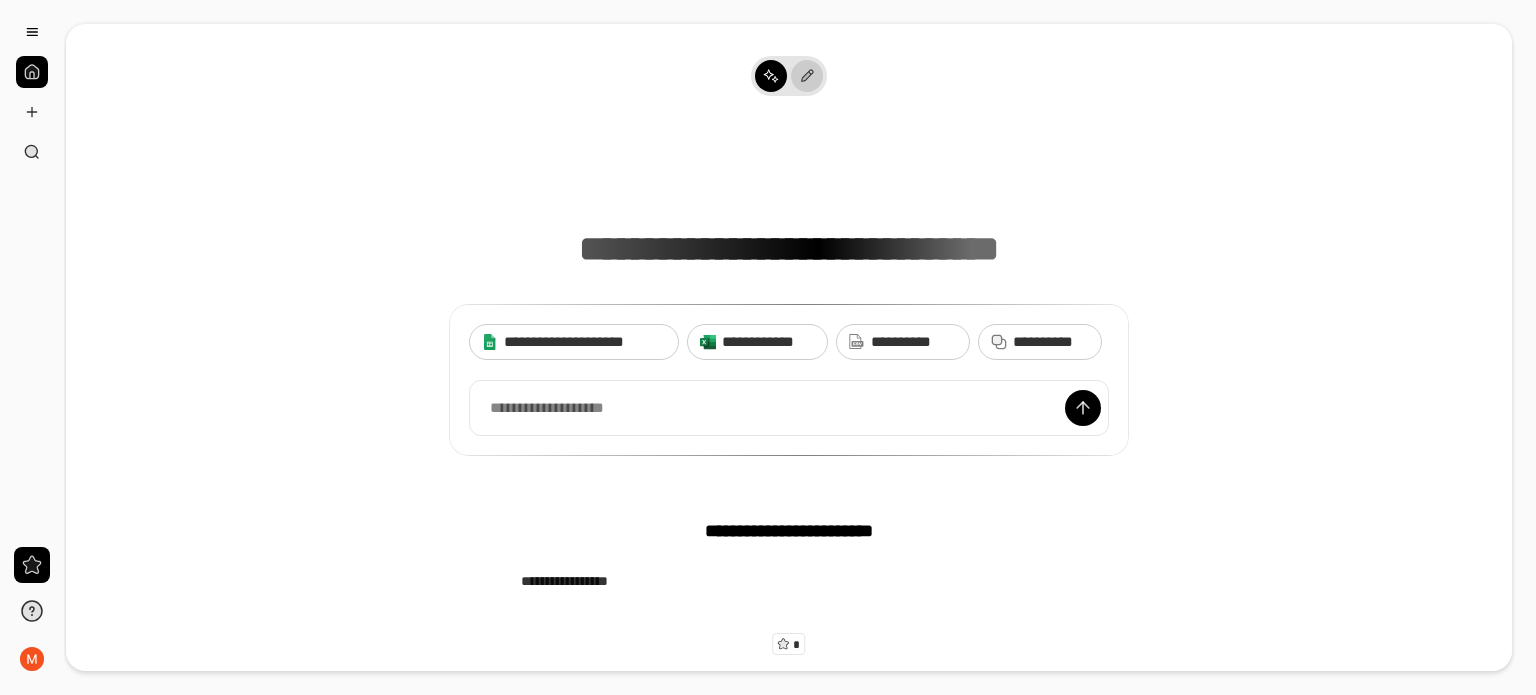 click at bounding box center [807, 76] 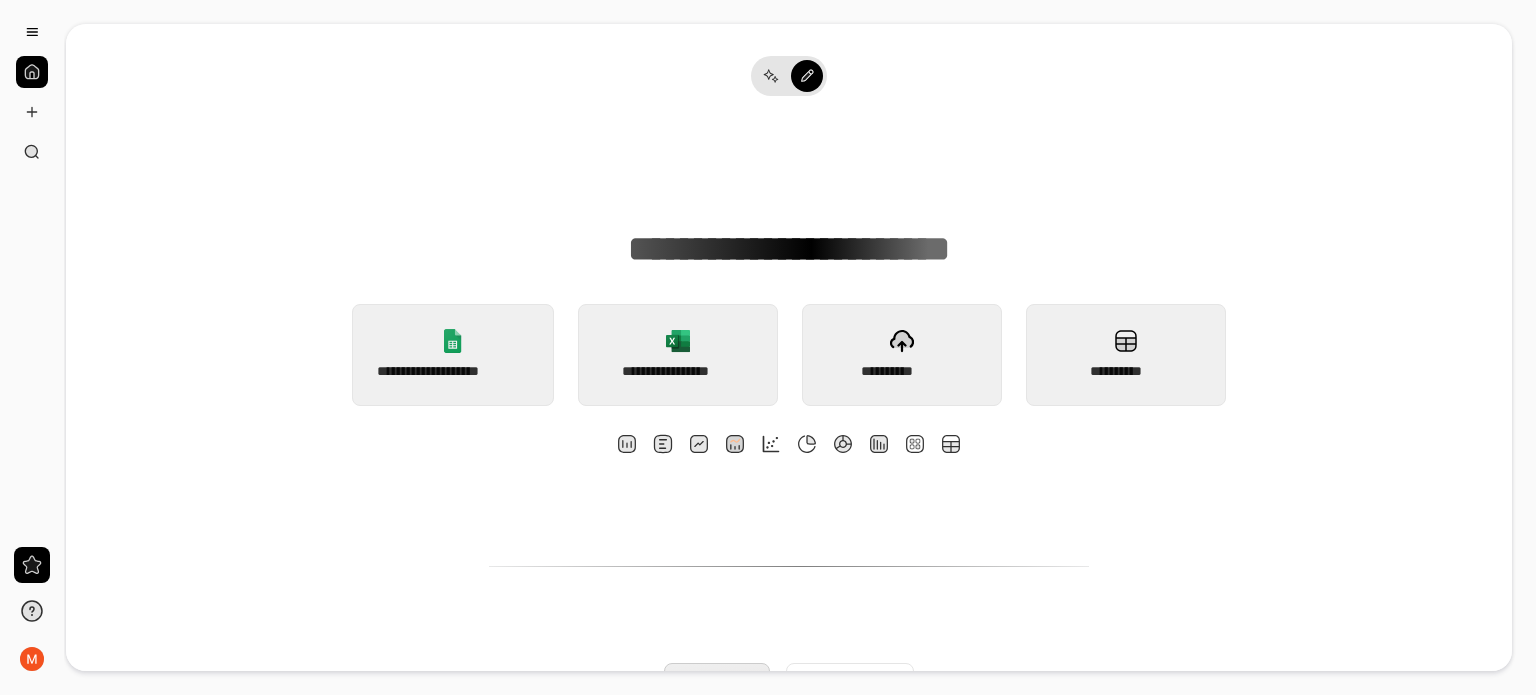 scroll, scrollTop: 400, scrollLeft: 0, axis: vertical 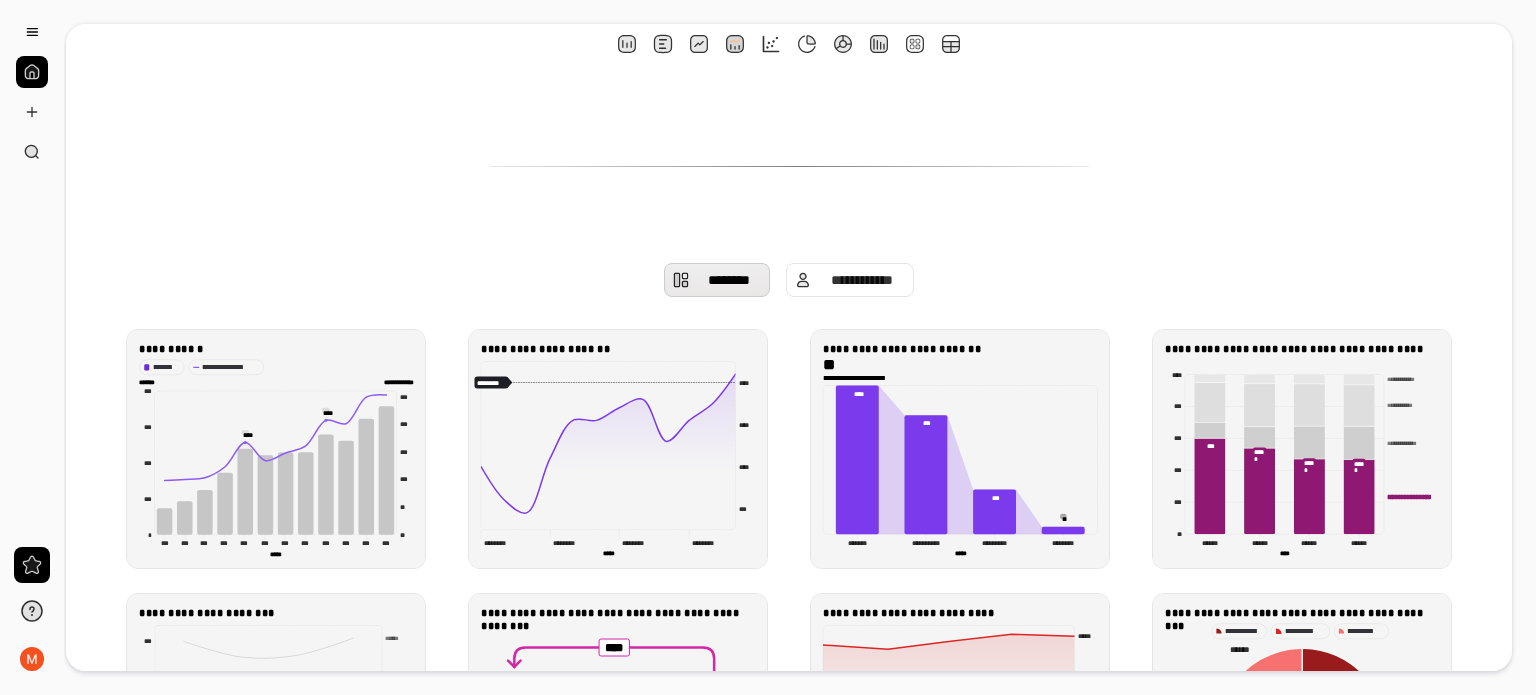 click on "**********" at bounding box center [862, 280] 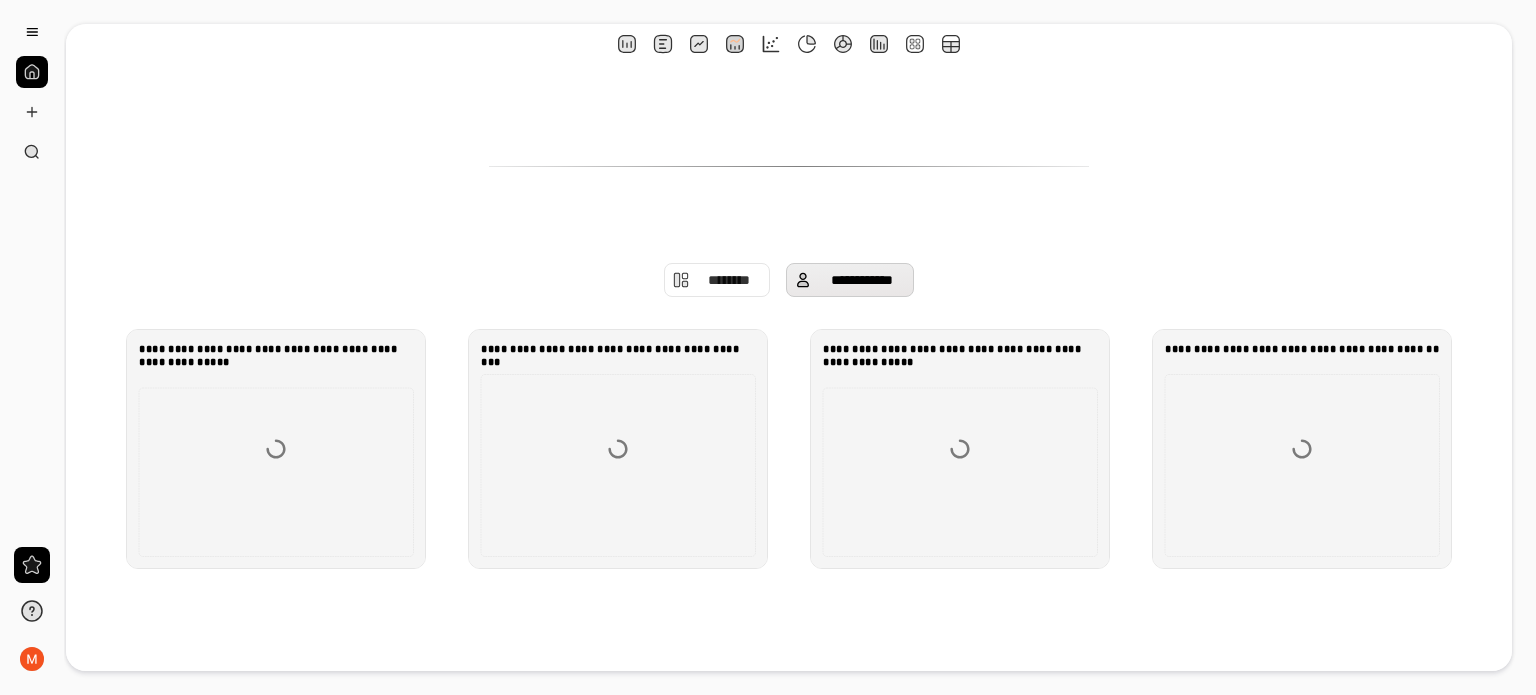 click on "********" at bounding box center (729, 280) 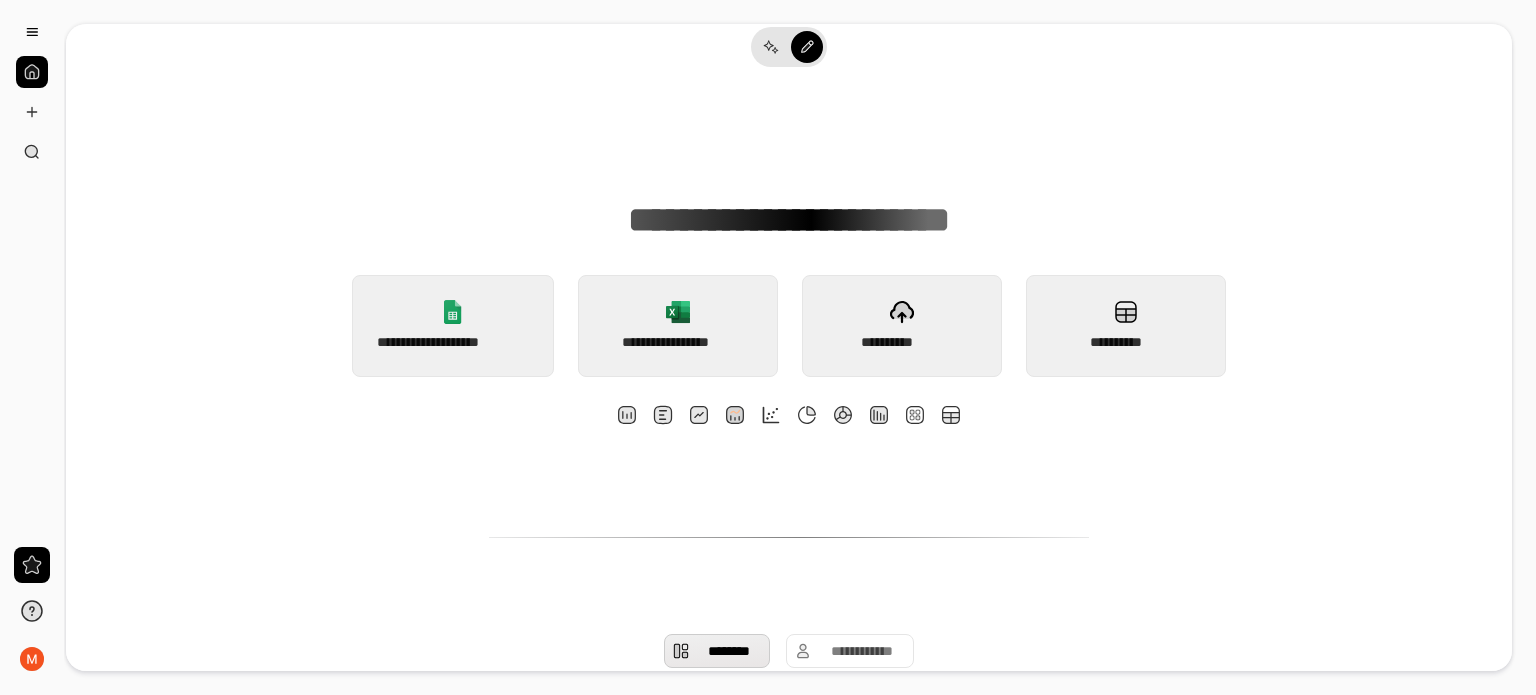 scroll, scrollTop: 0, scrollLeft: 0, axis: both 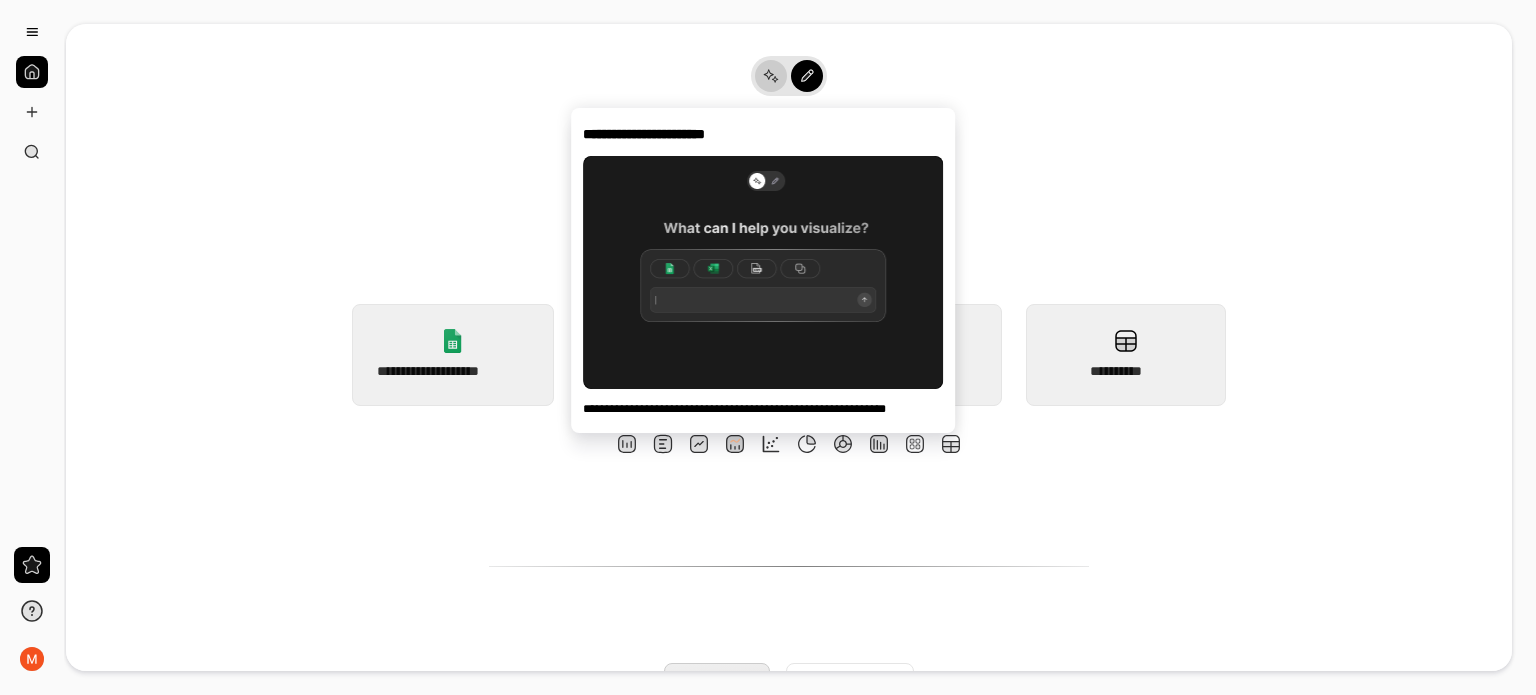 click 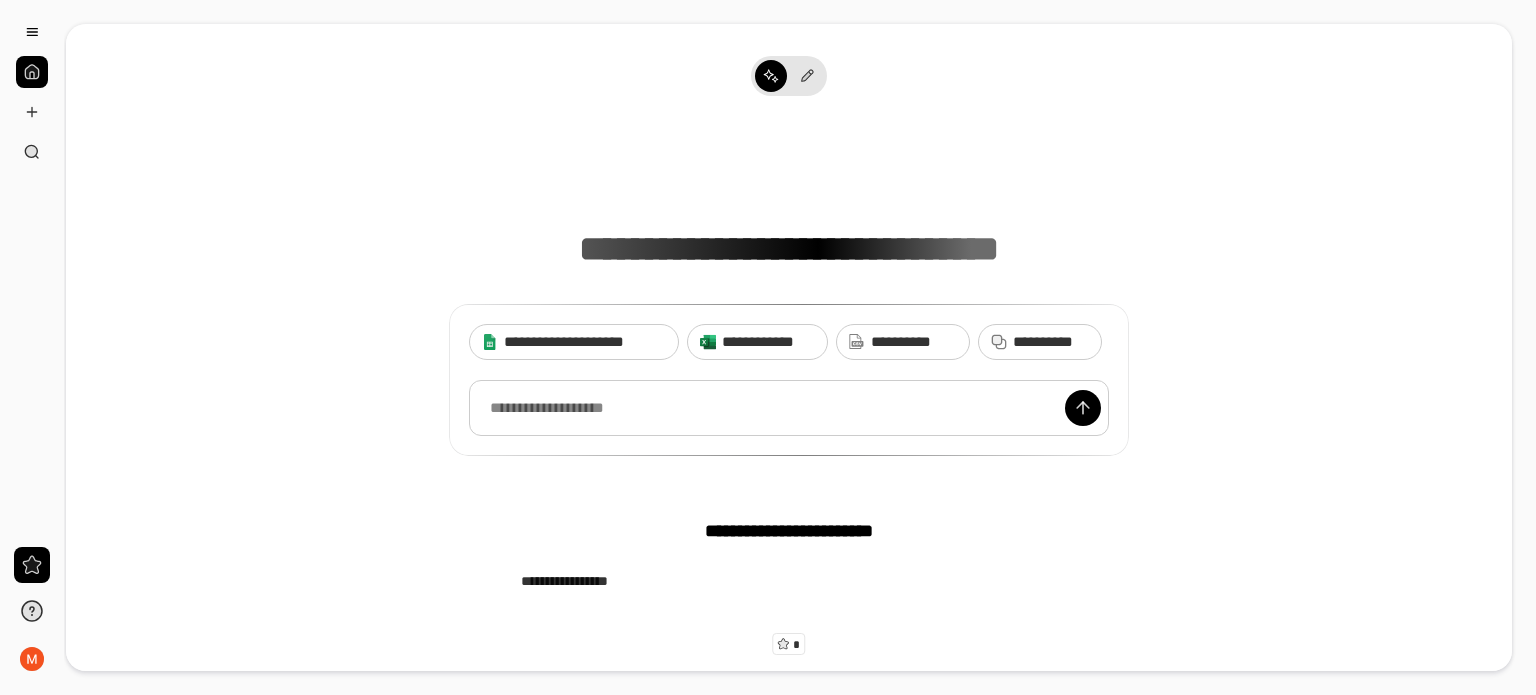 click at bounding box center (789, 408) 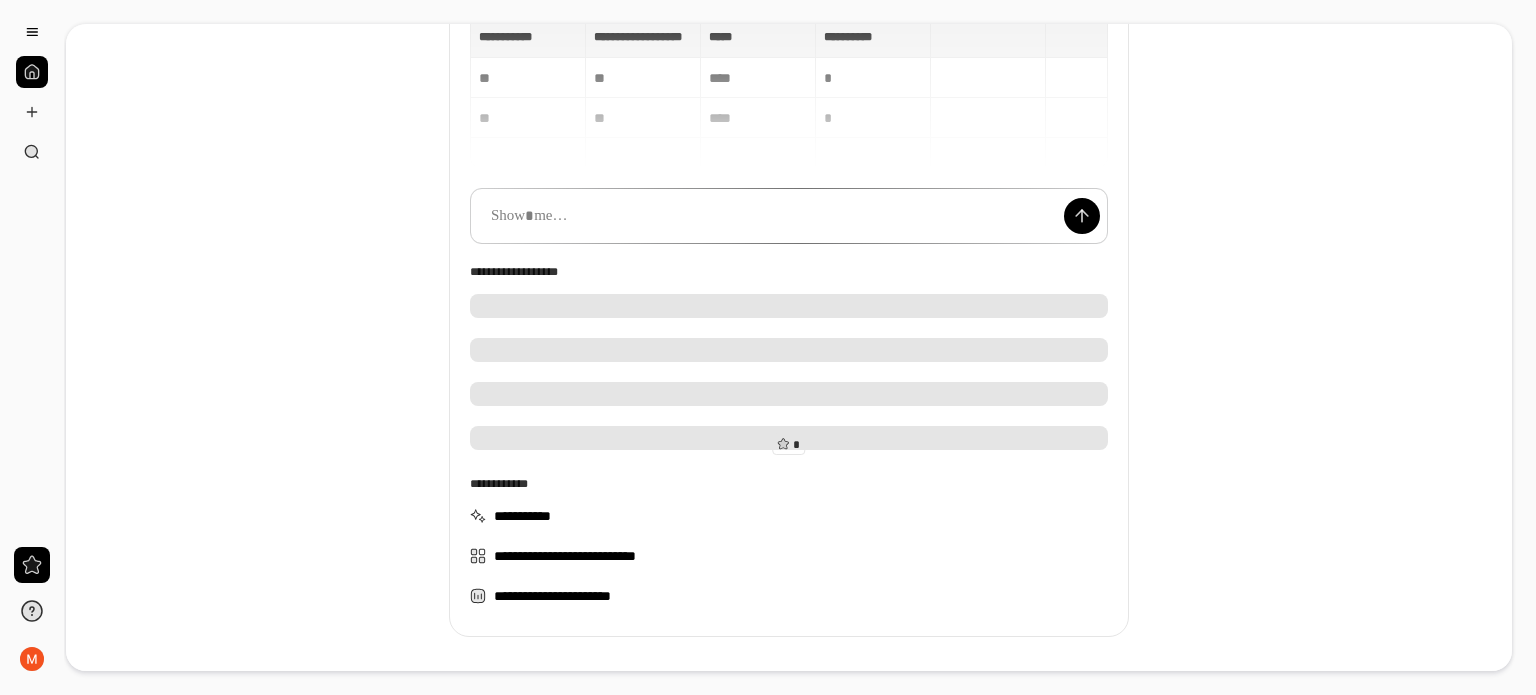 scroll, scrollTop: 196, scrollLeft: 0, axis: vertical 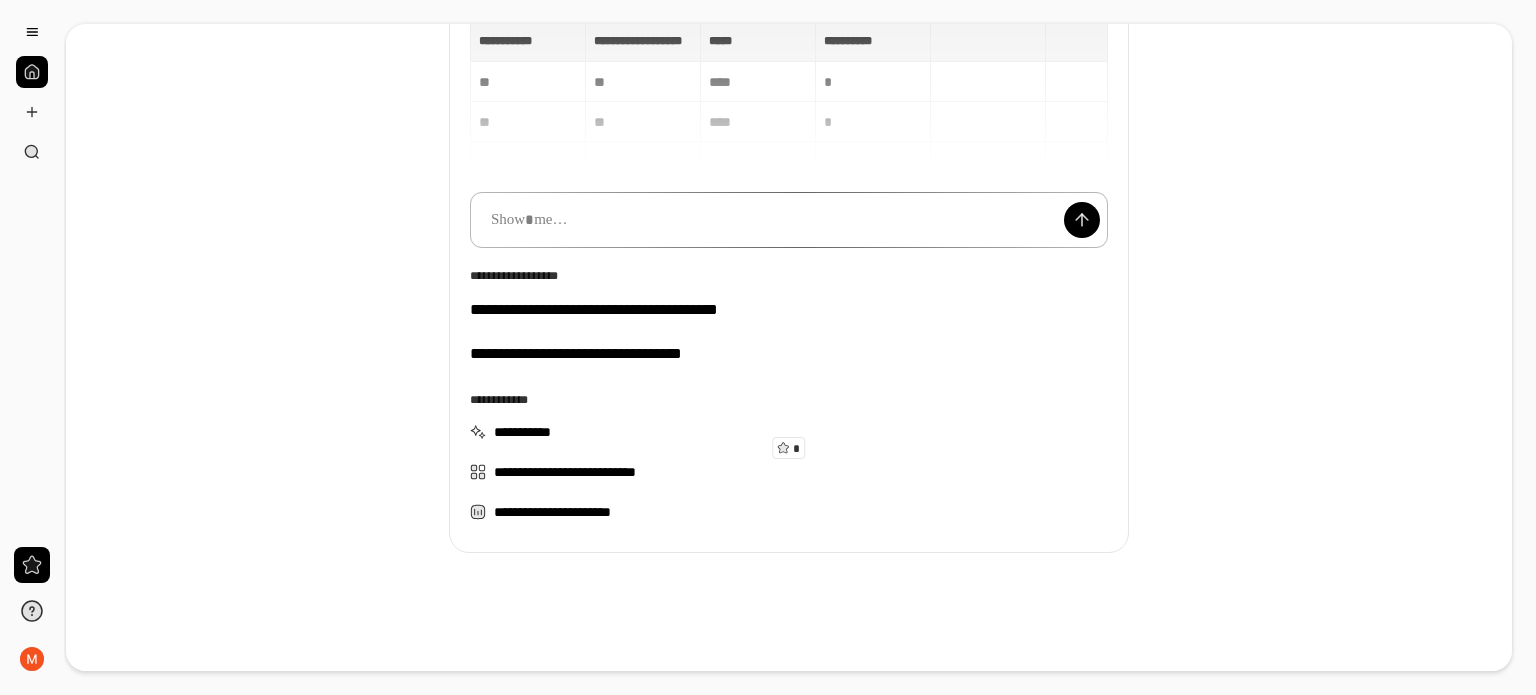 click at bounding box center [789, 220] 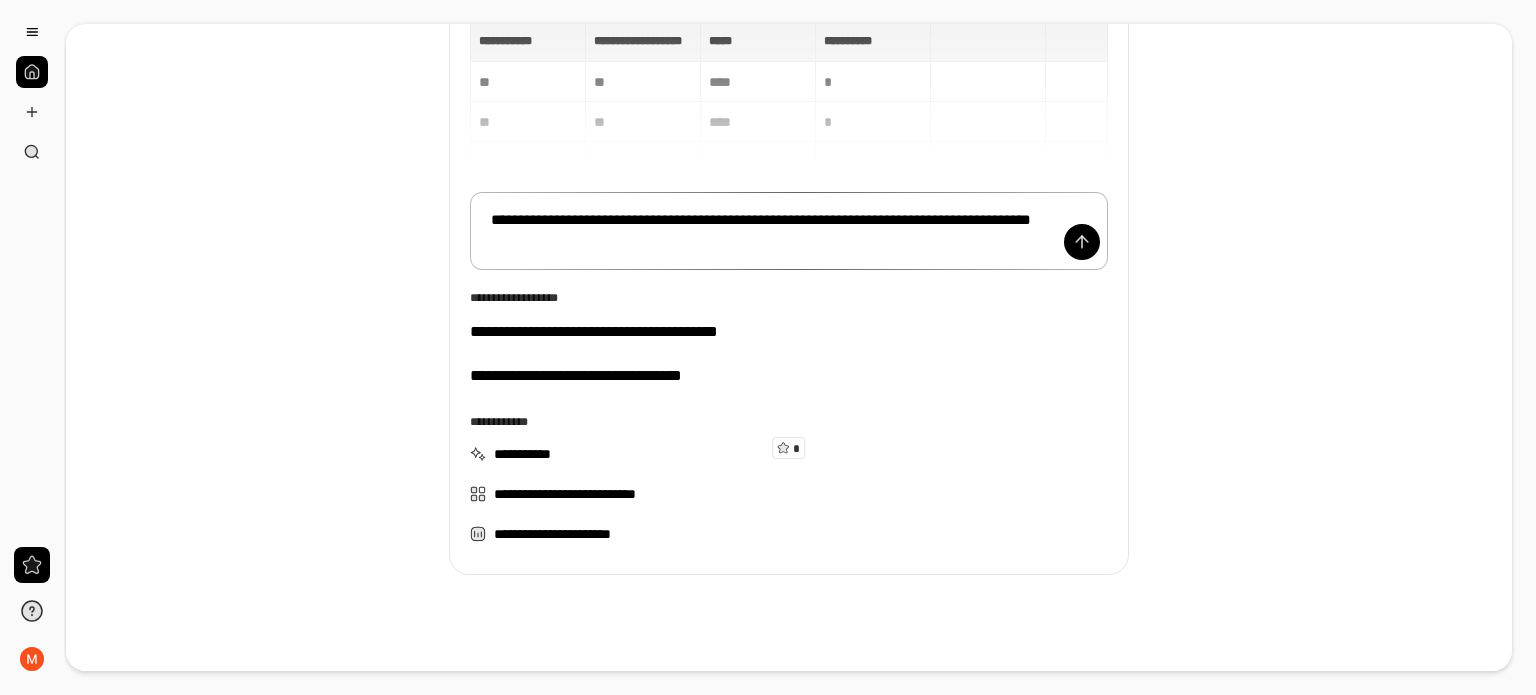 scroll, scrollTop: 200, scrollLeft: 0, axis: vertical 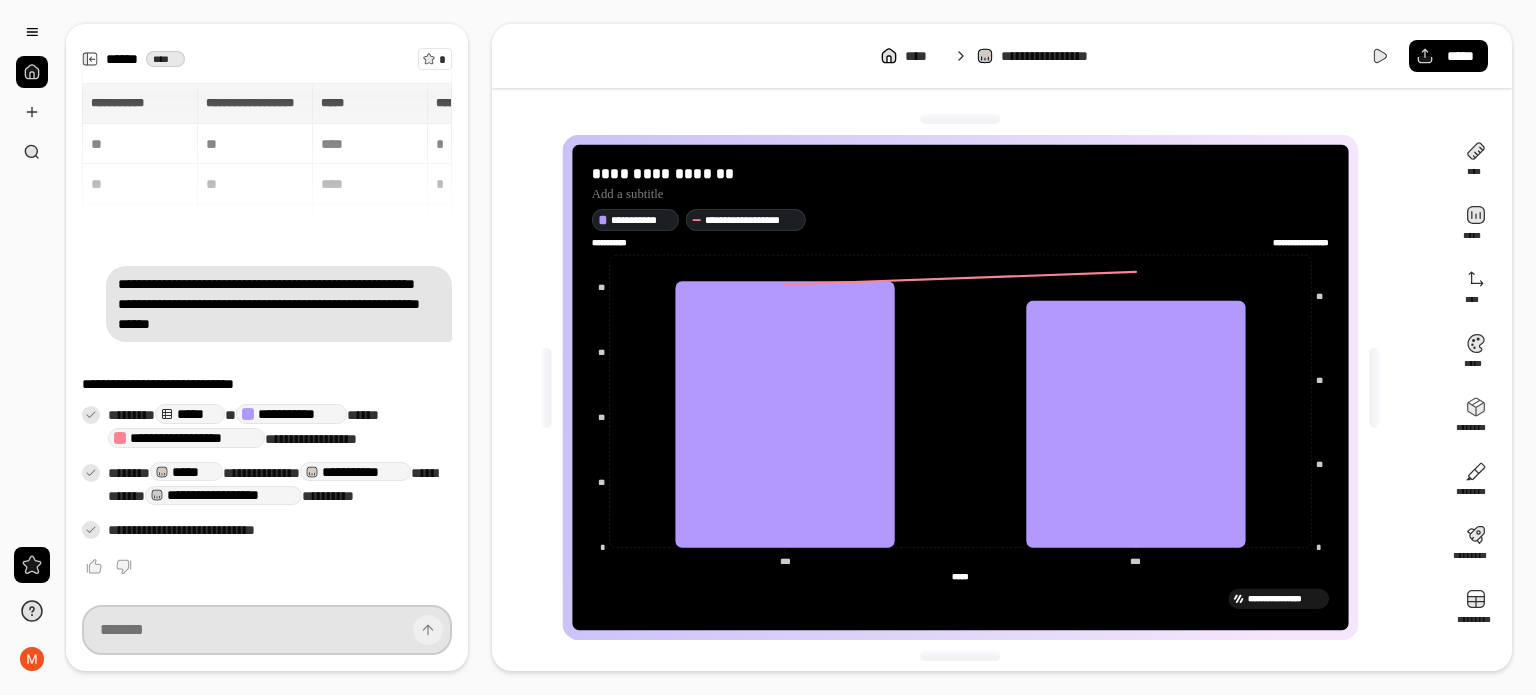 click at bounding box center [267, 630] 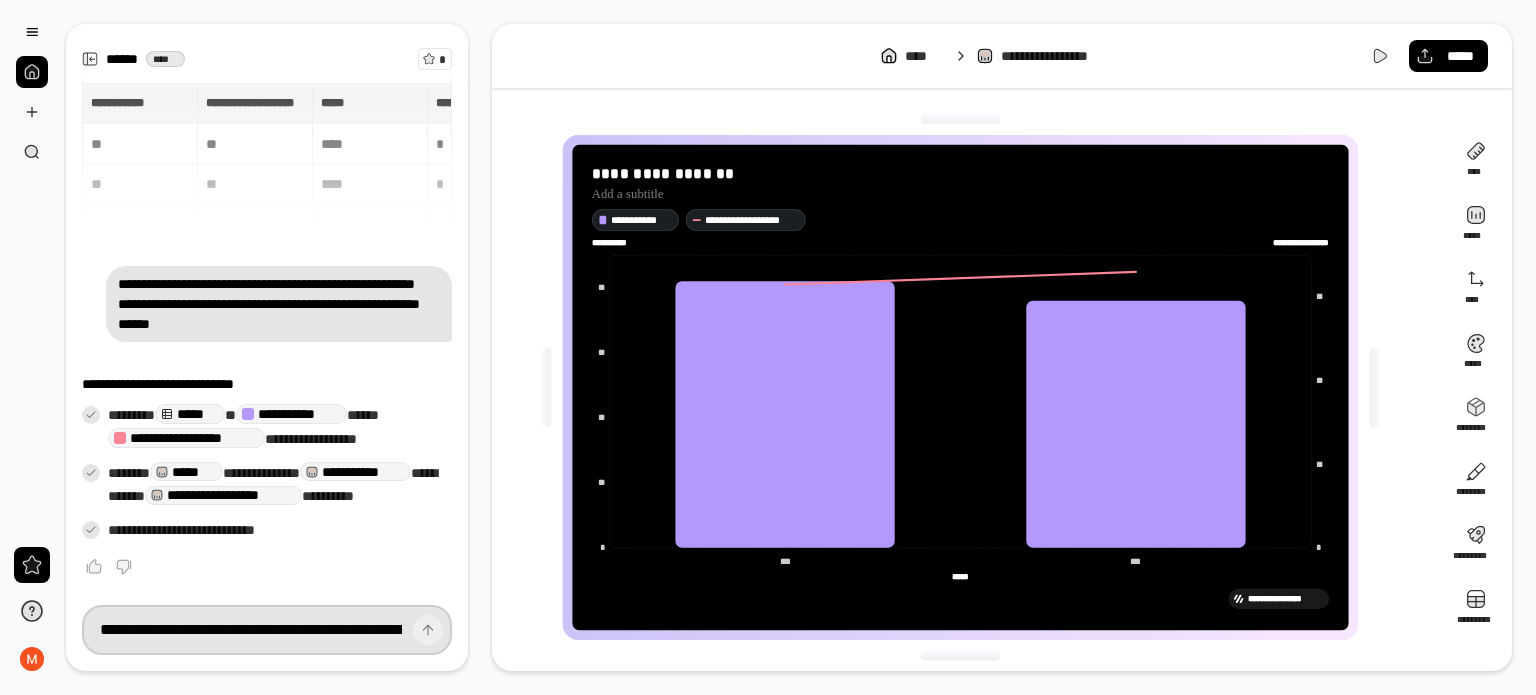 scroll, scrollTop: 0, scrollLeft: 570, axis: horizontal 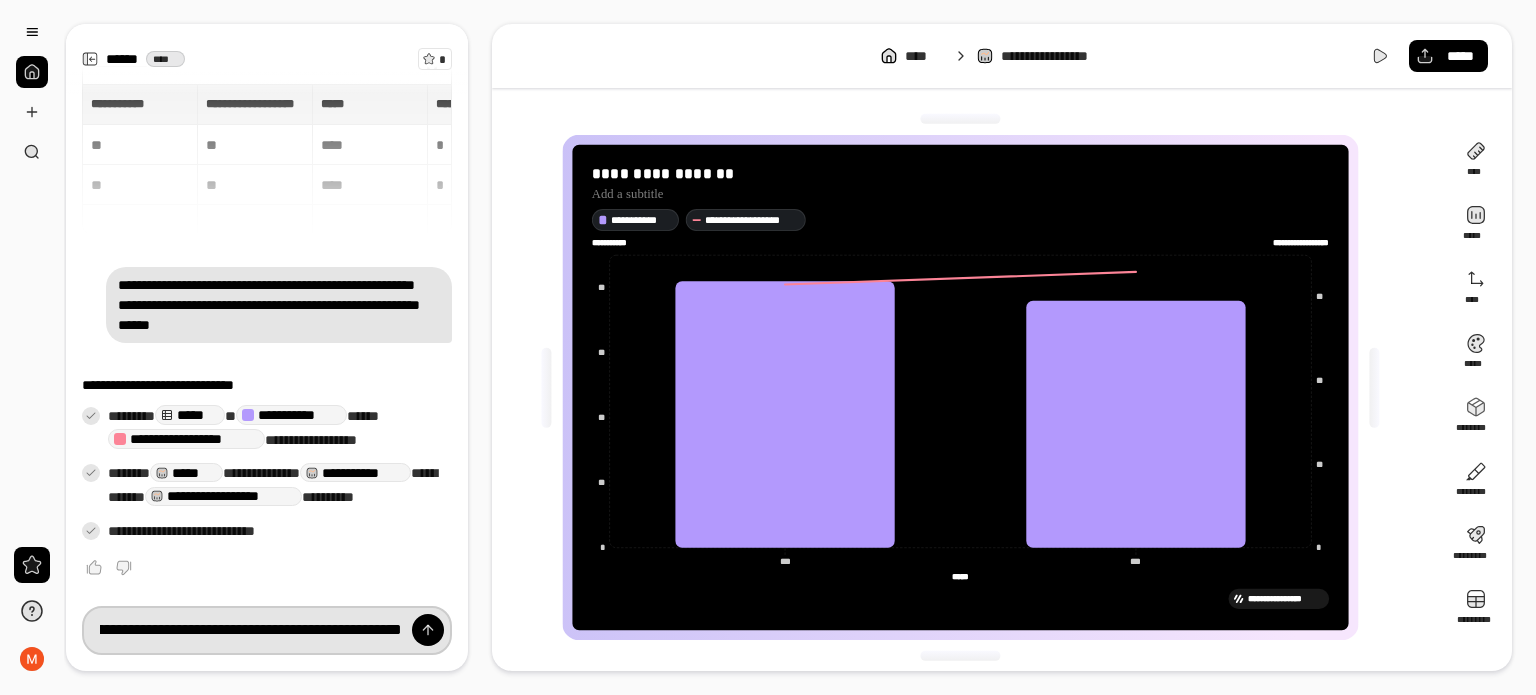 click on "**********" at bounding box center [267, 630] 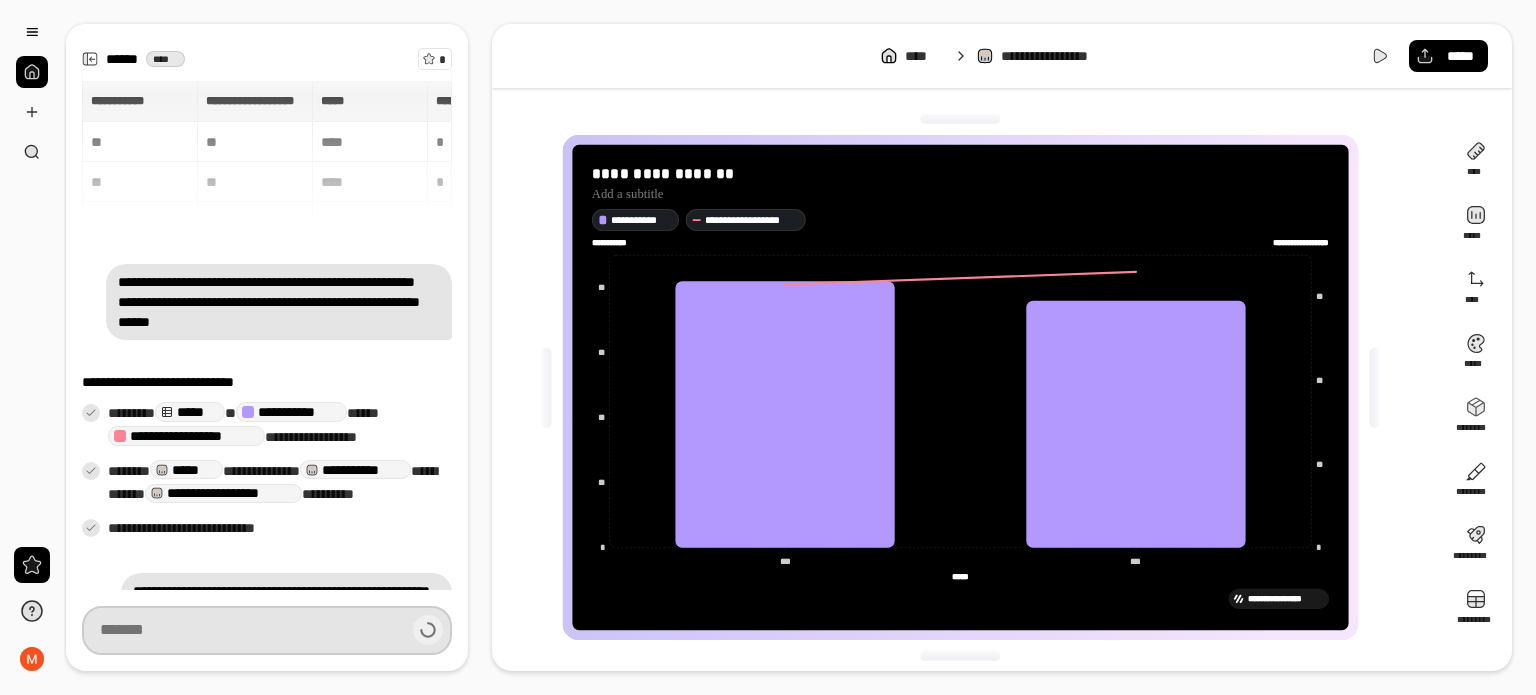 scroll, scrollTop: 0, scrollLeft: 0, axis: both 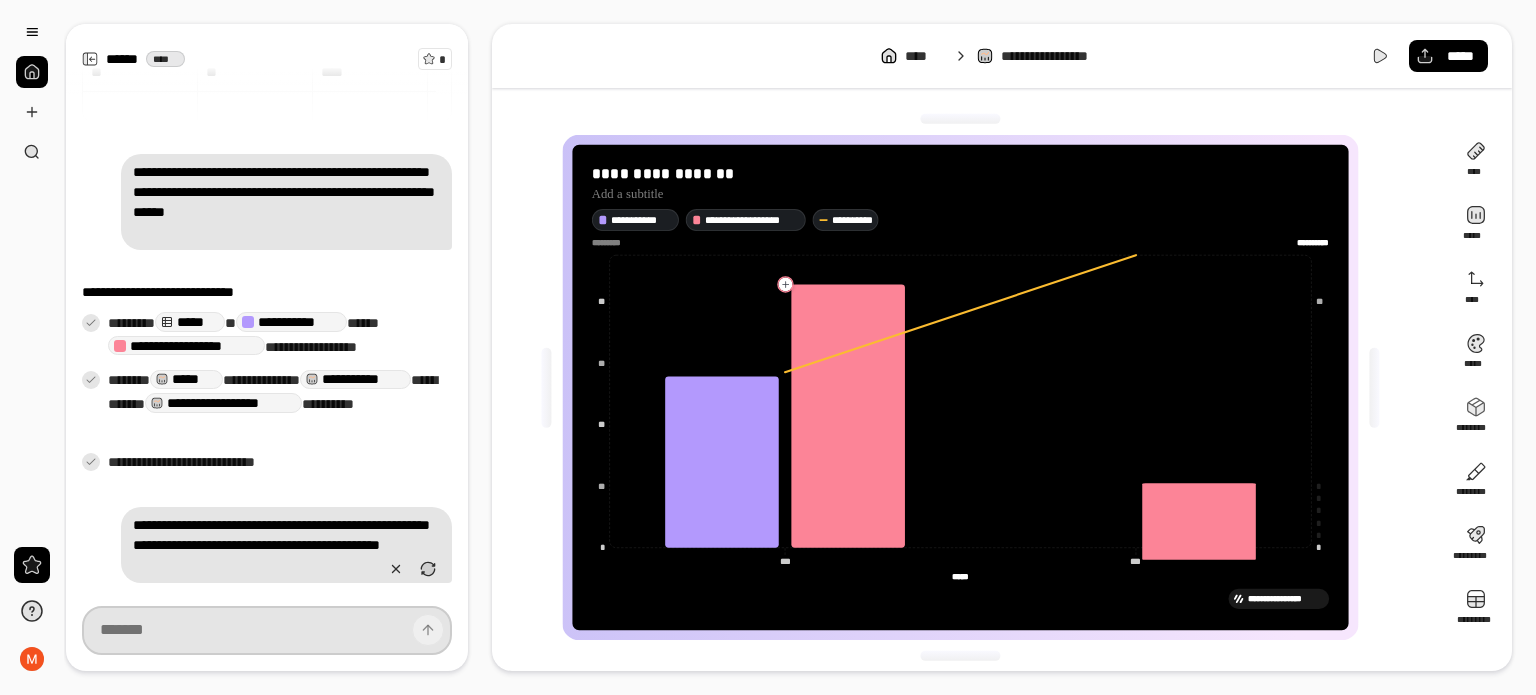 type on "**********" 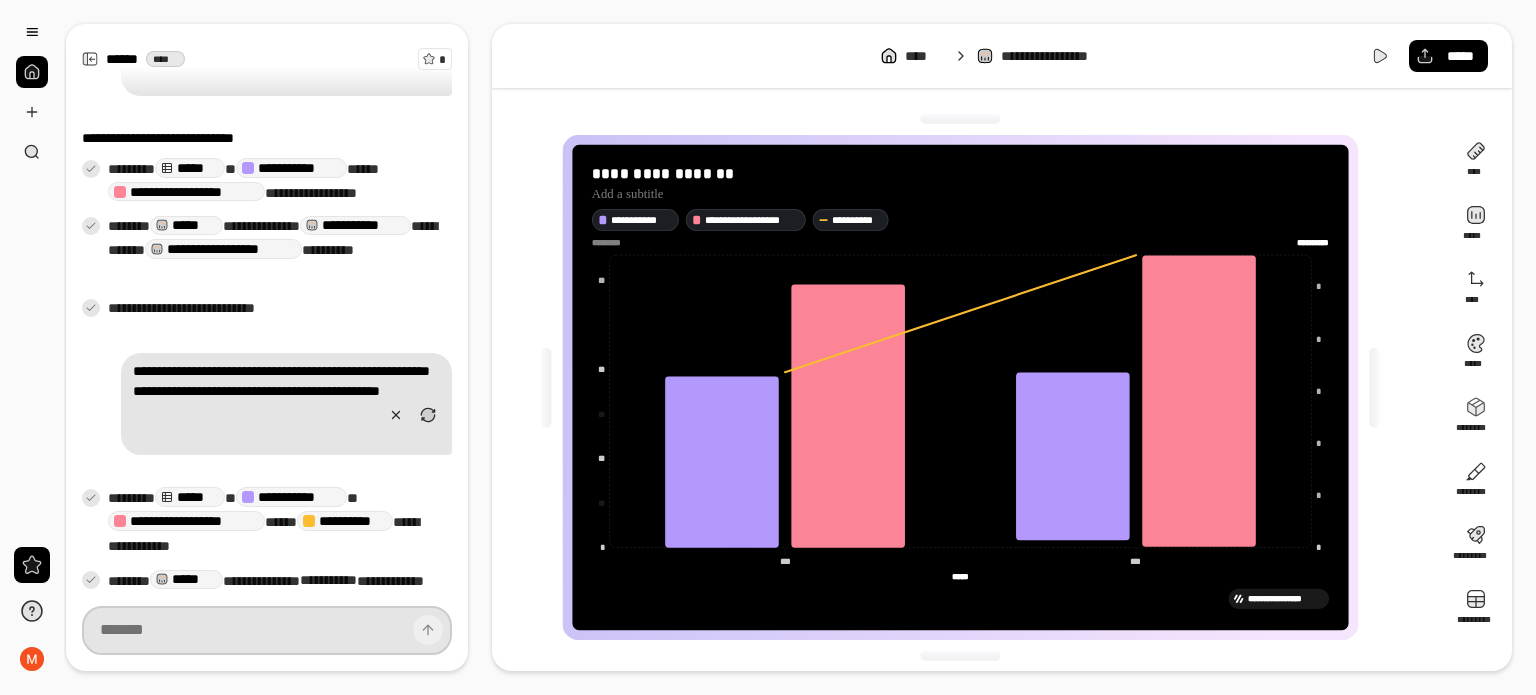 scroll, scrollTop: 360, scrollLeft: 0, axis: vertical 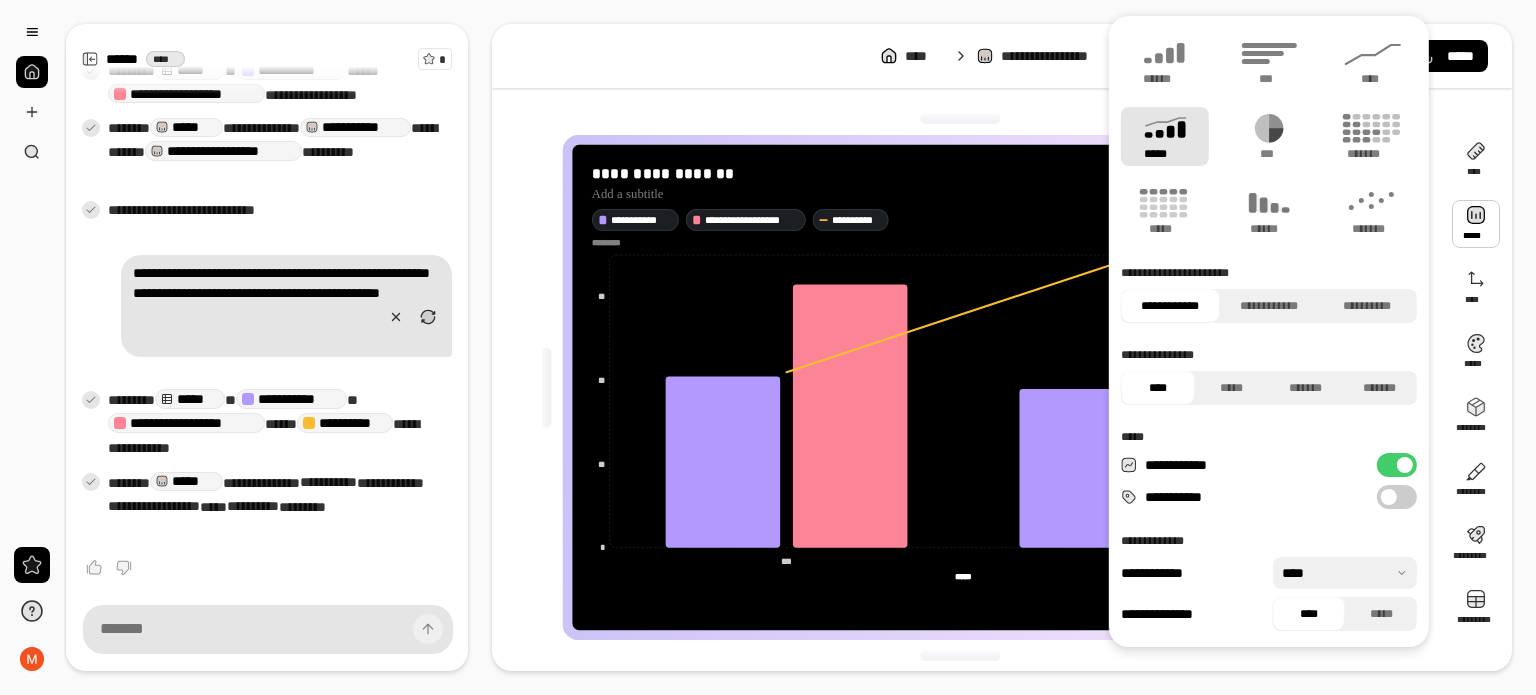 click at bounding box center (1476, 224) 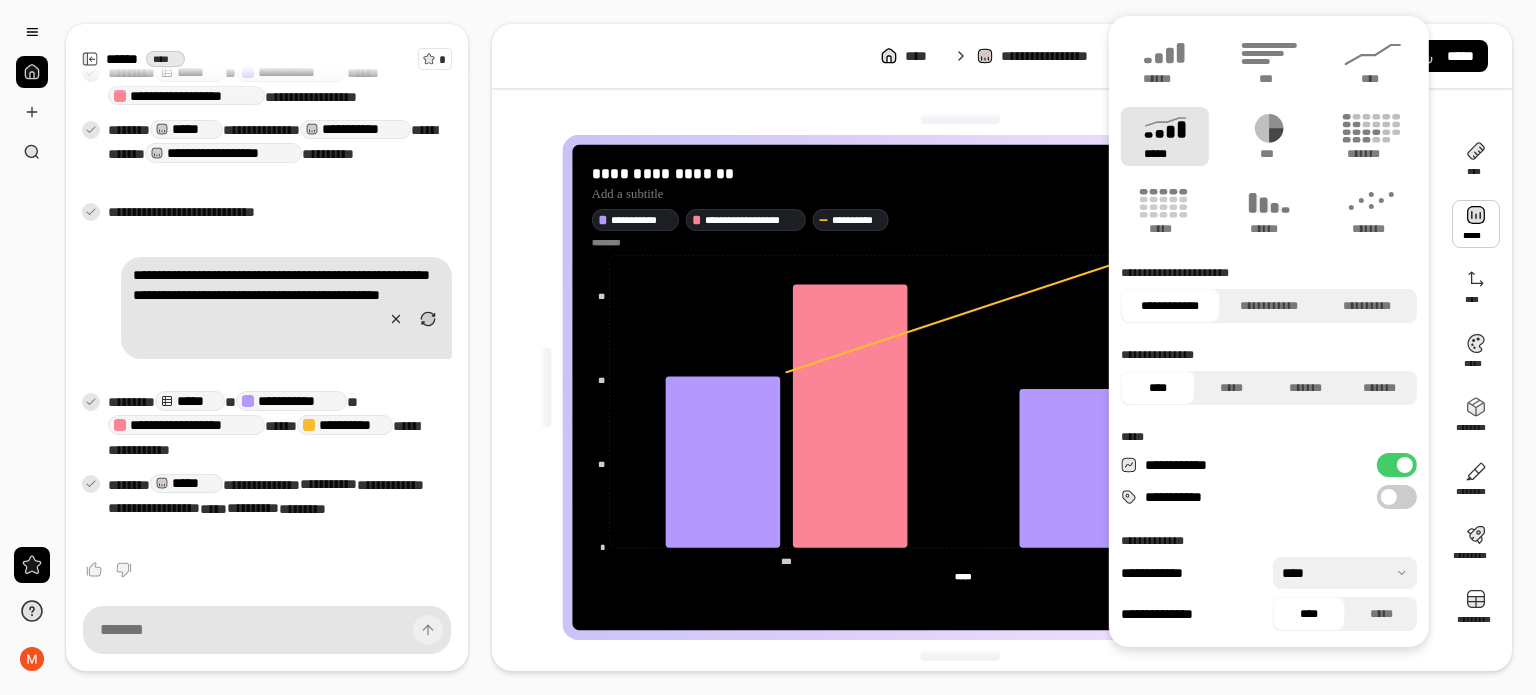 click on "*****" at bounding box center (1165, 136) 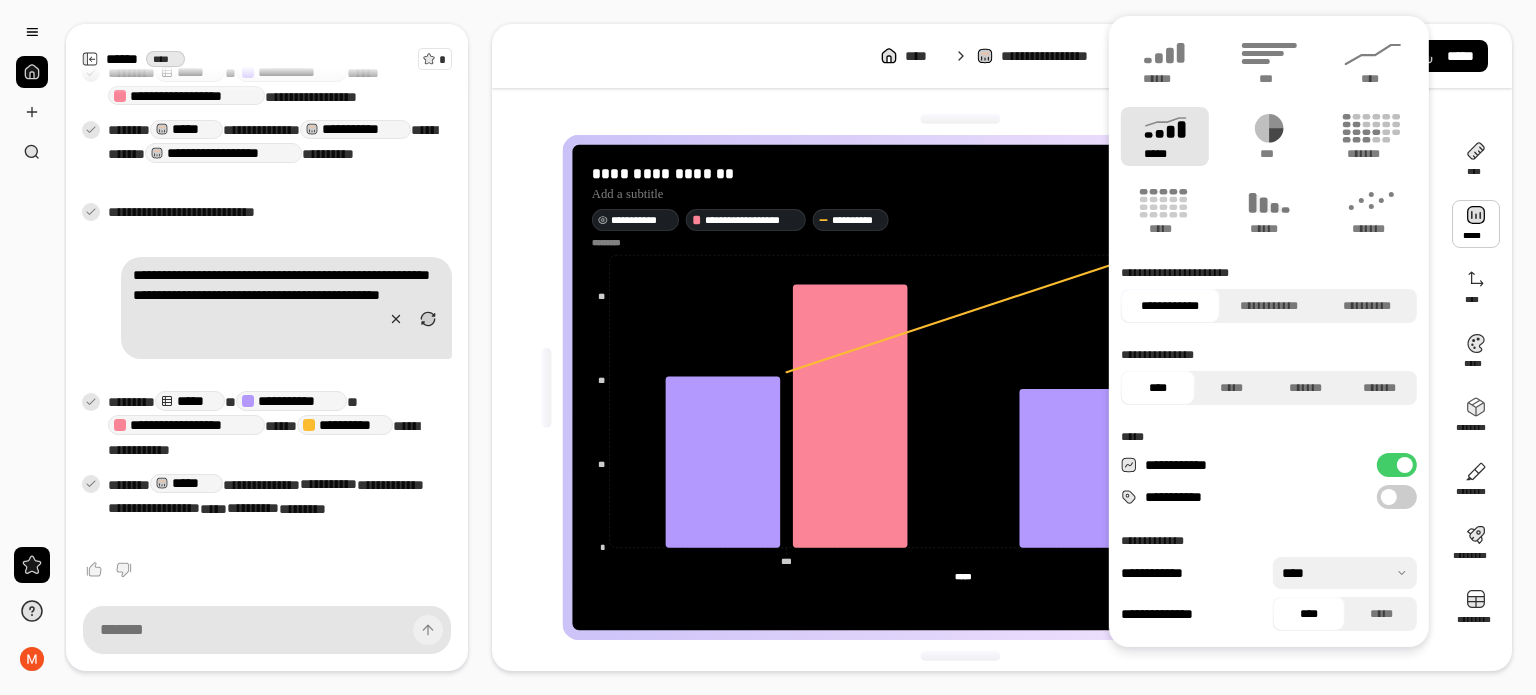 click on "**********" at bounding box center [641, 219] 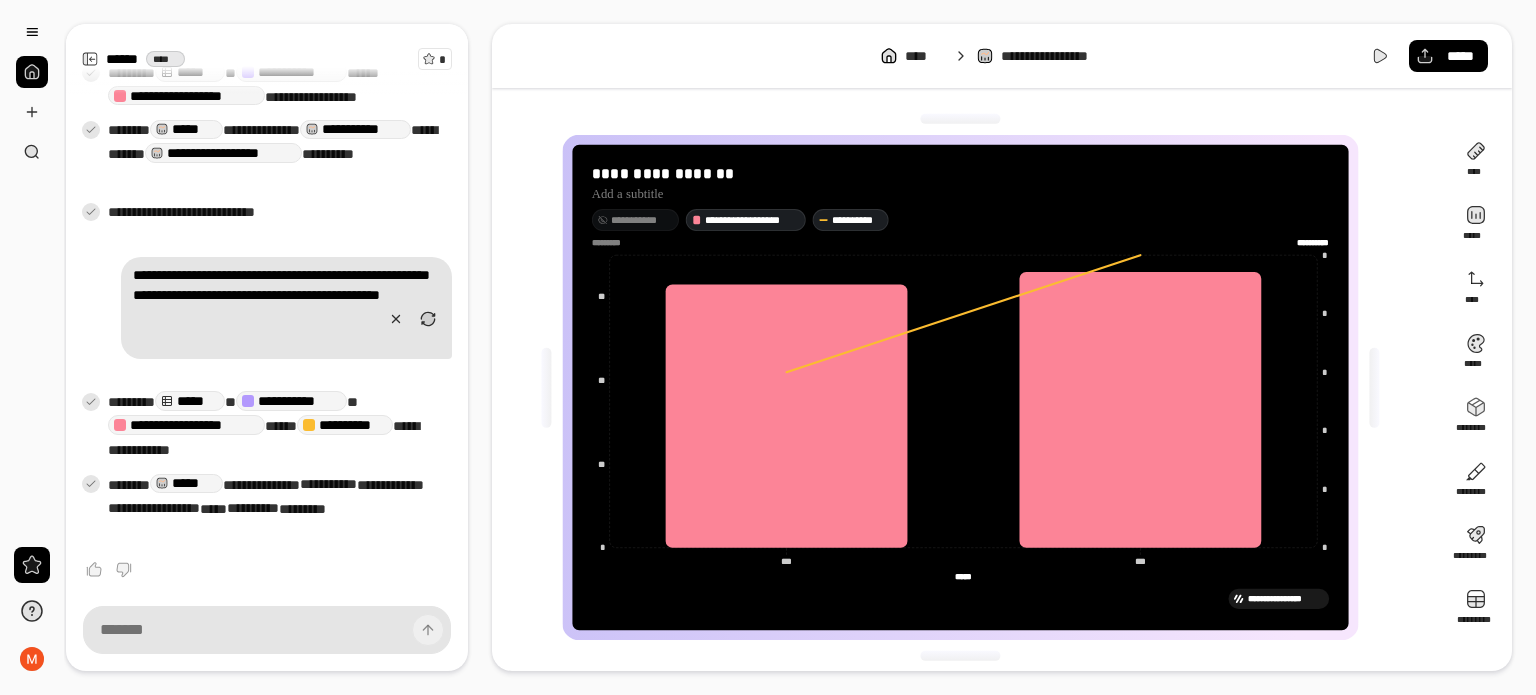click on "**********" at bounding box center (641, 219) 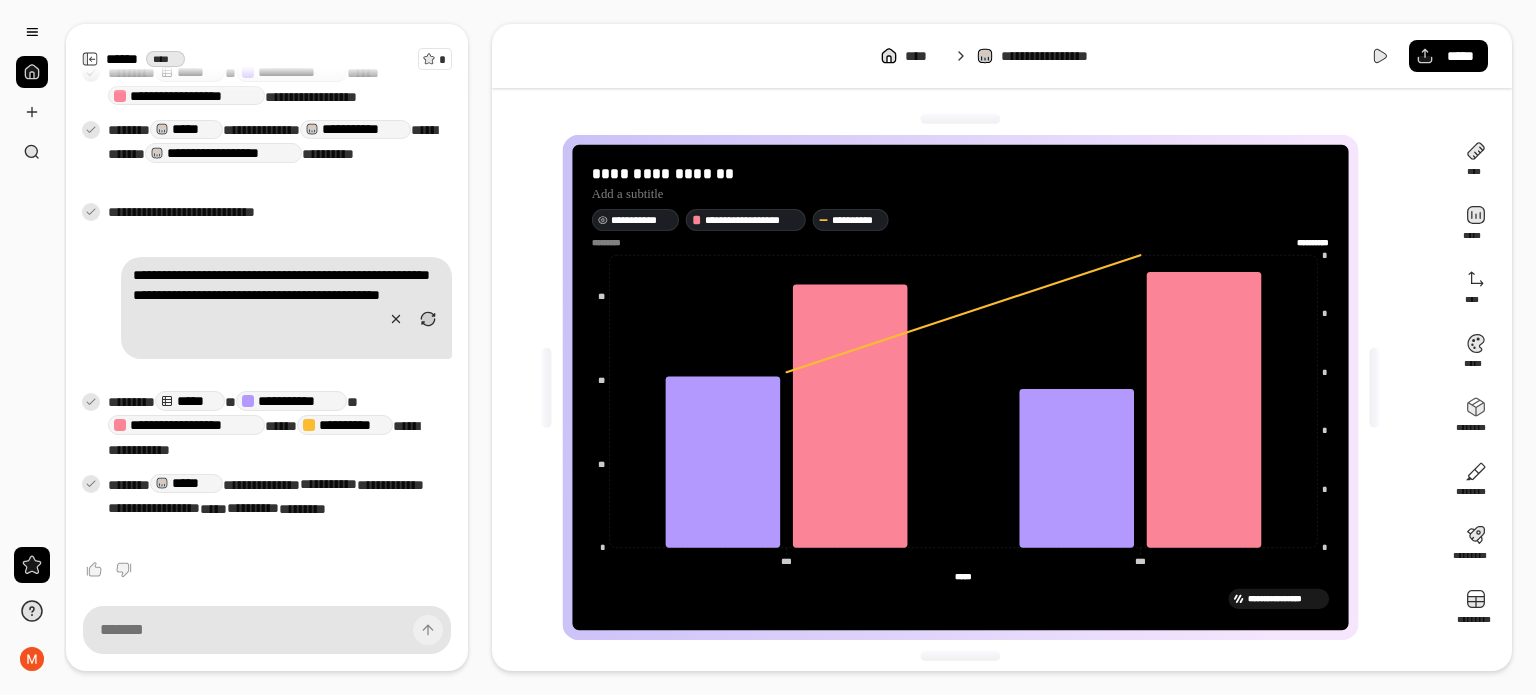 click on "**********" at bounding box center [641, 219] 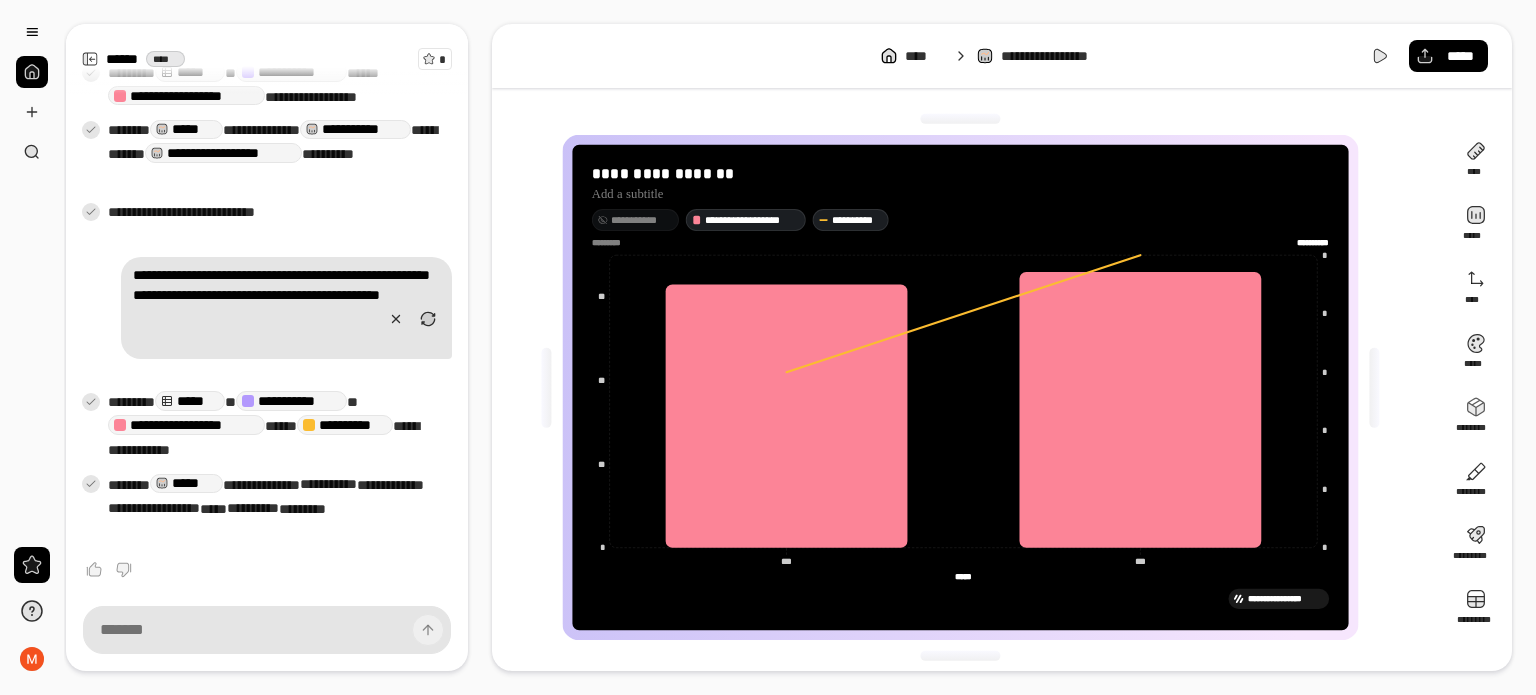 click on "**********" at bounding box center (641, 219) 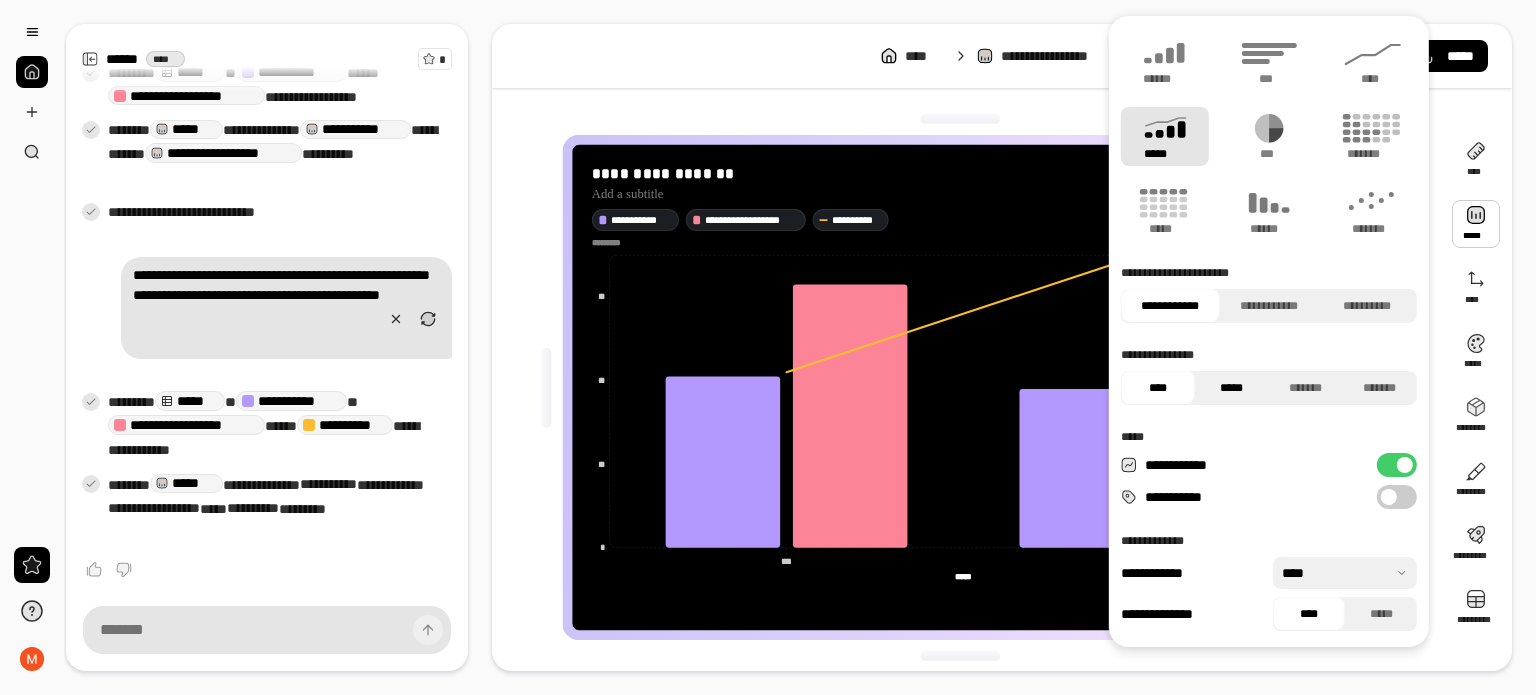 click on "*****" at bounding box center [1232, 388] 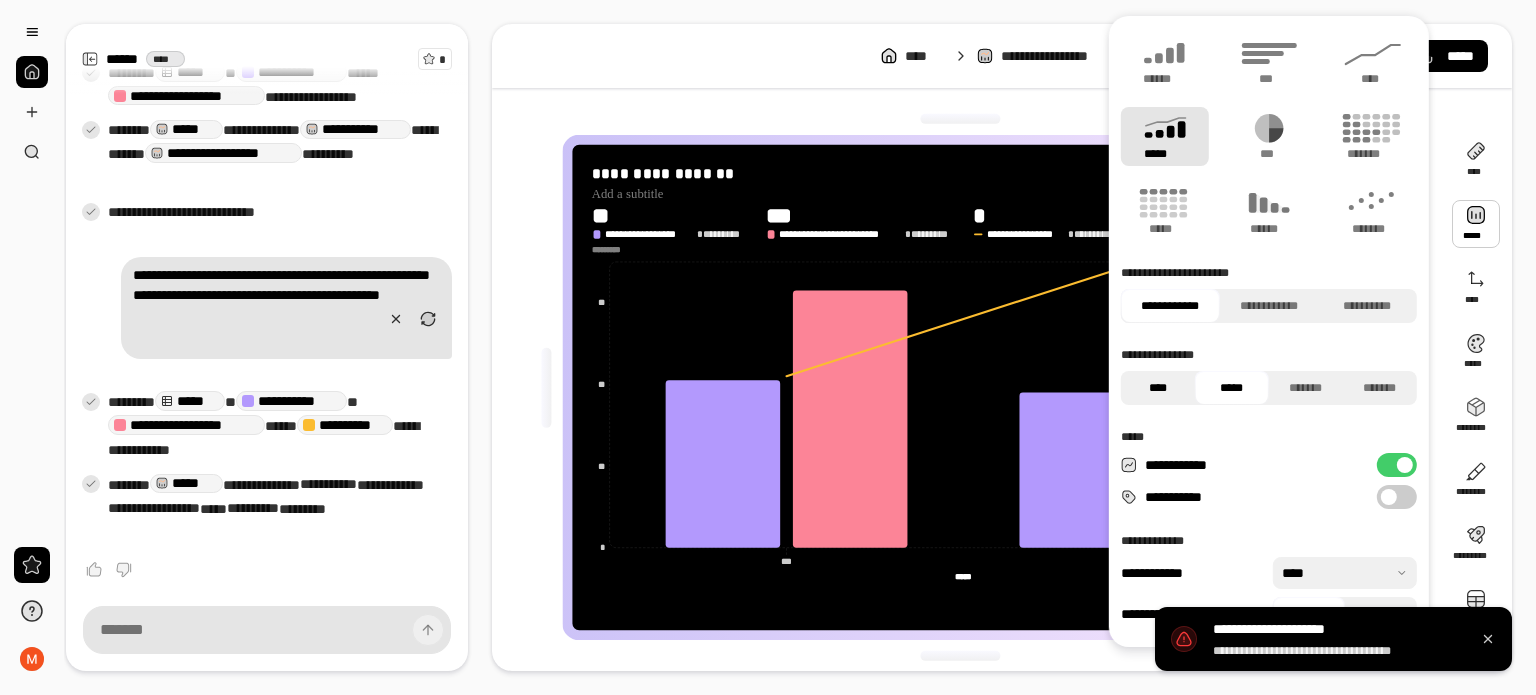 click on "****" at bounding box center [1158, 388] 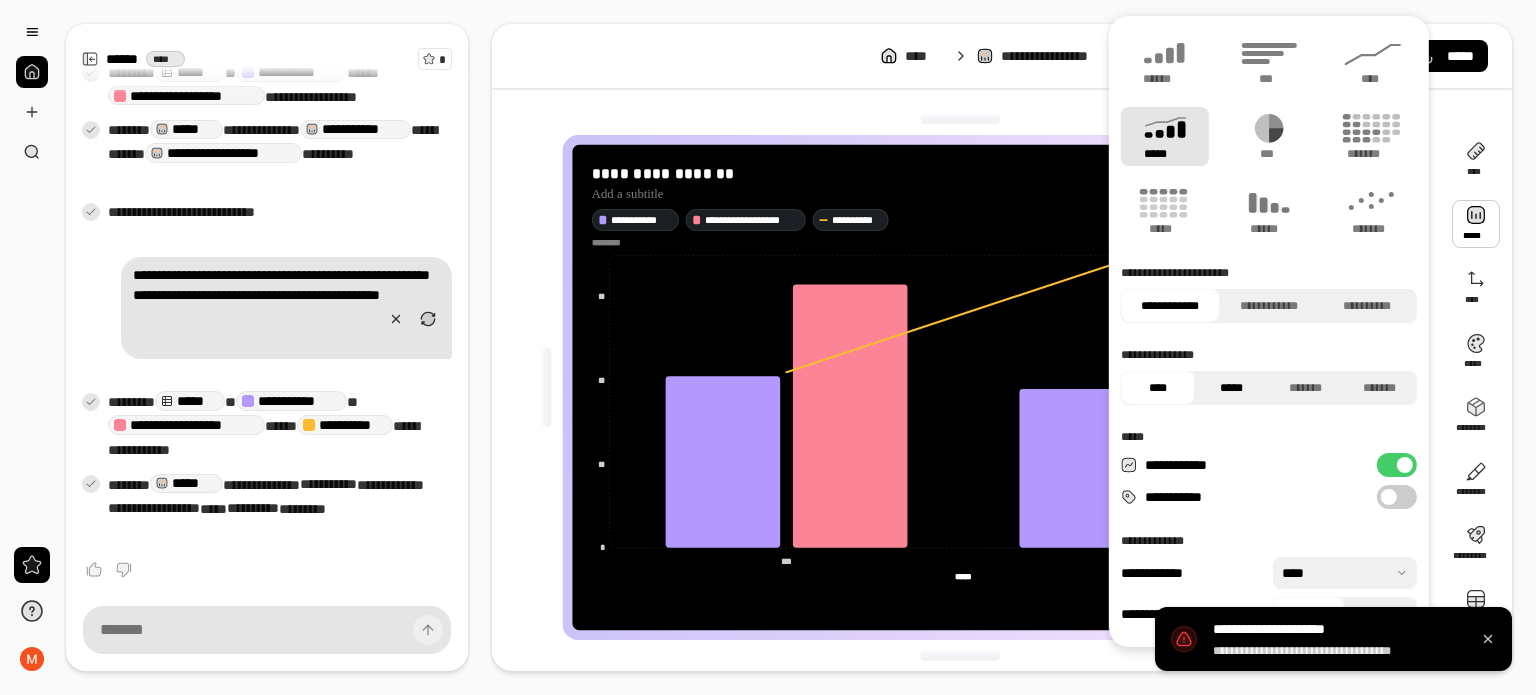 click on "*****" at bounding box center (1232, 388) 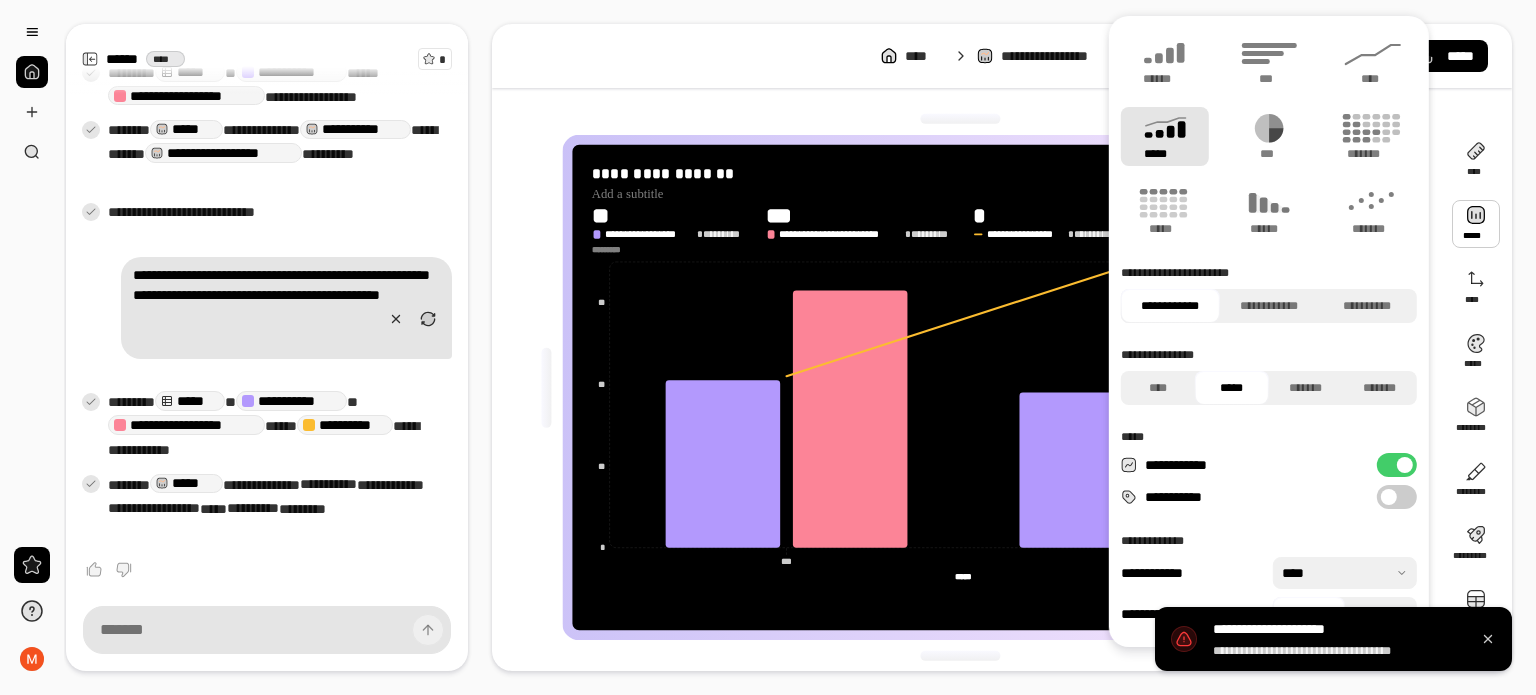 click on "**********" at bounding box center (1397, 497) 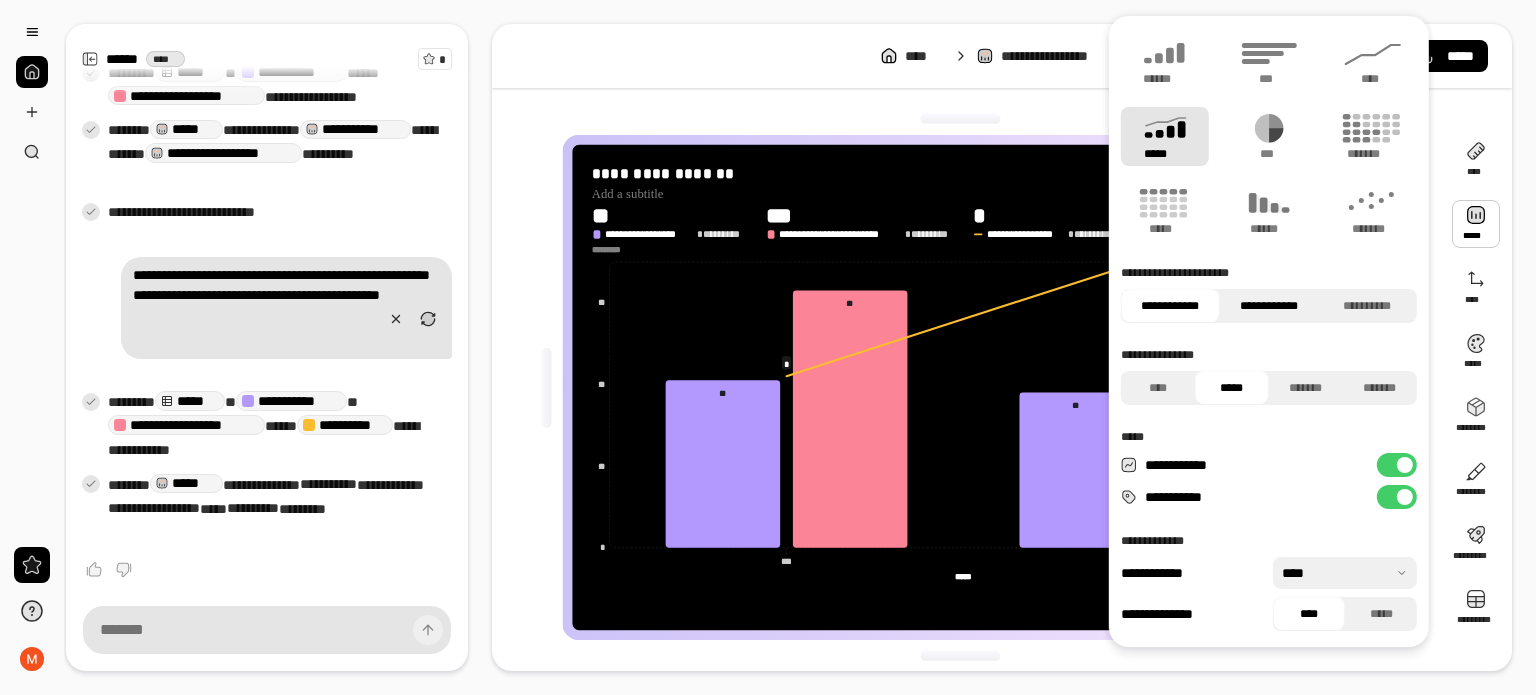 click on "**********" at bounding box center (1268, 306) 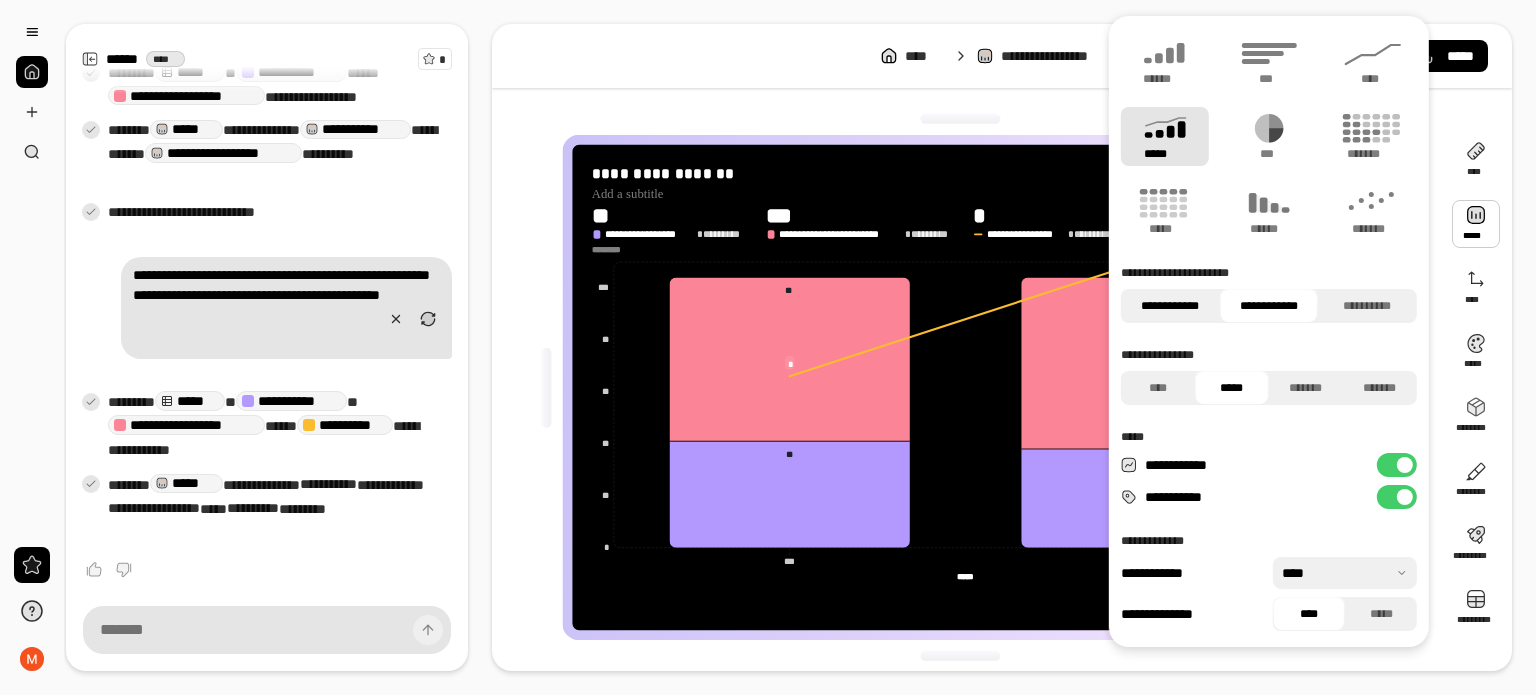 click on "**********" at bounding box center [1170, 306] 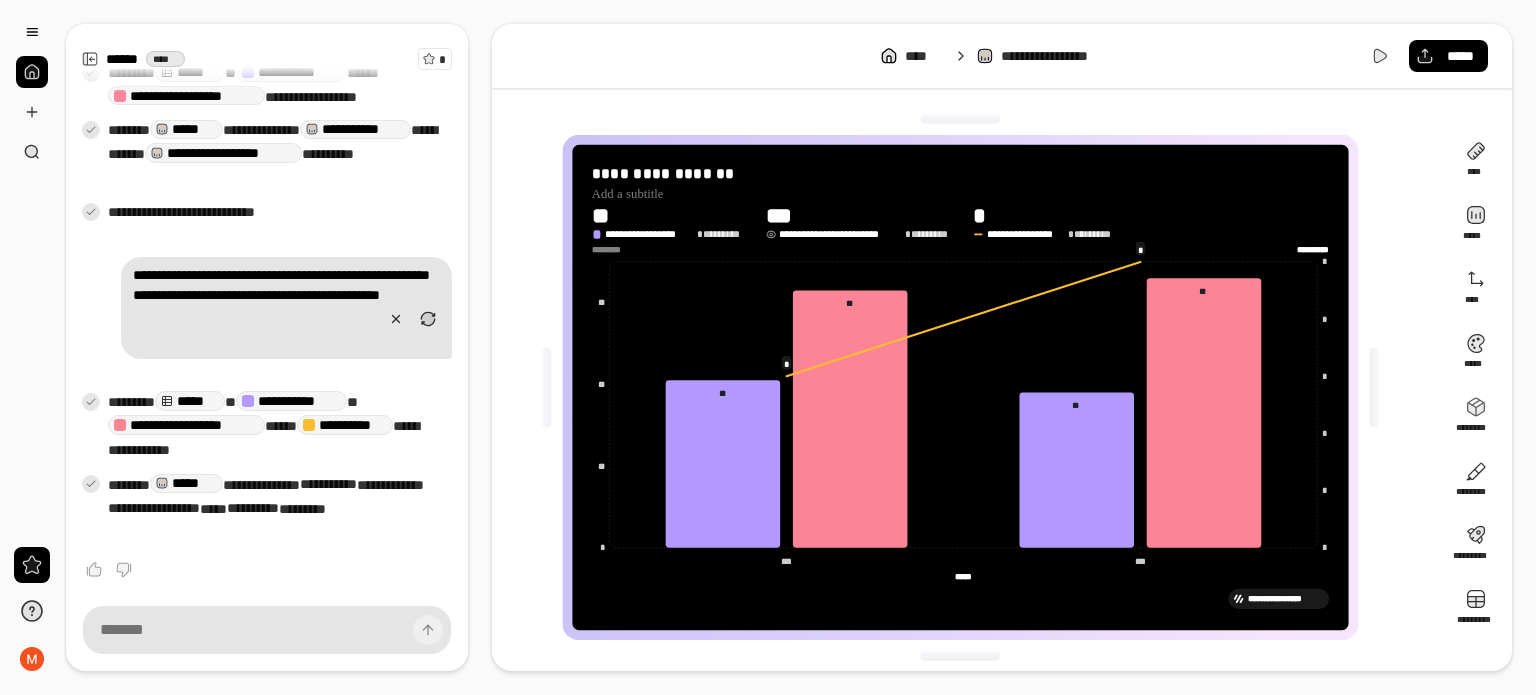 click on "**********" at bounding box center (840, 234) 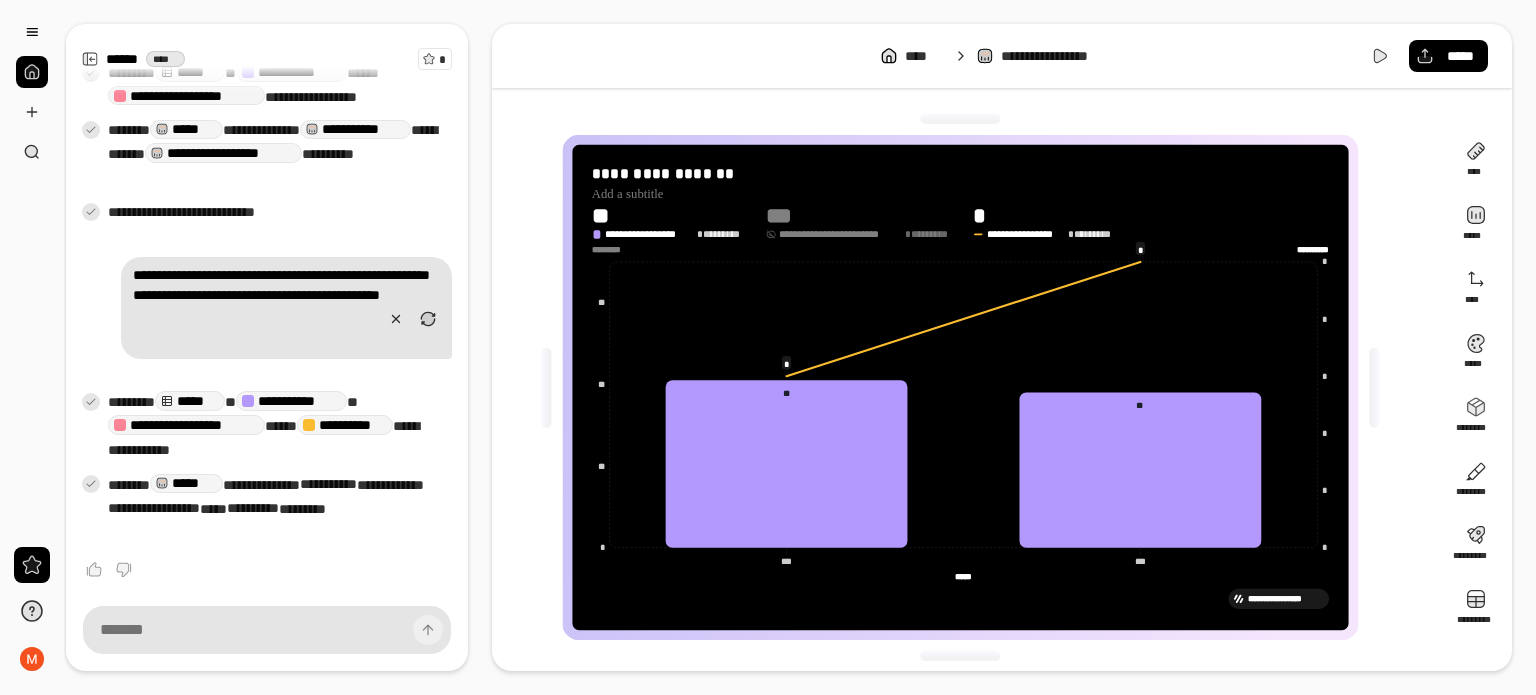 click on "**********" at bounding box center (840, 234) 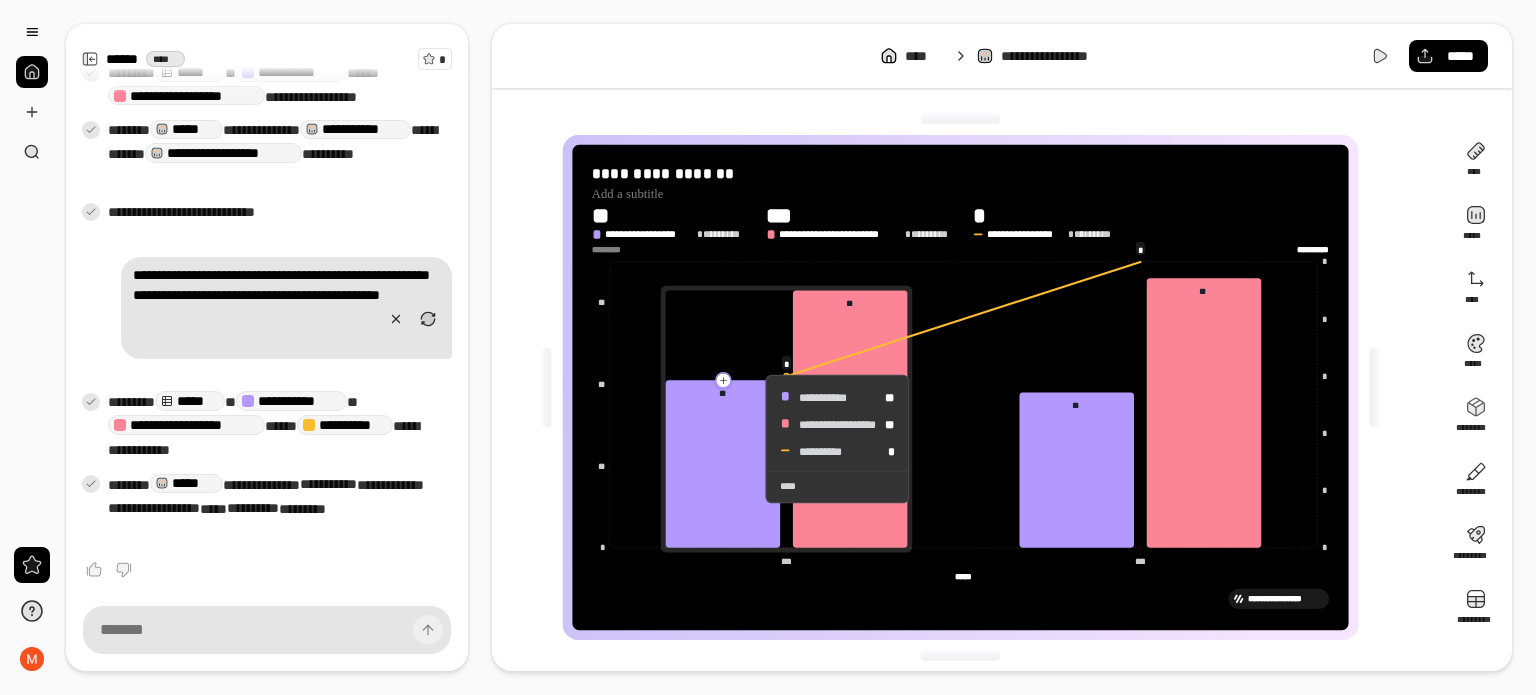 click 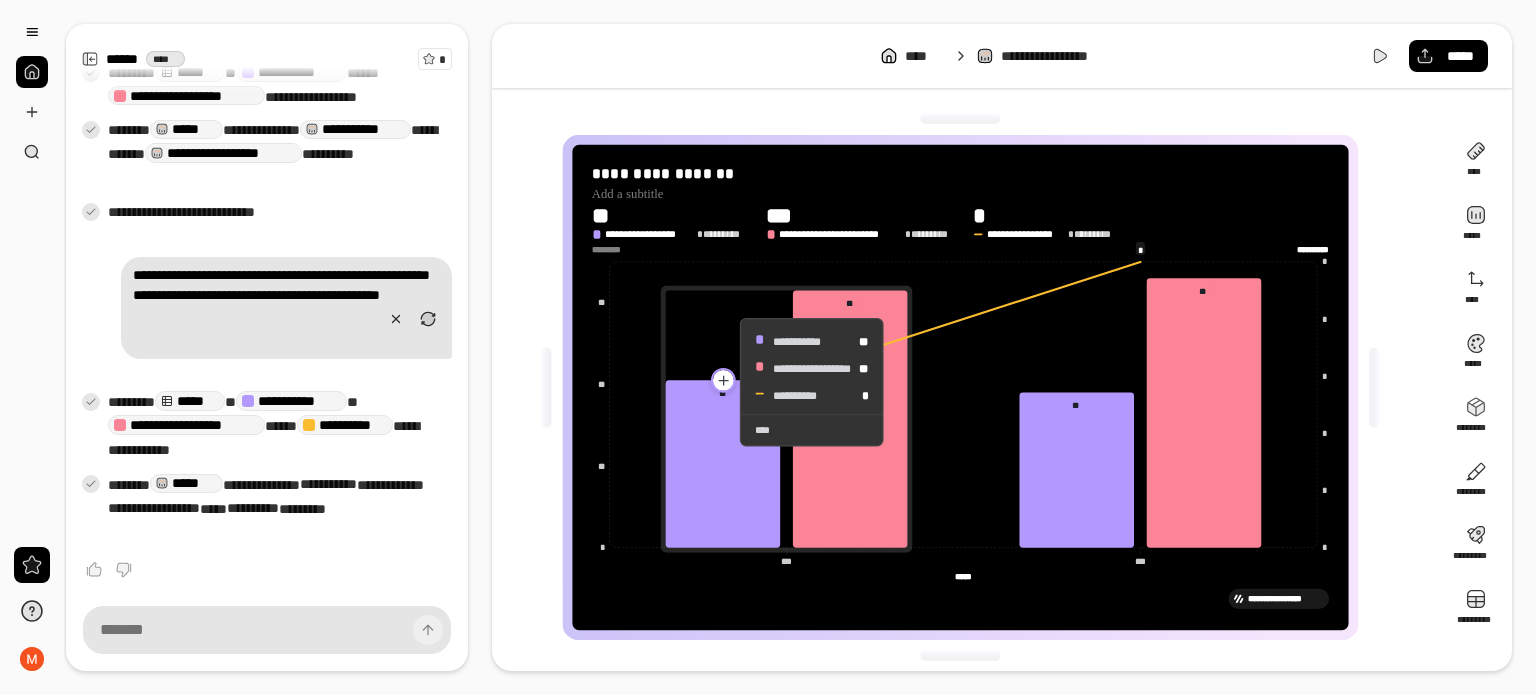 drag, startPoint x: 720, startPoint y: 382, endPoint x: 696, endPoint y: 315, distance: 71.168816 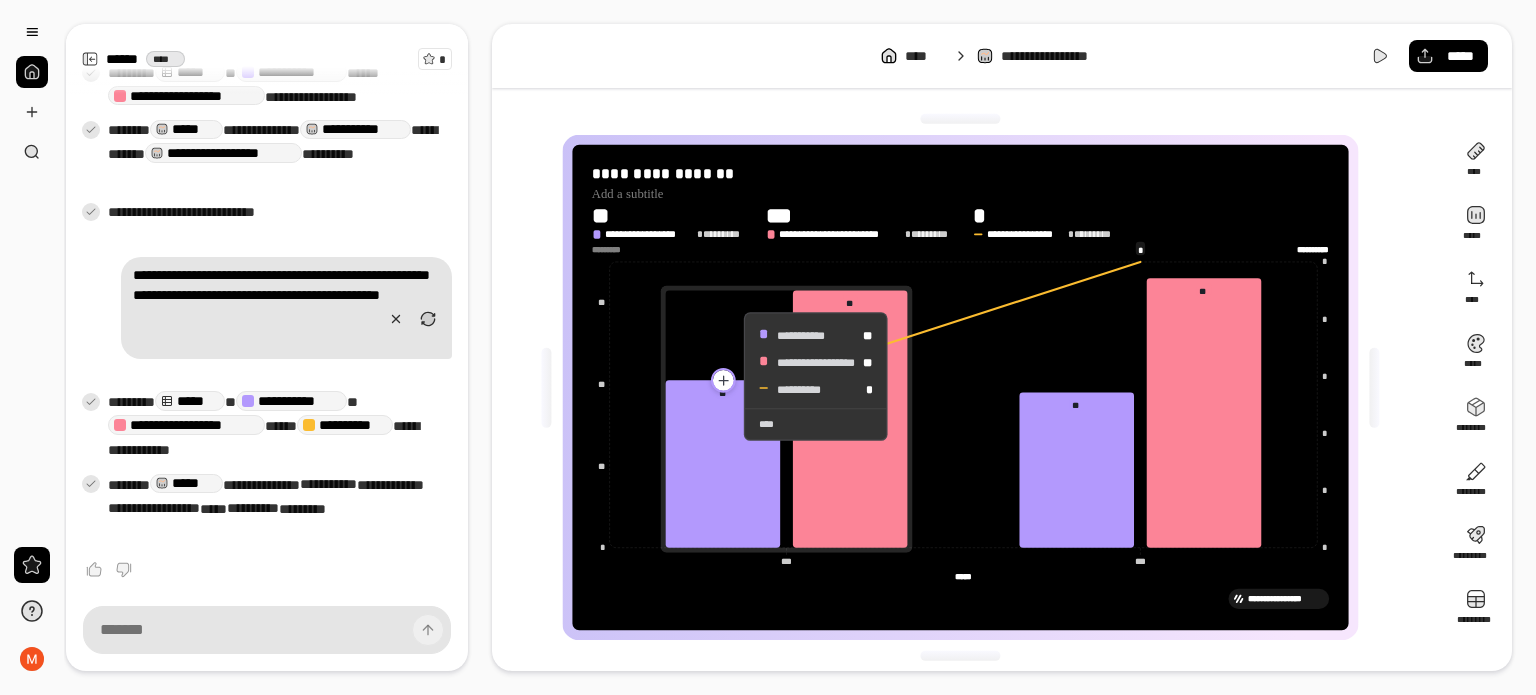 click 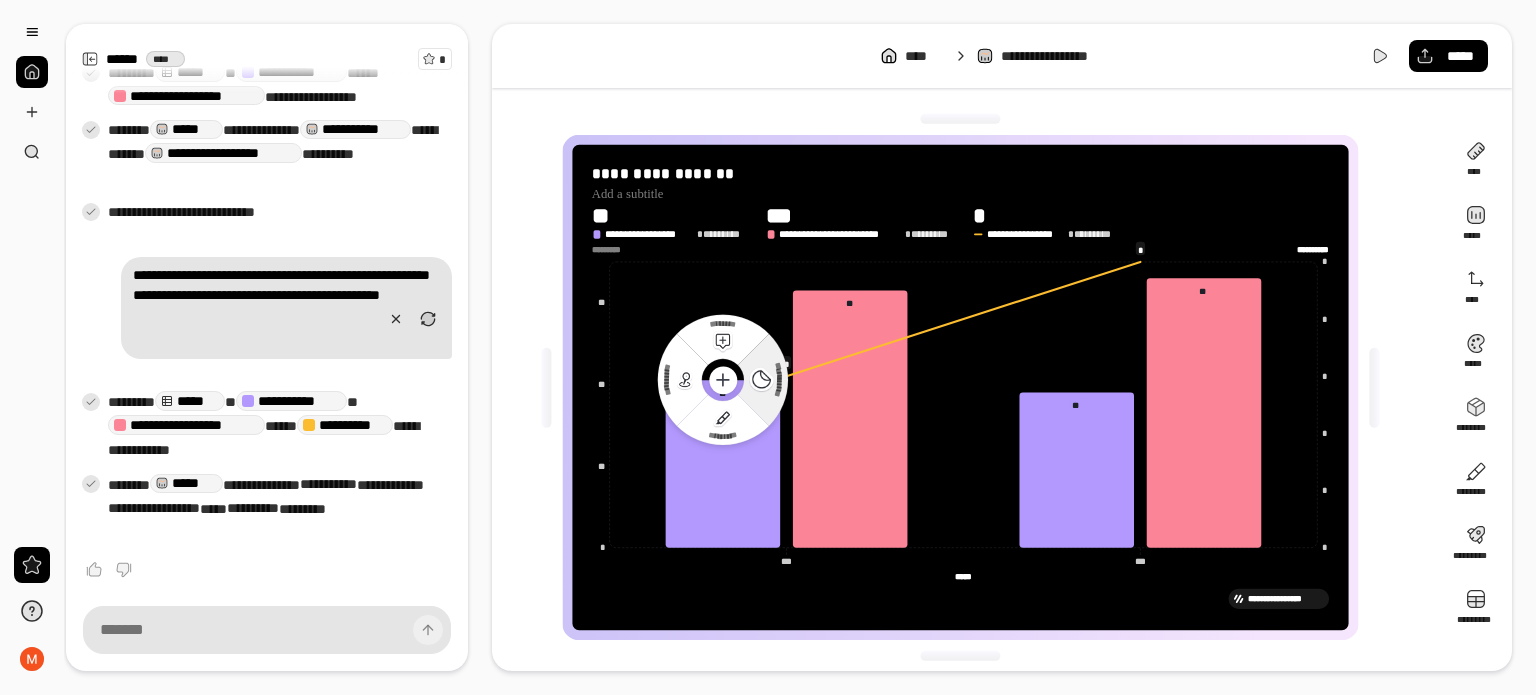 click 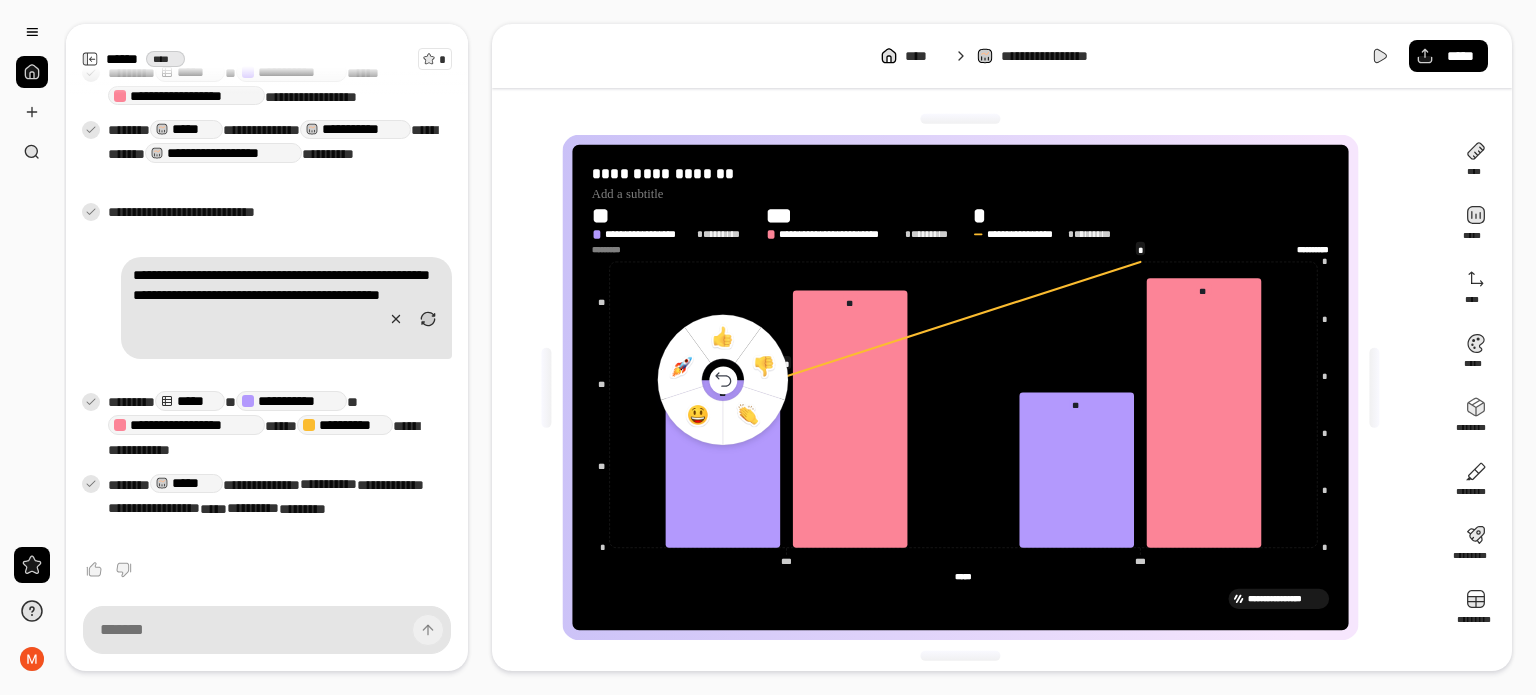 click 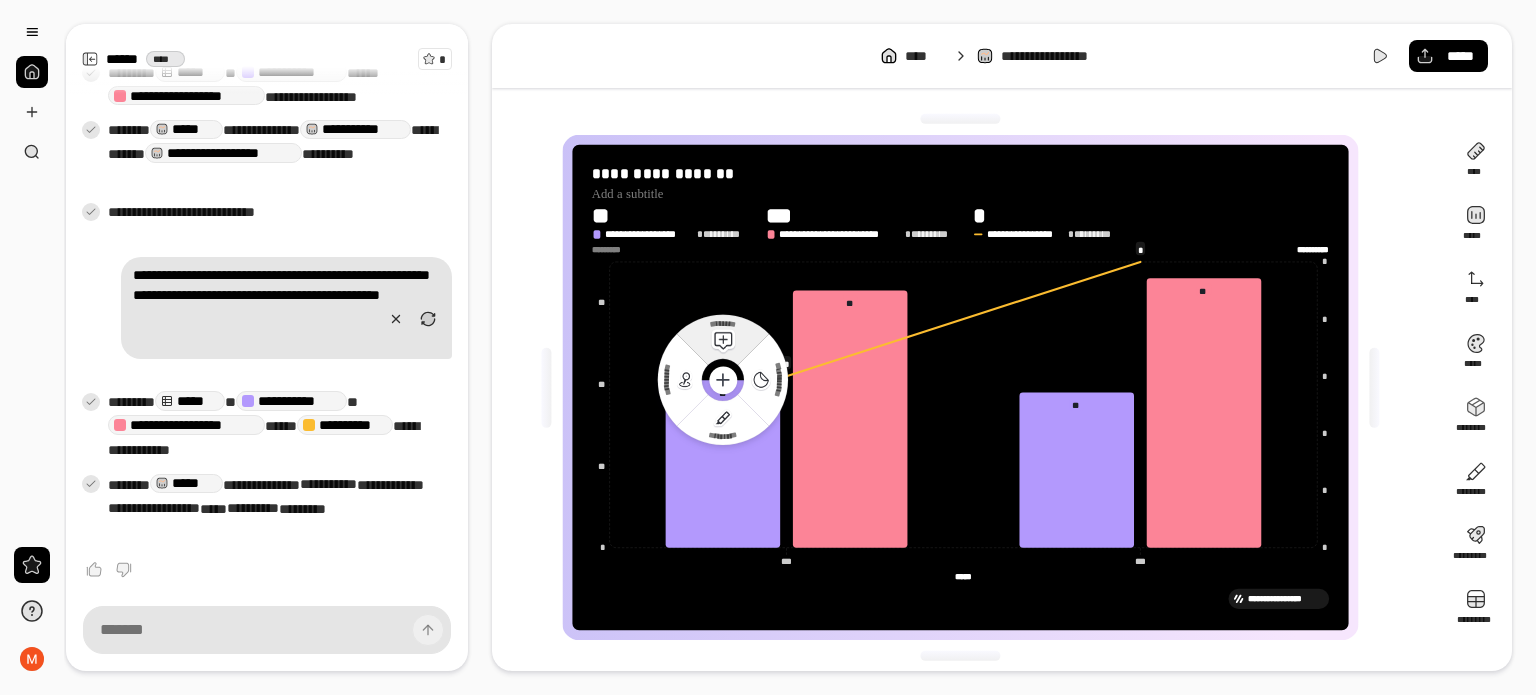 click 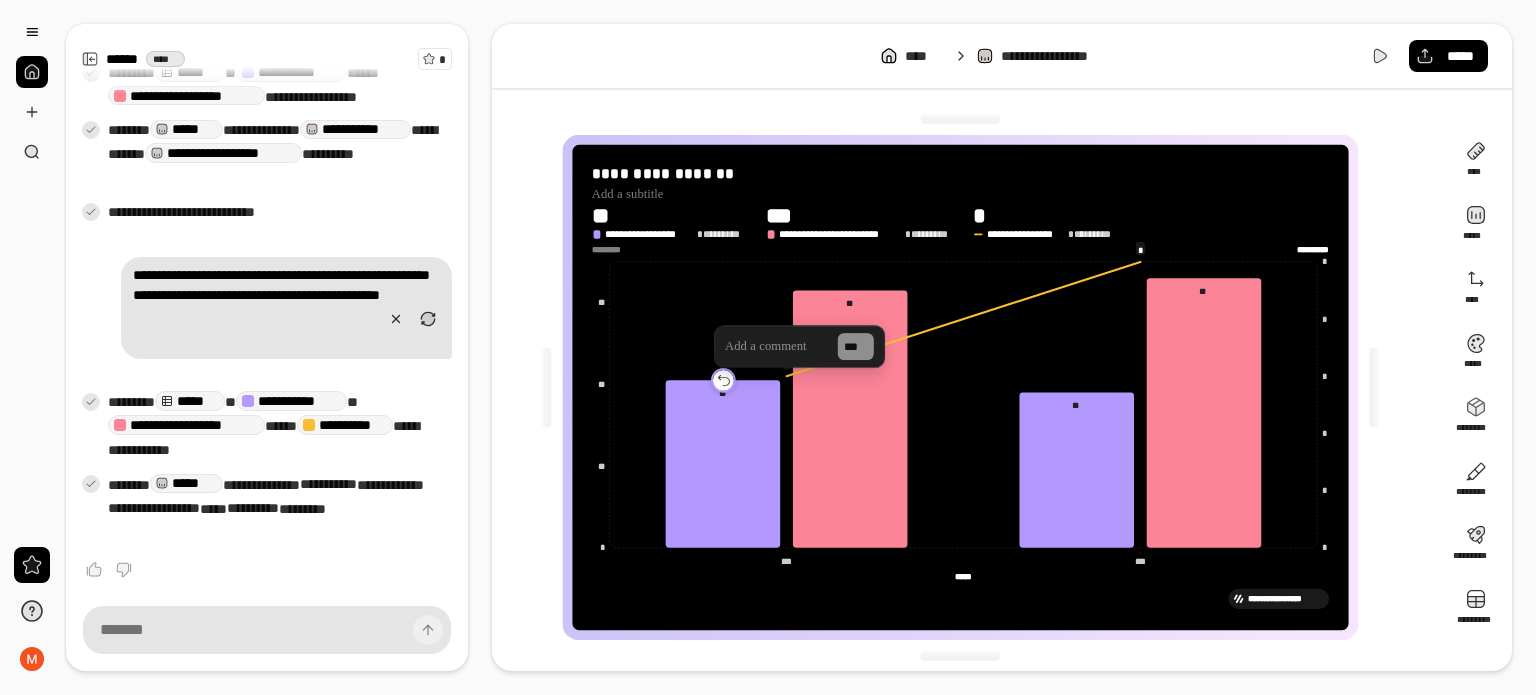 click at bounding box center [722, 379] 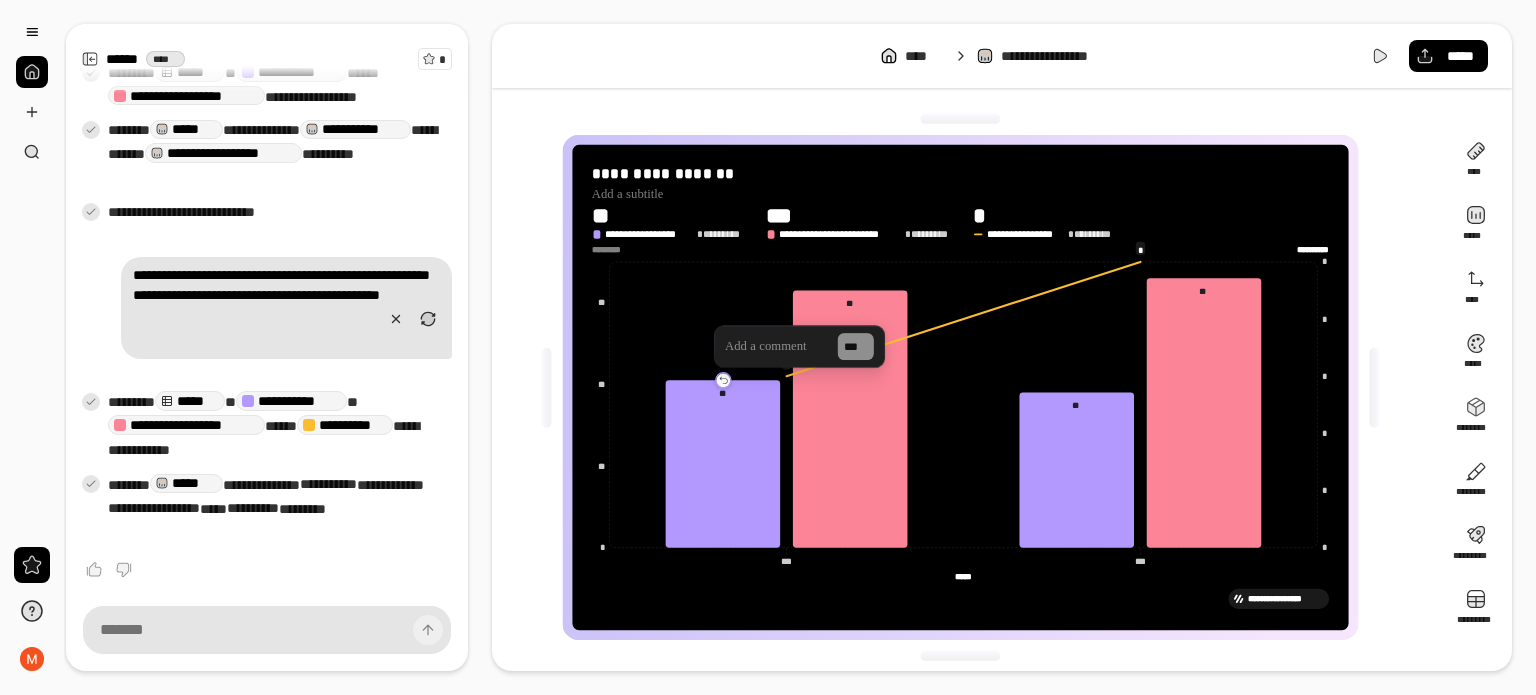 click 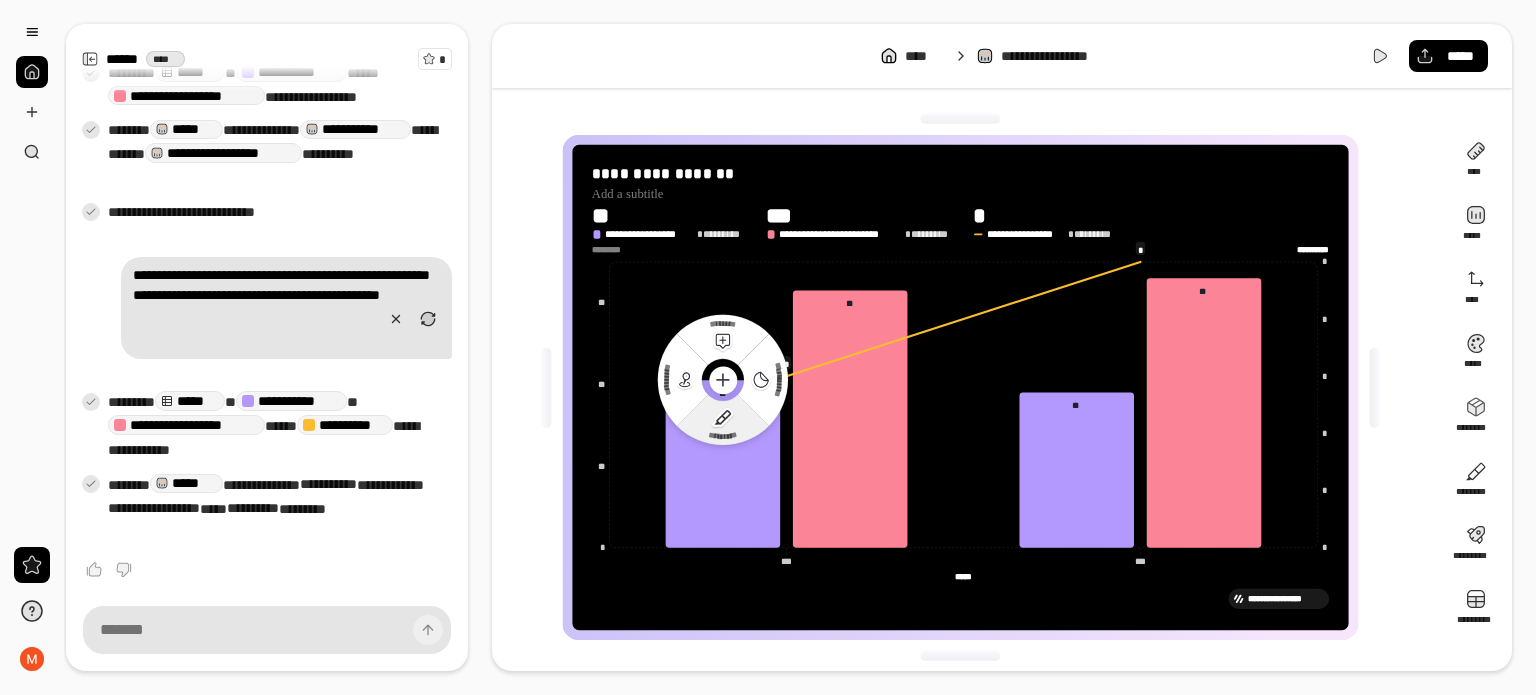 click 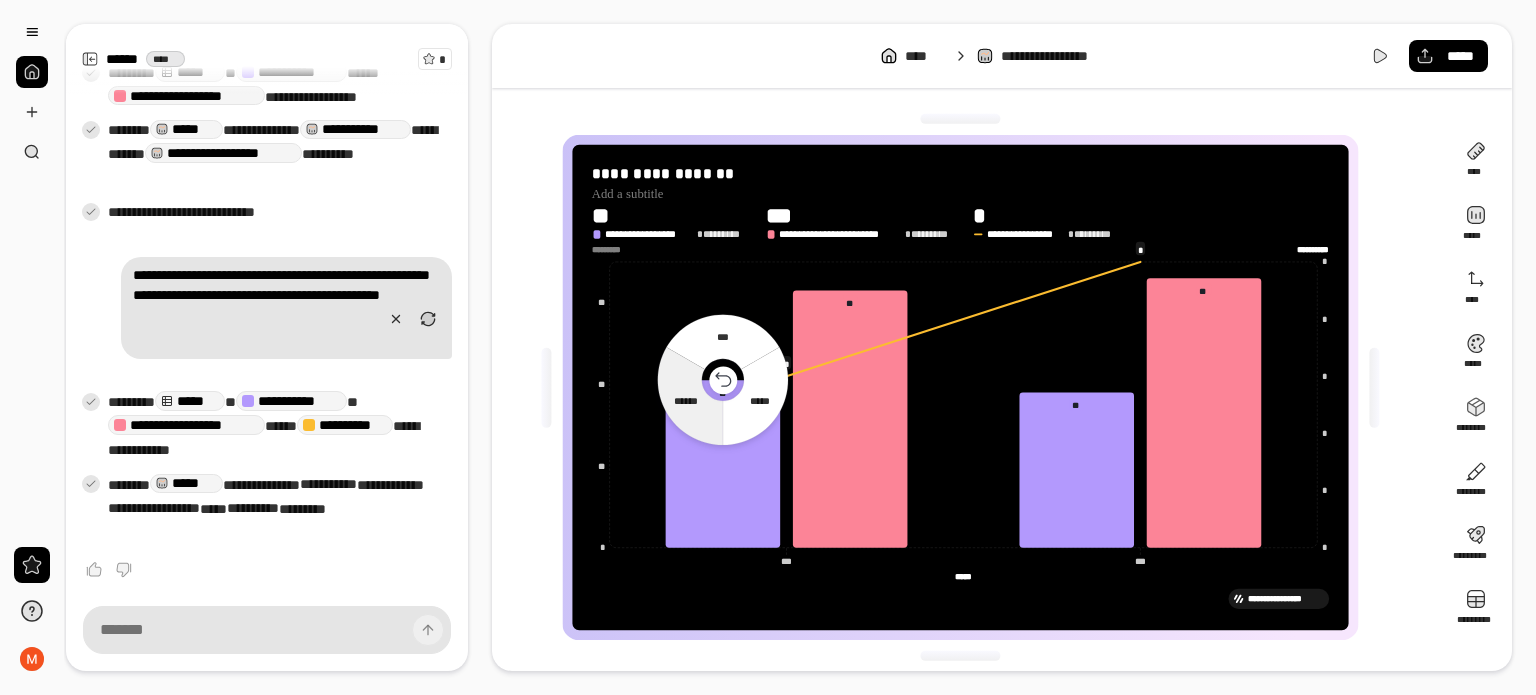 click 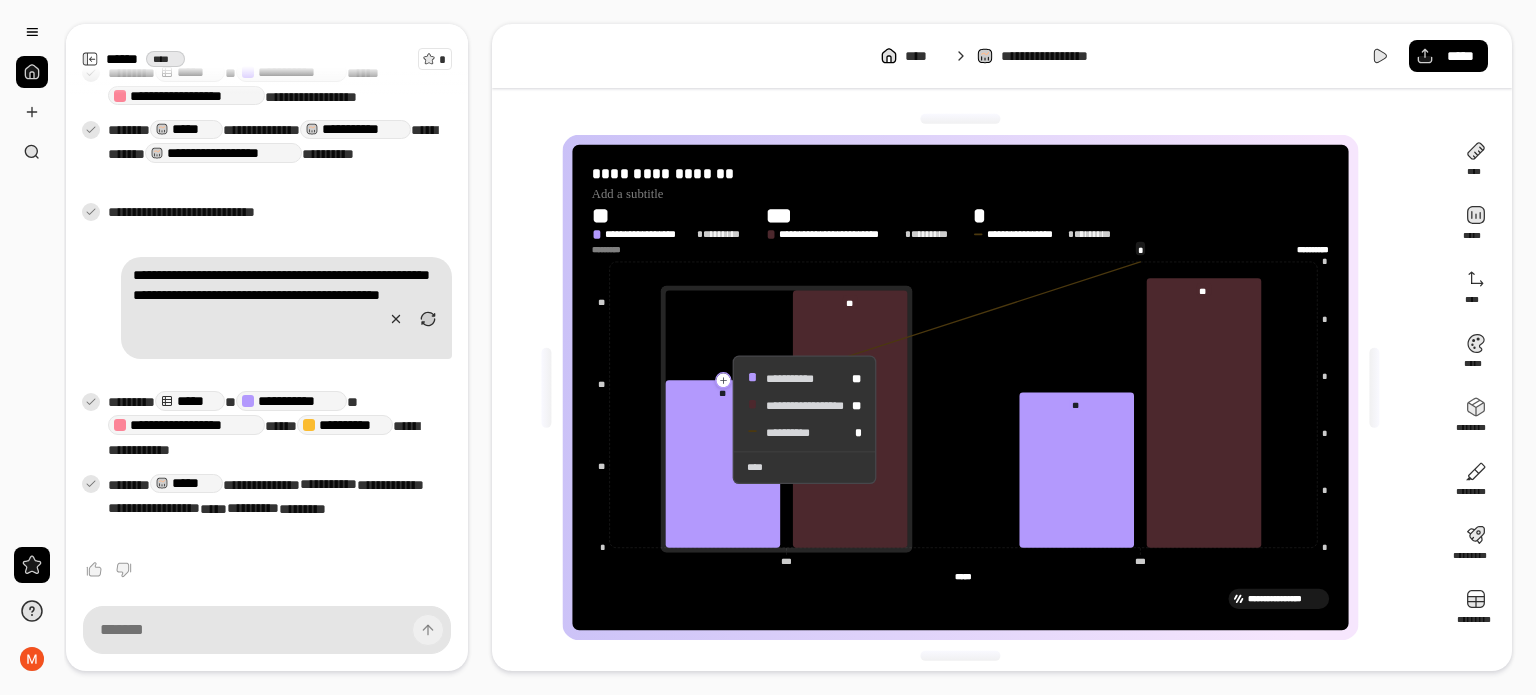 click 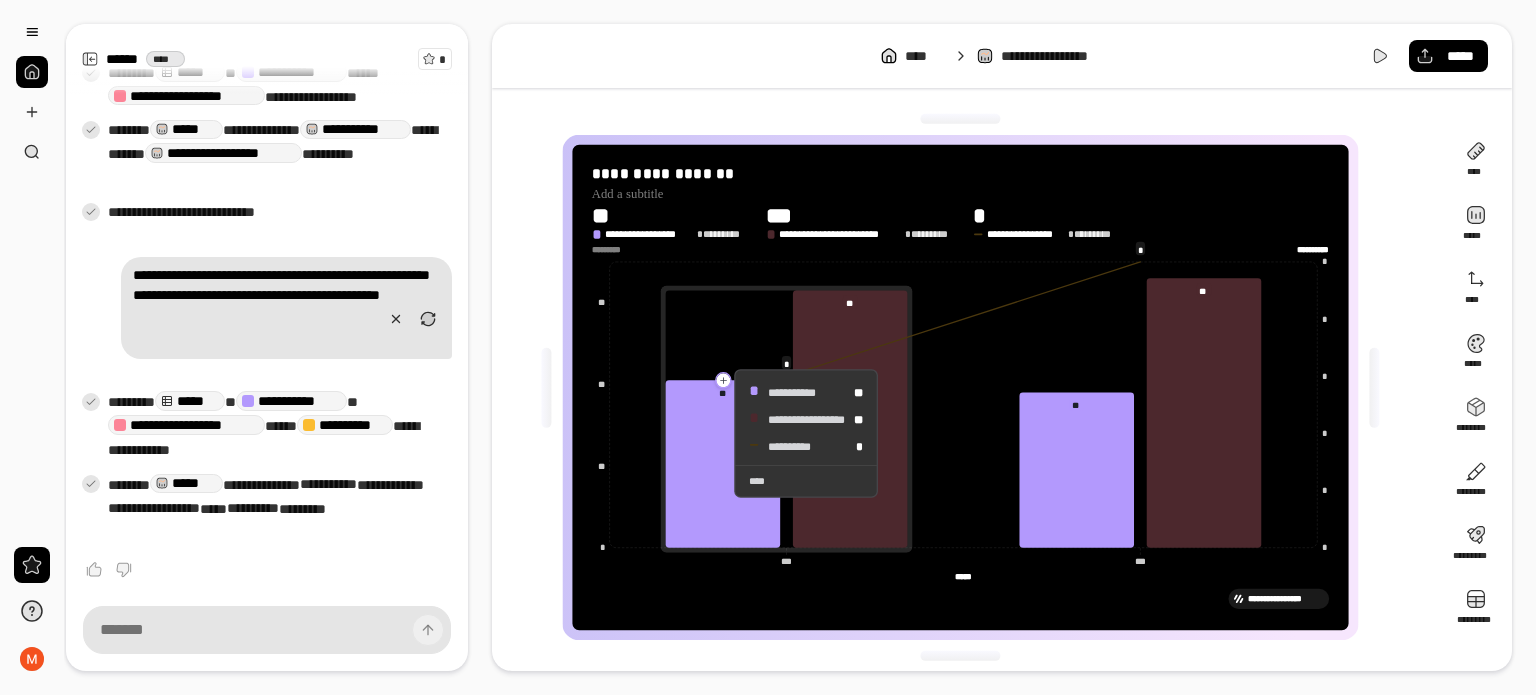 click 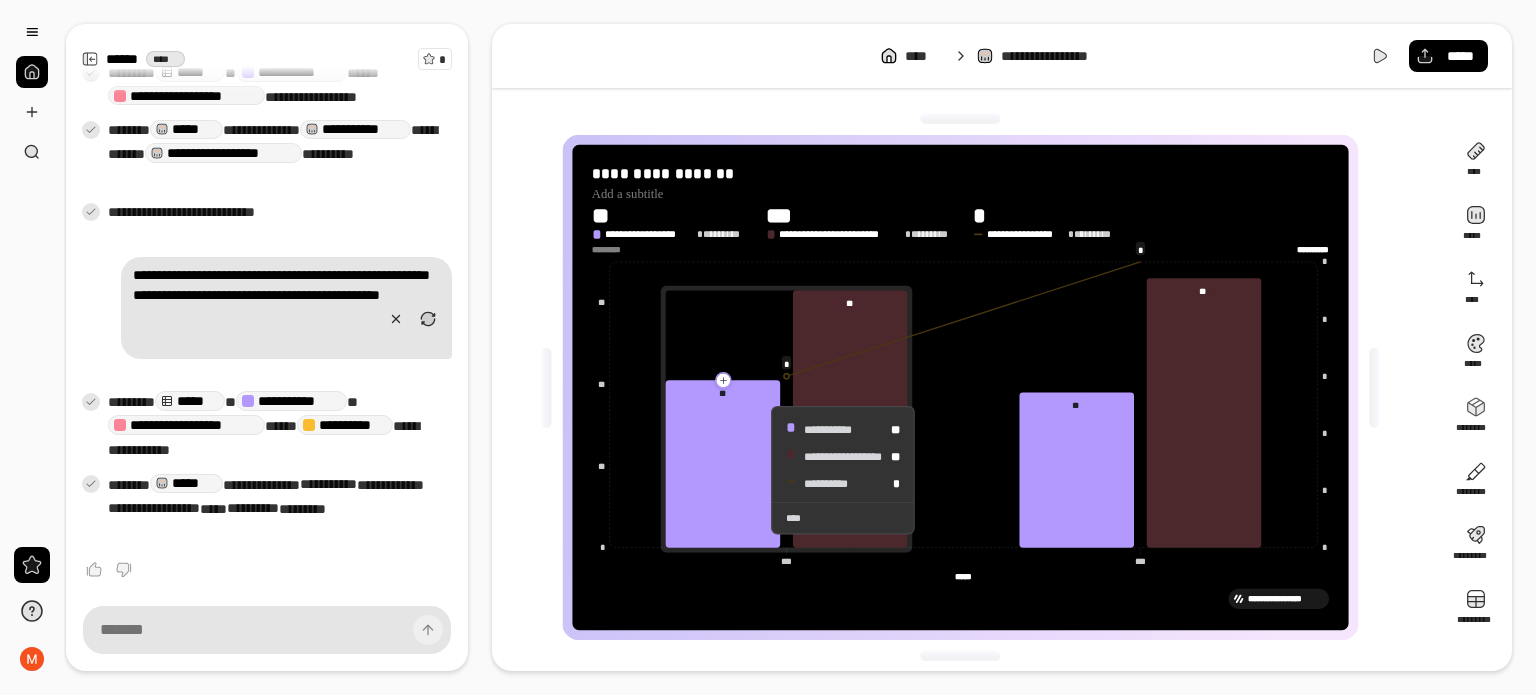 click 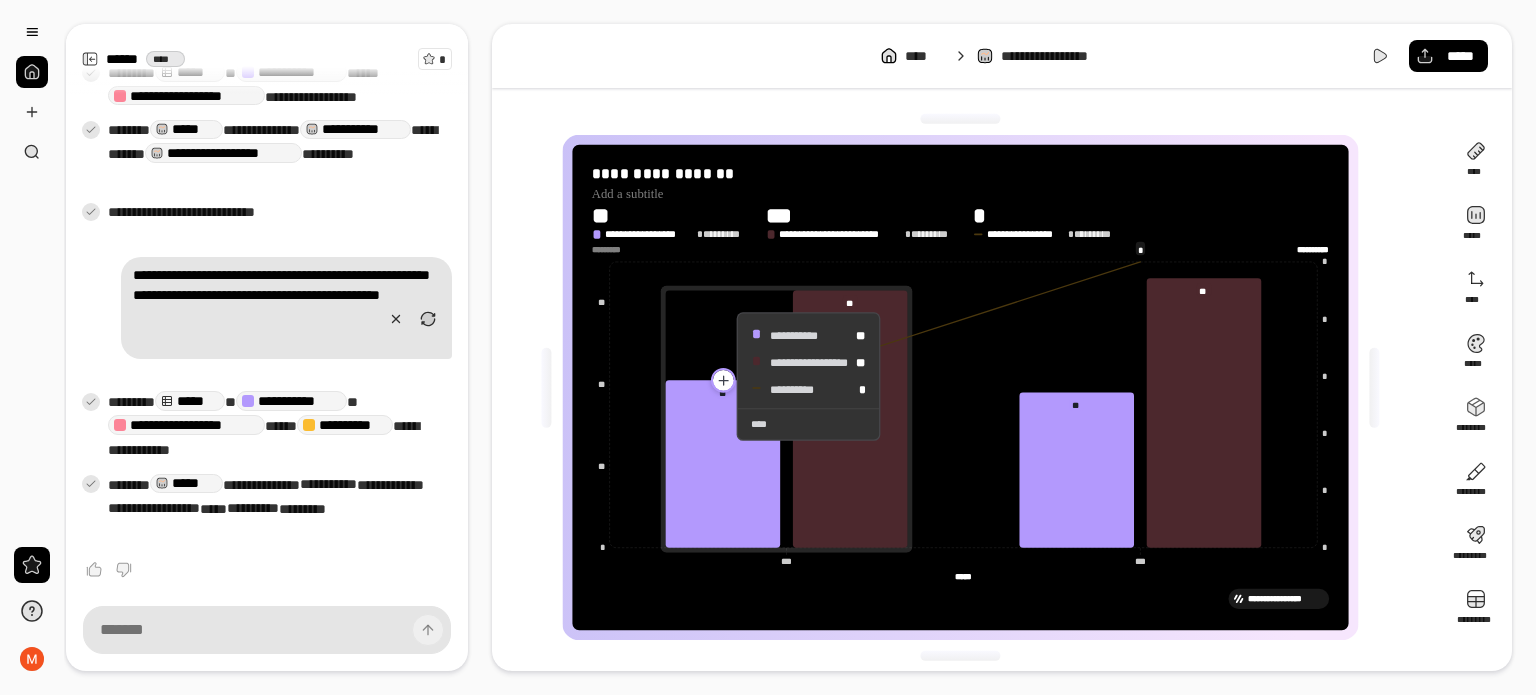 click 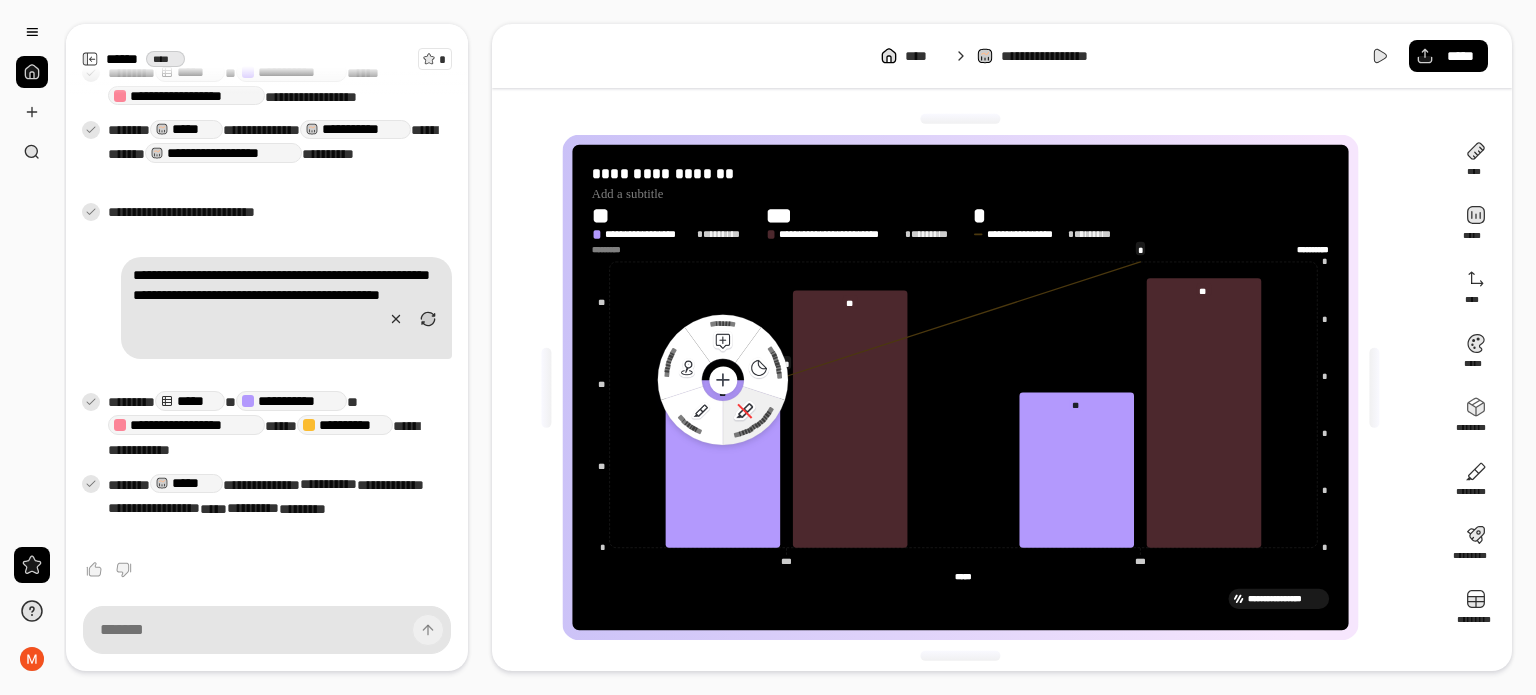 click 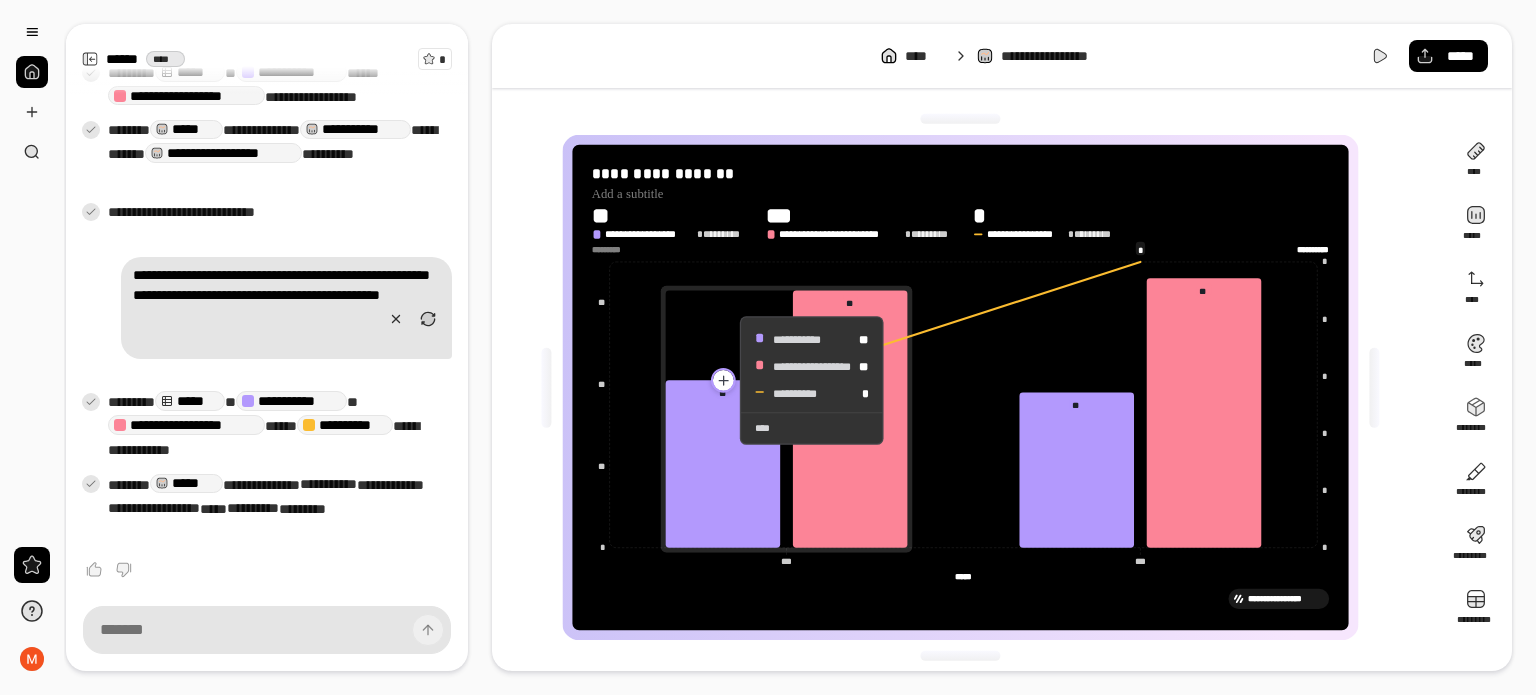 click 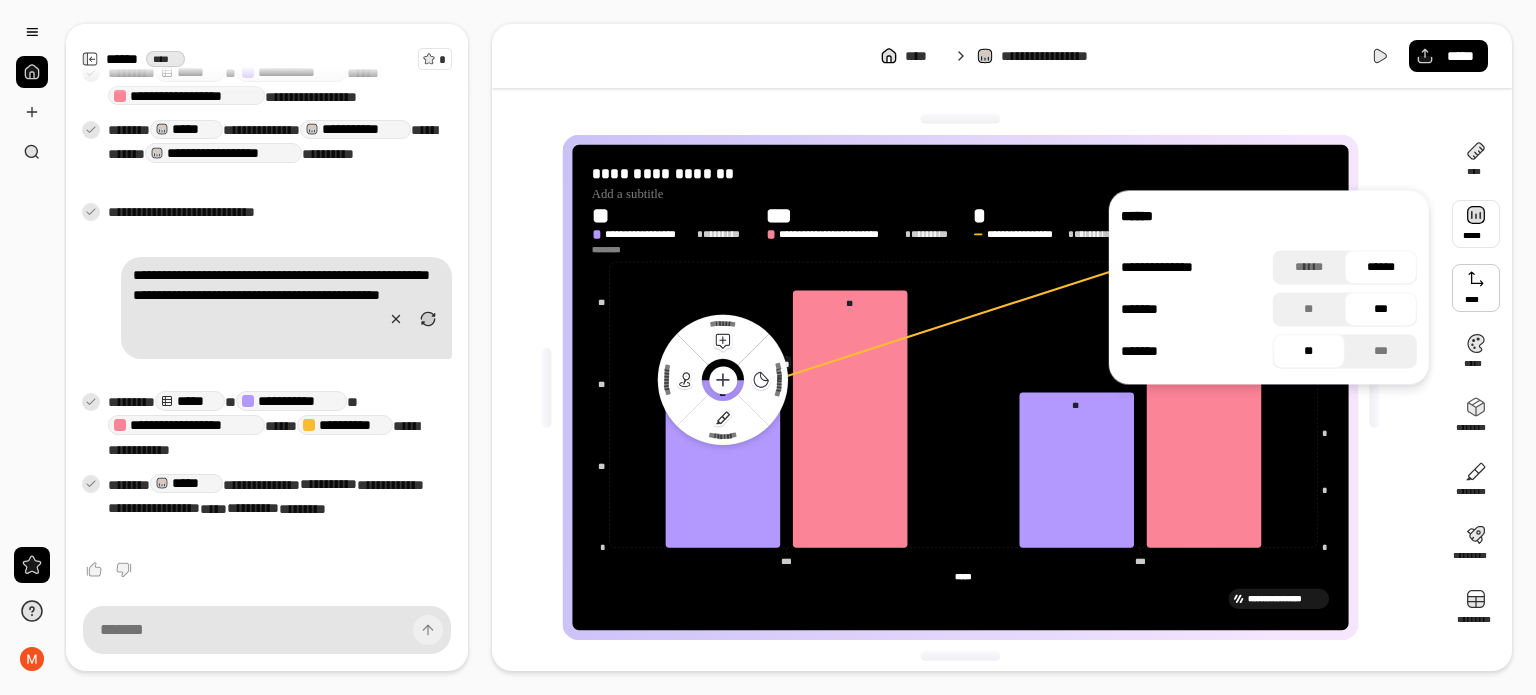 click at bounding box center (1476, 224) 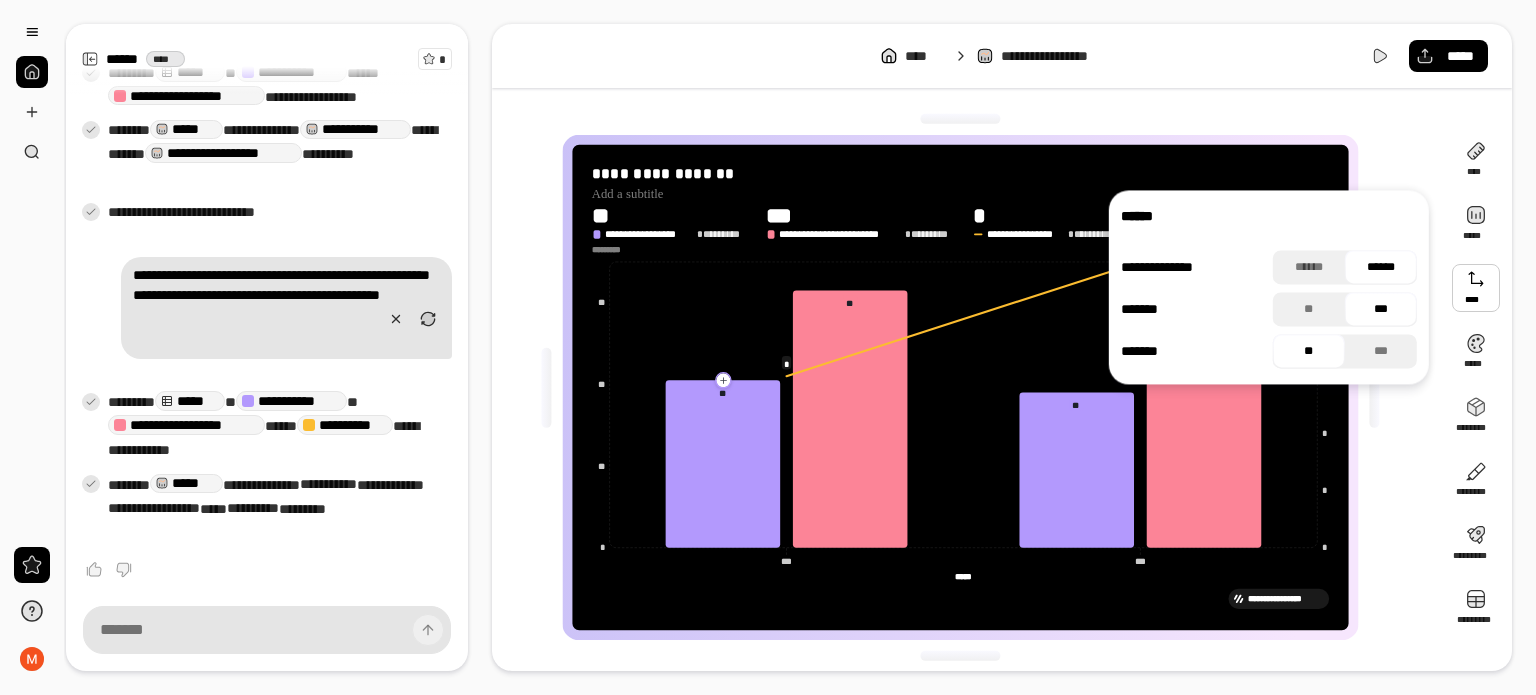 click at bounding box center [1476, 288] 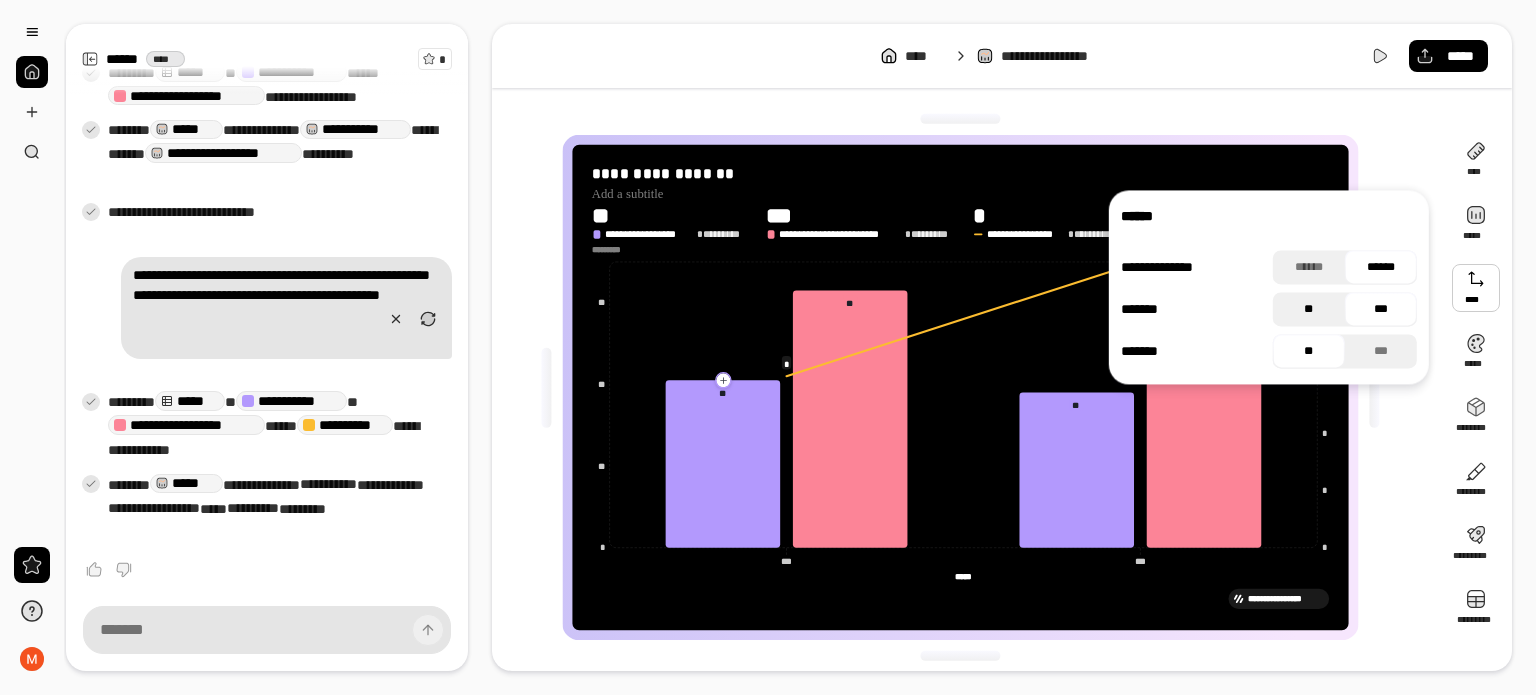 click on "**" at bounding box center [1309, 309] 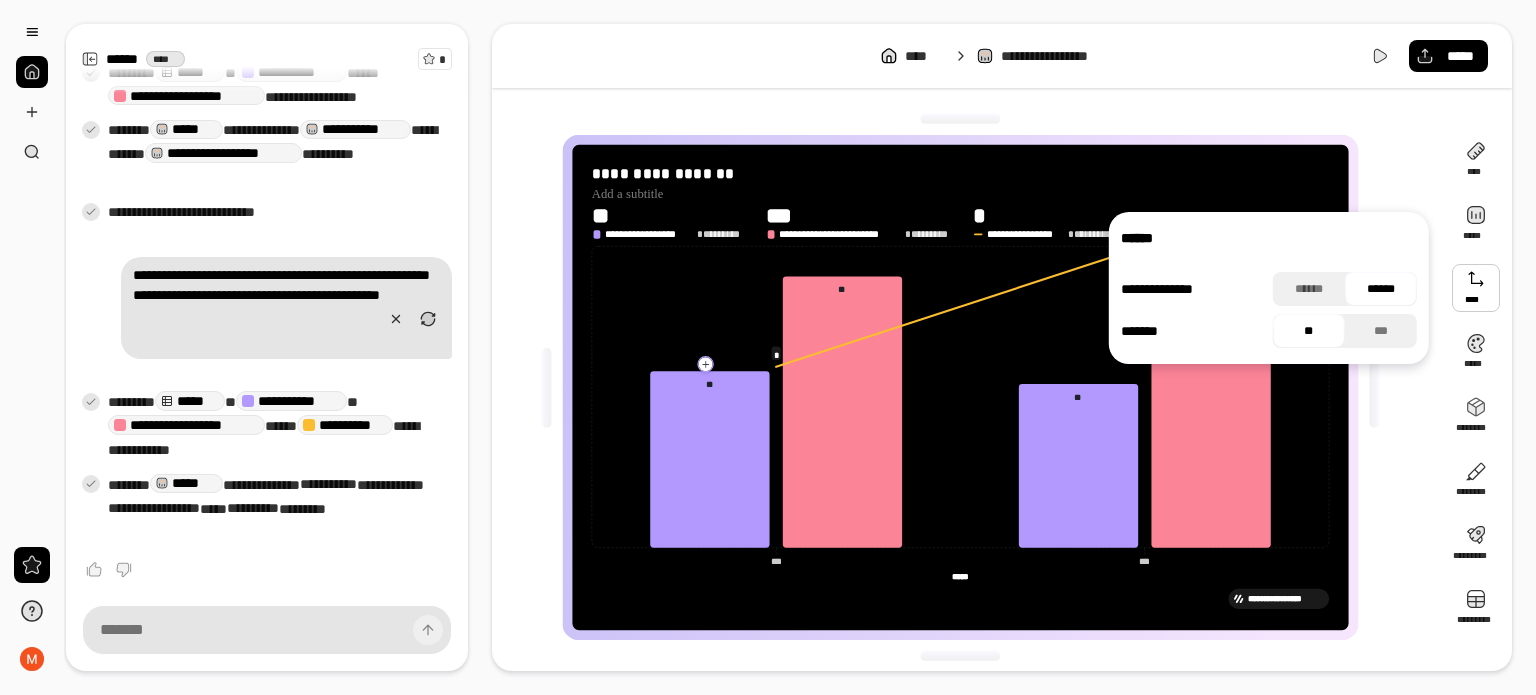 click on "******" at bounding box center (1381, 289) 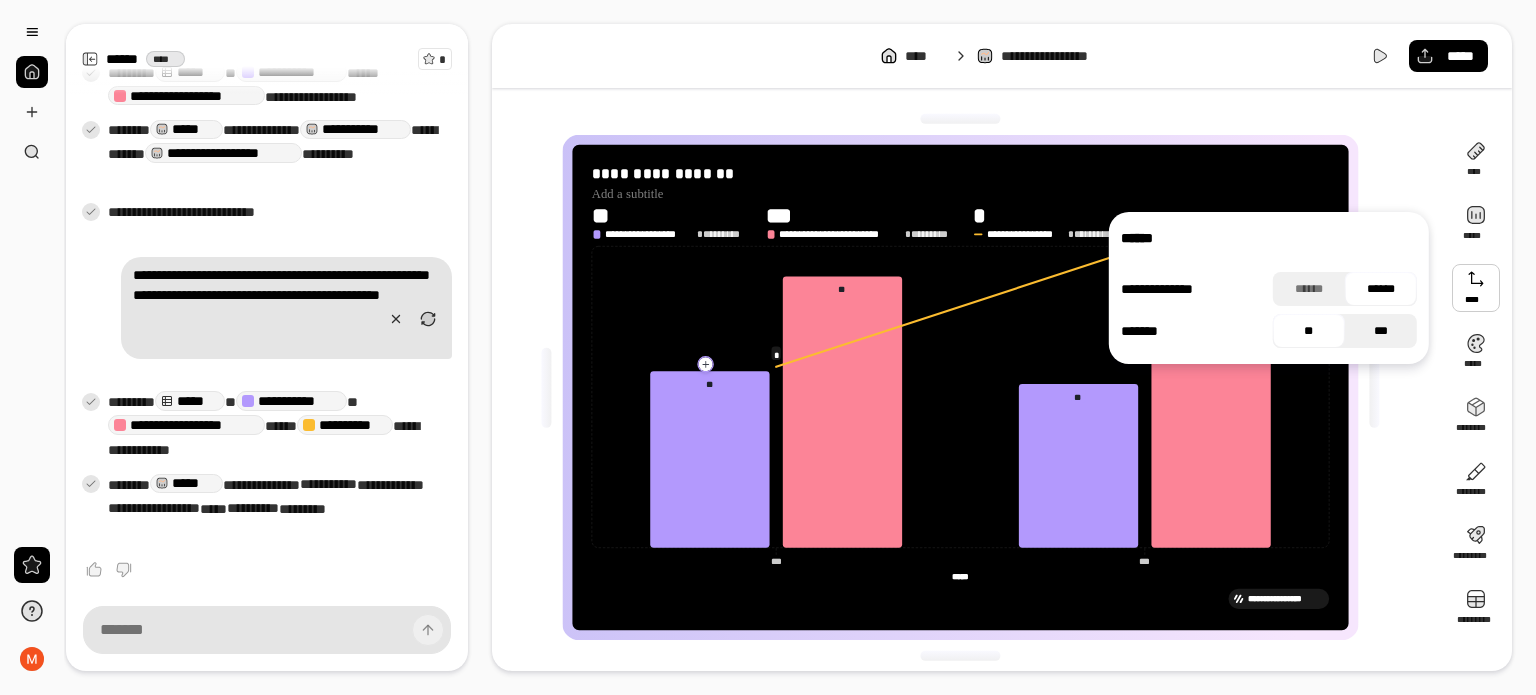 click on "***" at bounding box center (1381, 331) 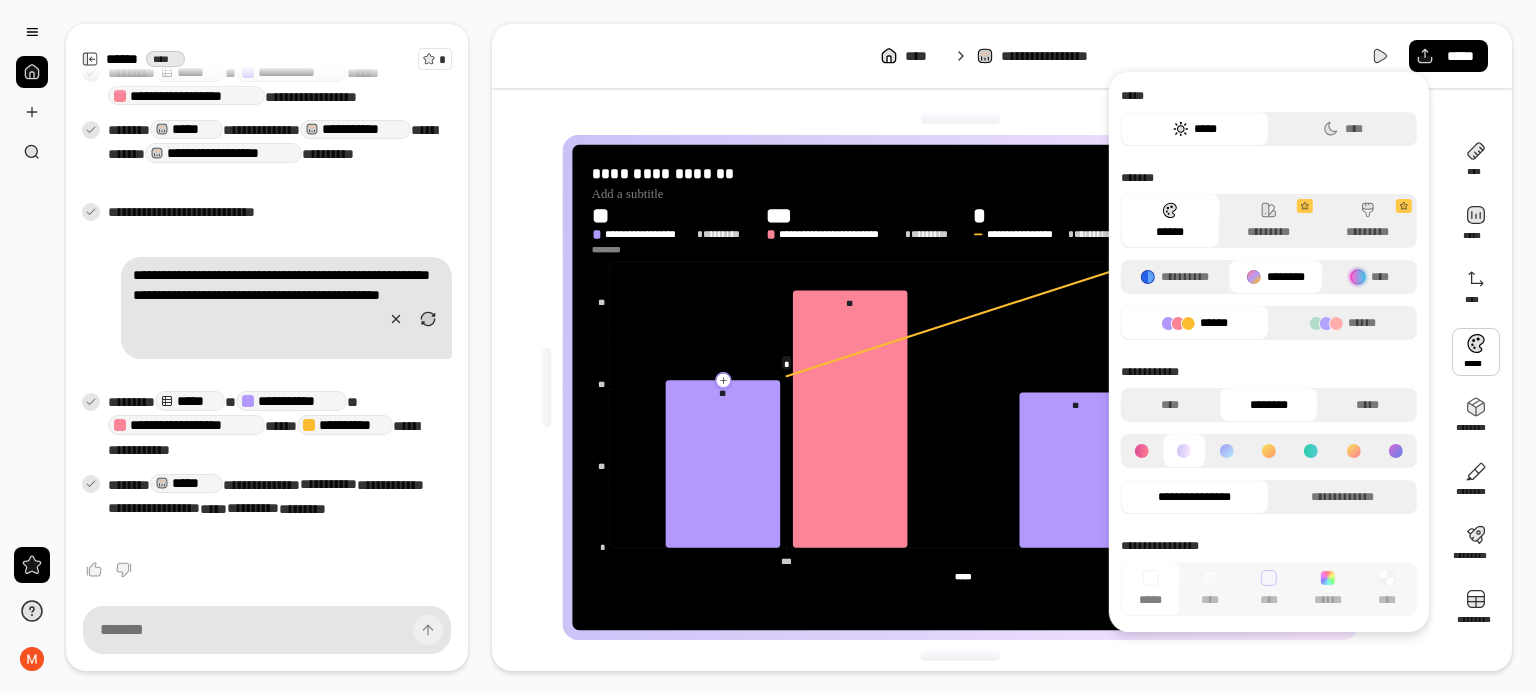 click at bounding box center [1476, 352] 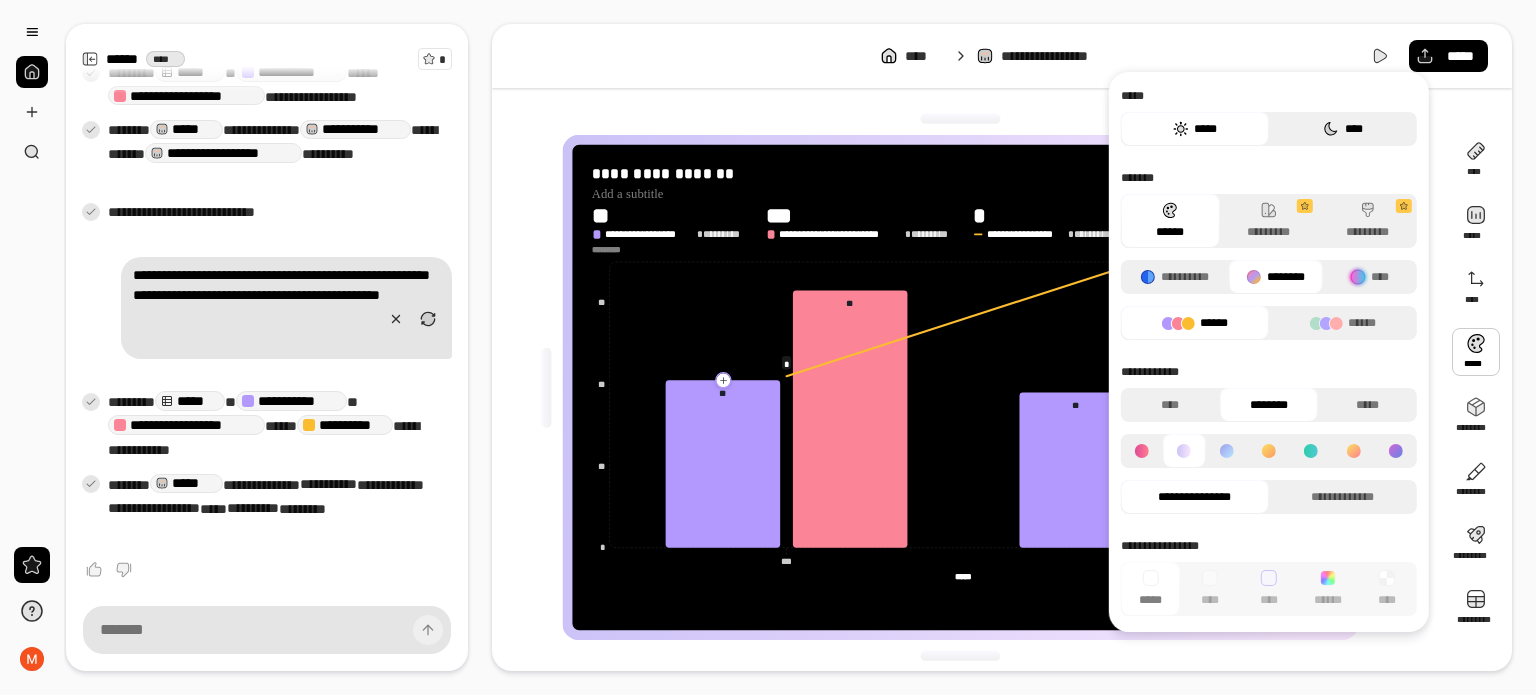 click 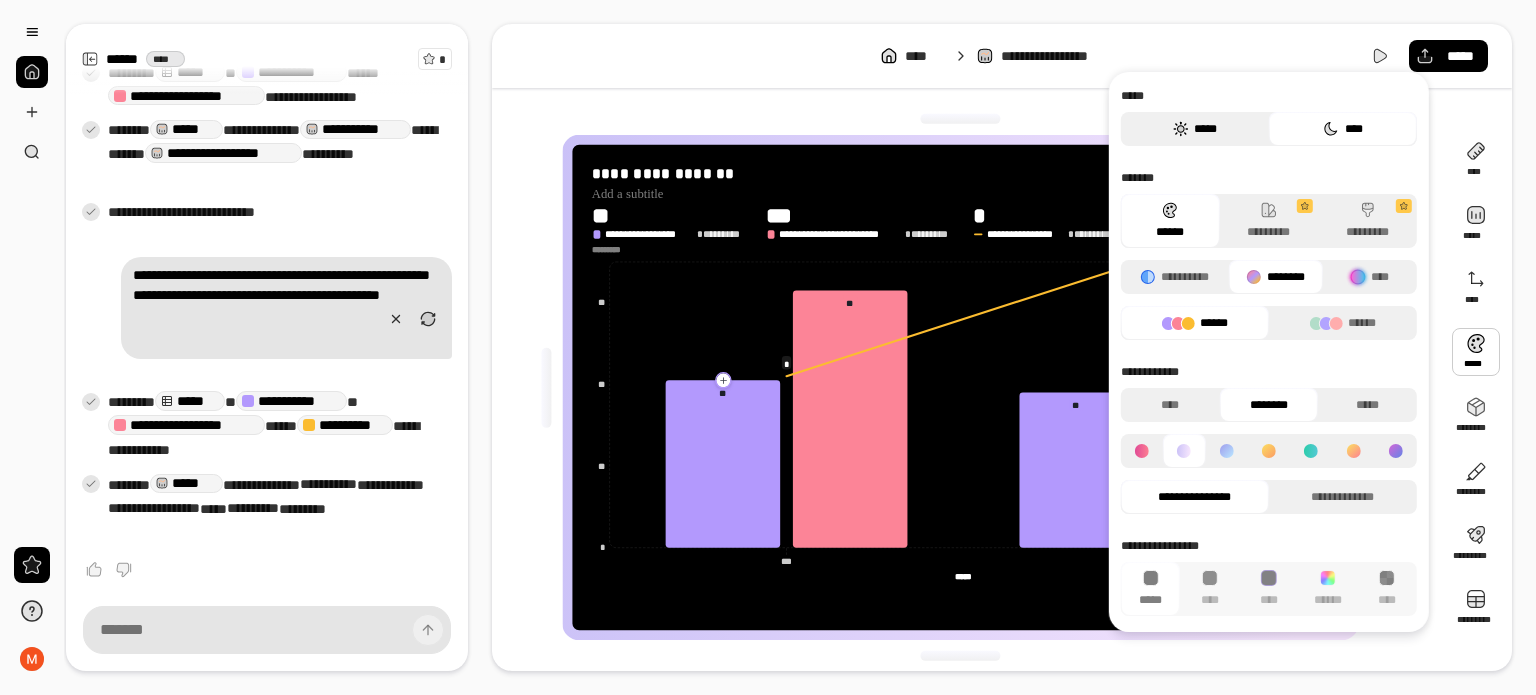 click on "*****" at bounding box center [1195, 129] 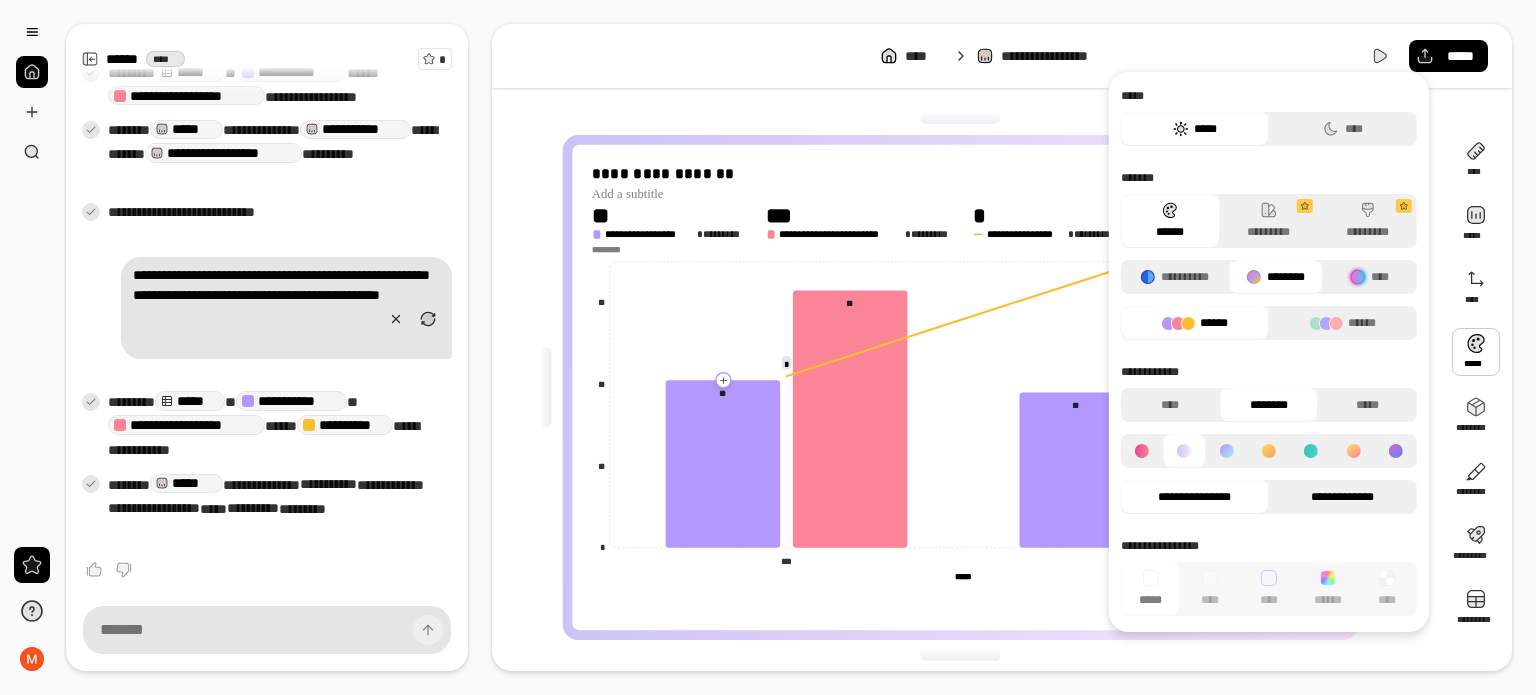 click on "**********" at bounding box center [1343, 497] 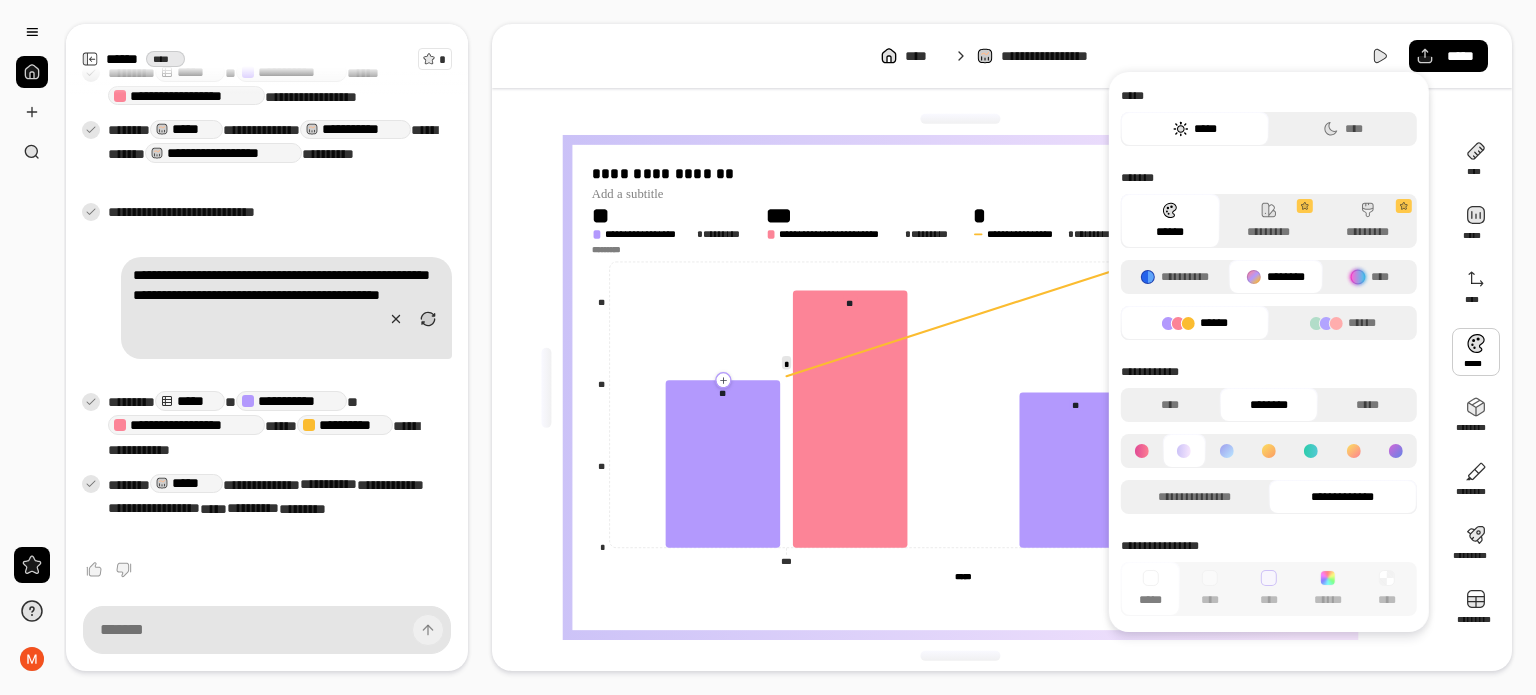 click on "**********" at bounding box center (1343, 497) 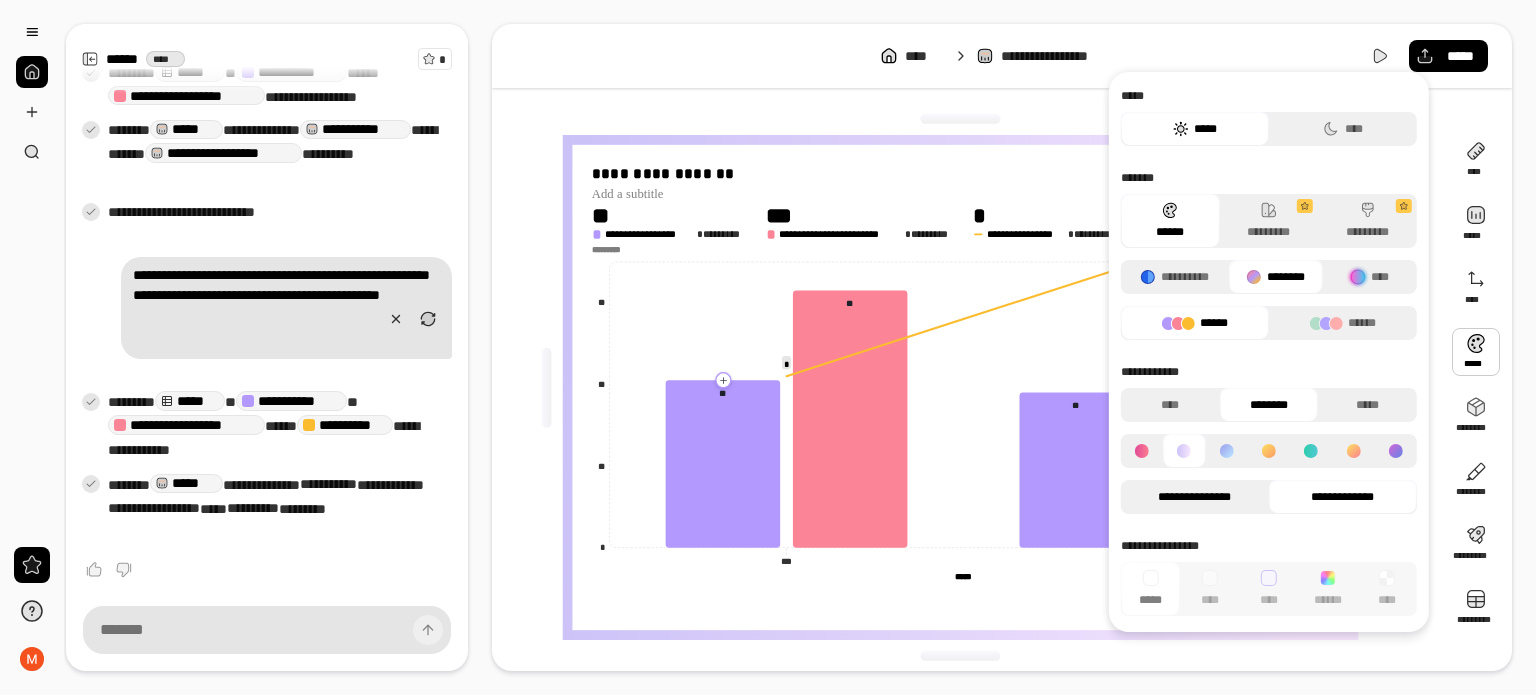click on "**********" at bounding box center (1195, 497) 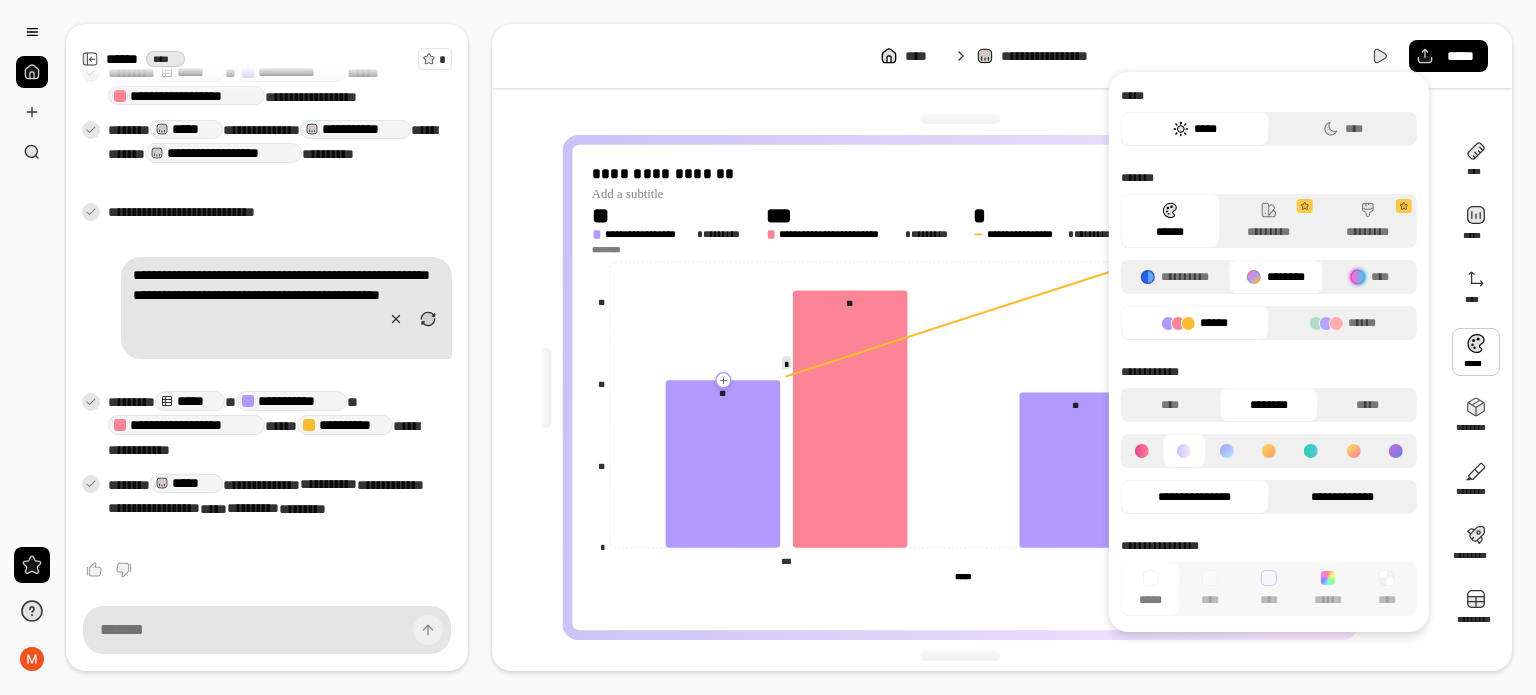 click on "**********" at bounding box center (1343, 497) 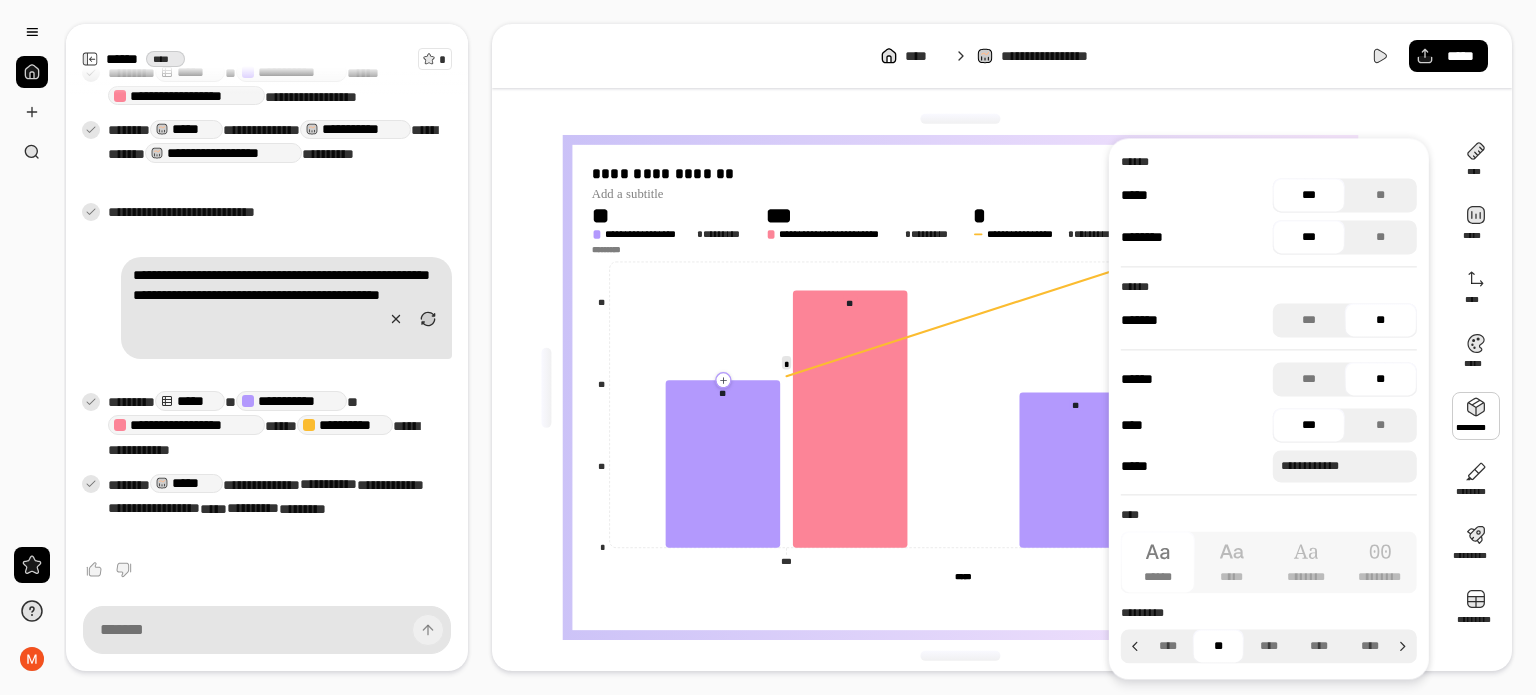 click at bounding box center (1476, 416) 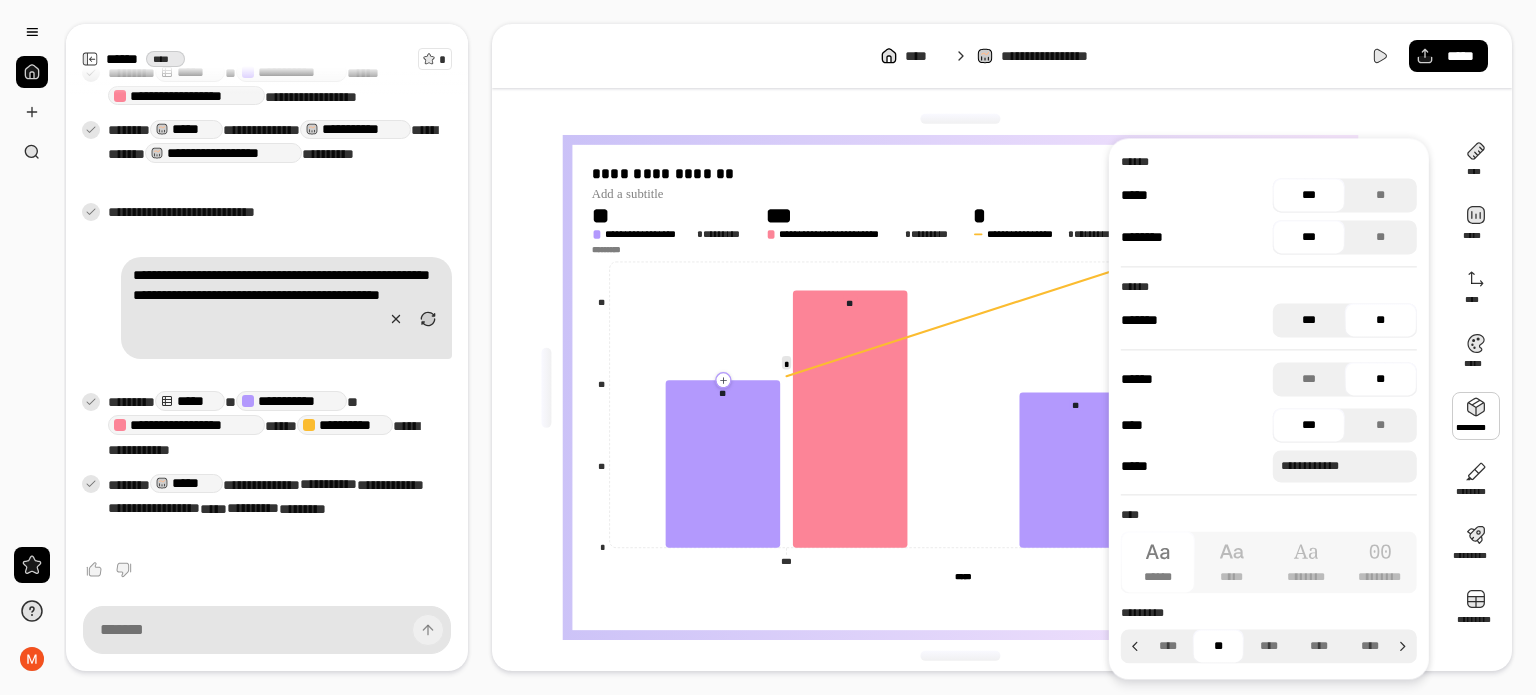 click on "***" at bounding box center [1309, 320] 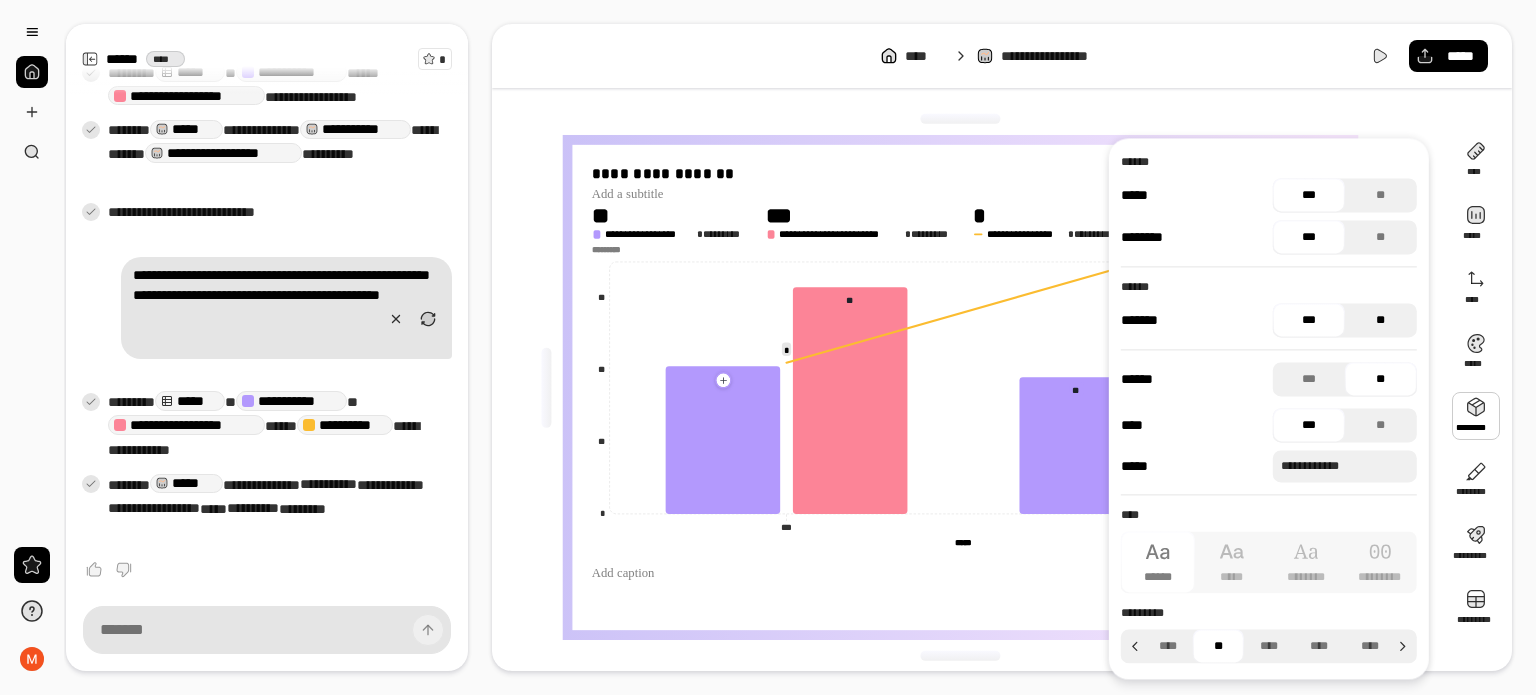 click on "**" at bounding box center [1381, 320] 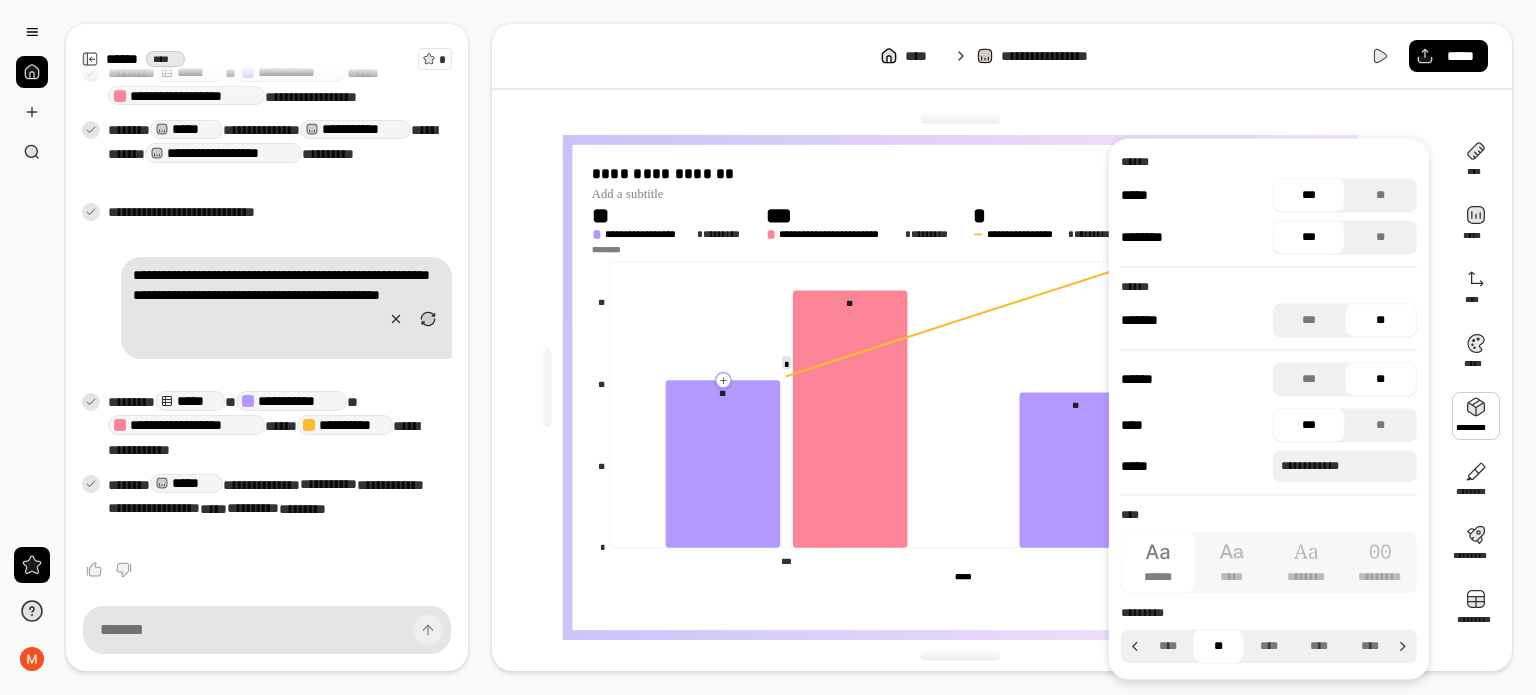 click on "**" at bounding box center [1381, 379] 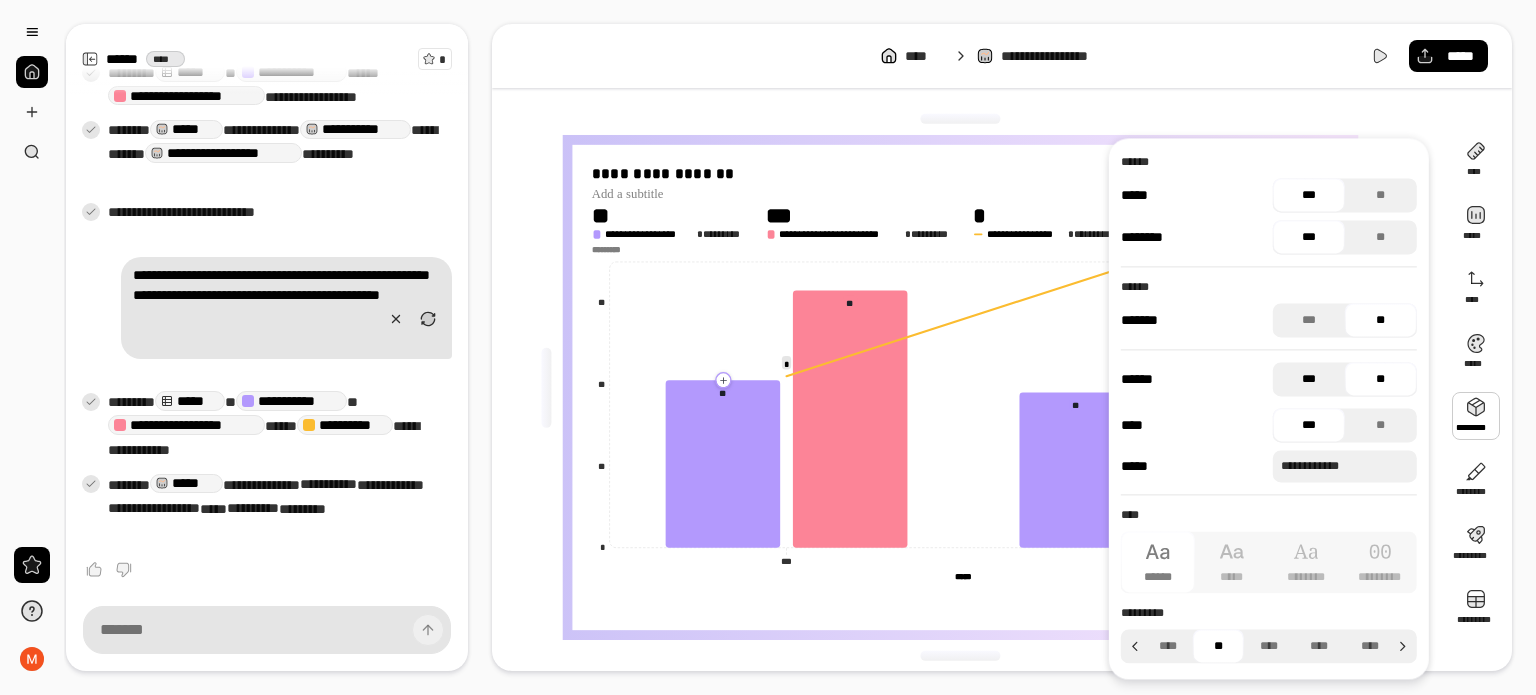 click on "***" at bounding box center [1309, 379] 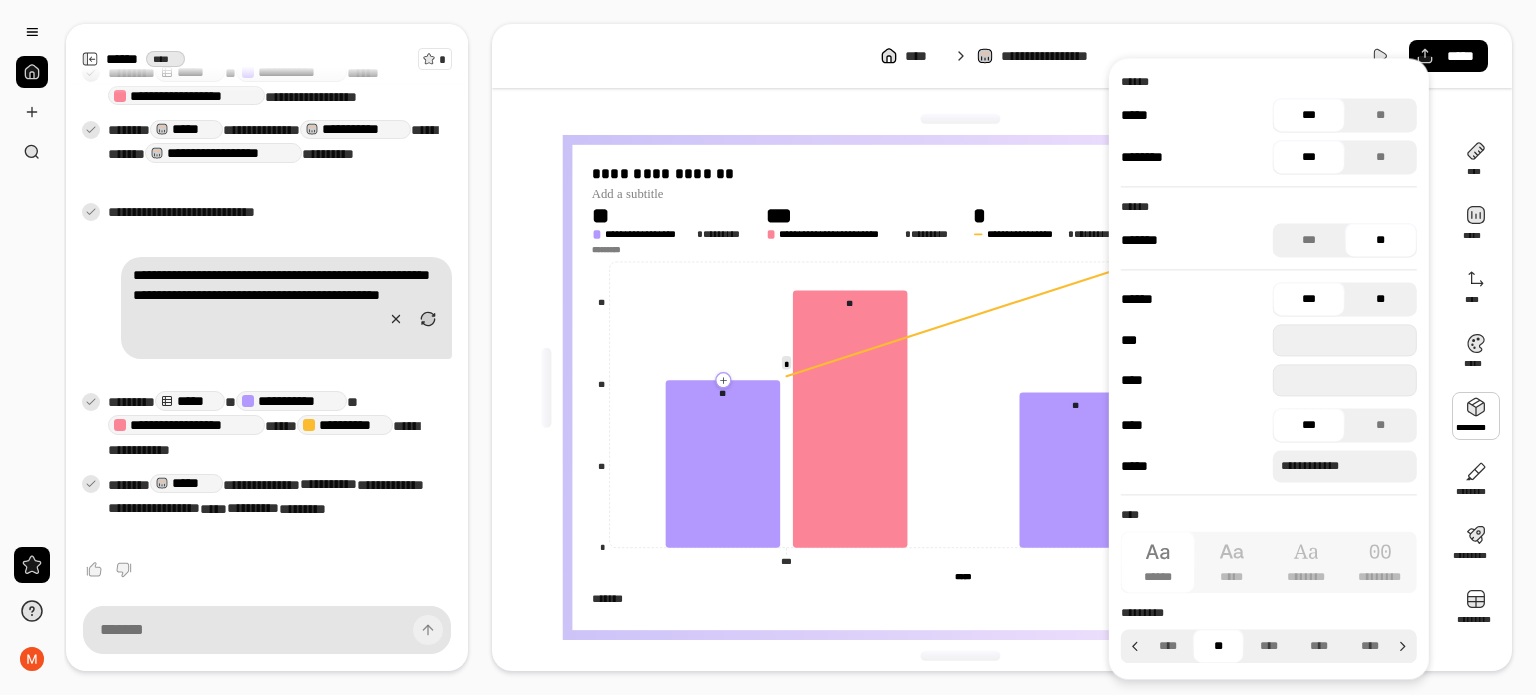 click on "**" at bounding box center [1381, 299] 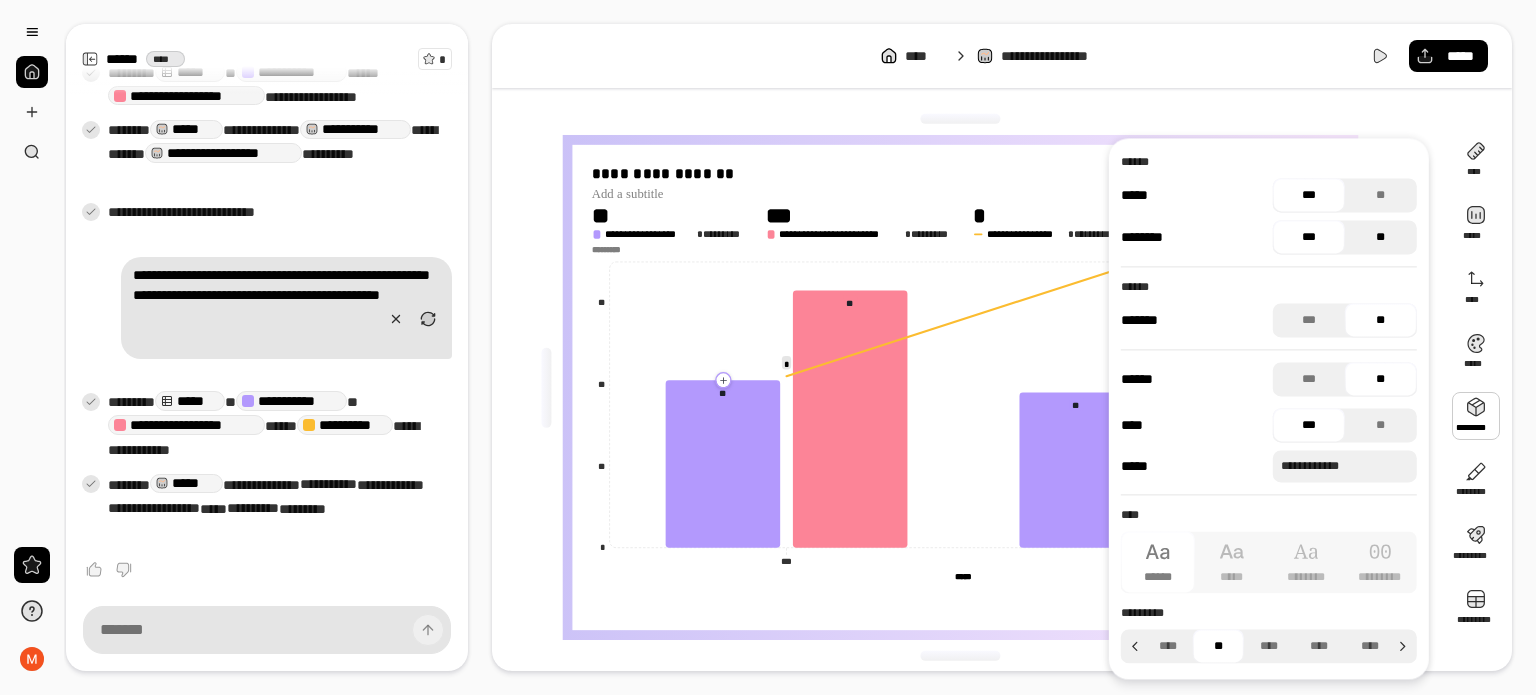 click on "**" at bounding box center [1381, 237] 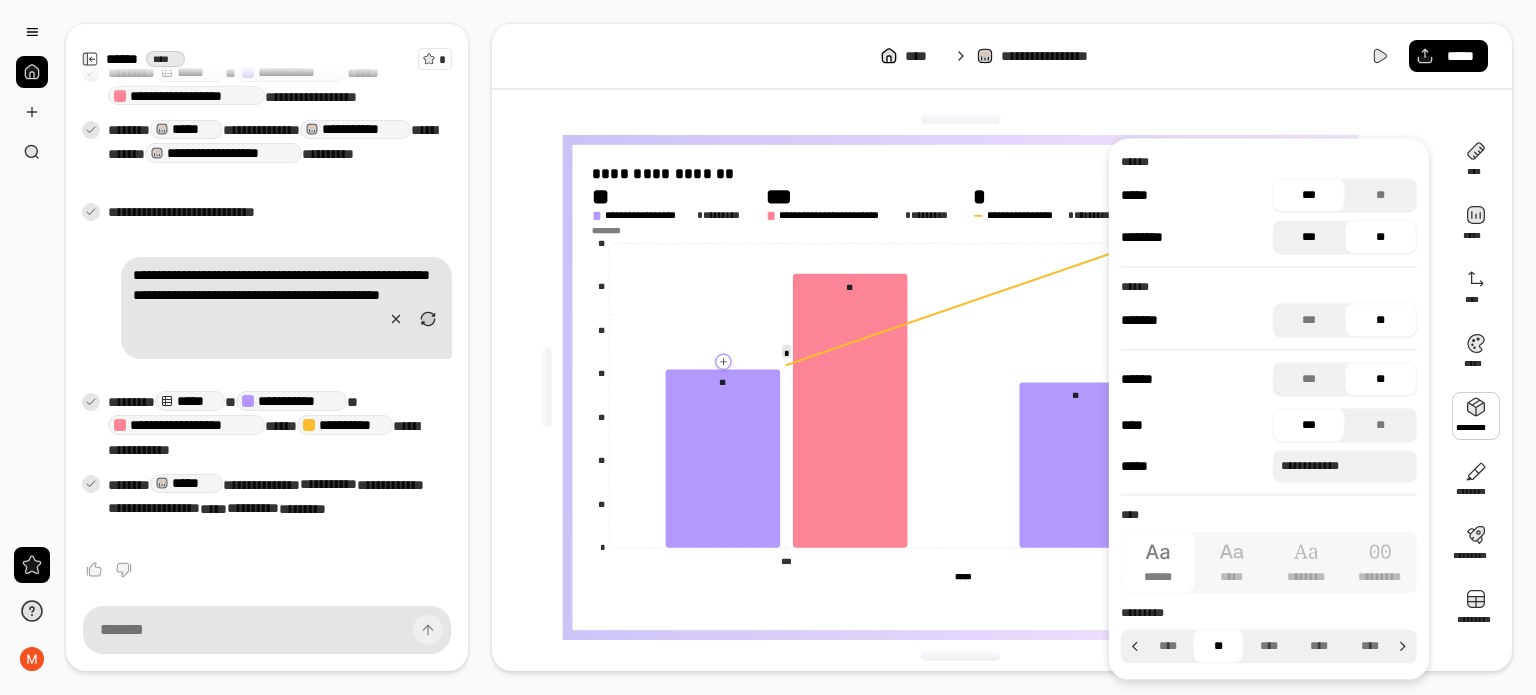 click on "***" at bounding box center [1309, 237] 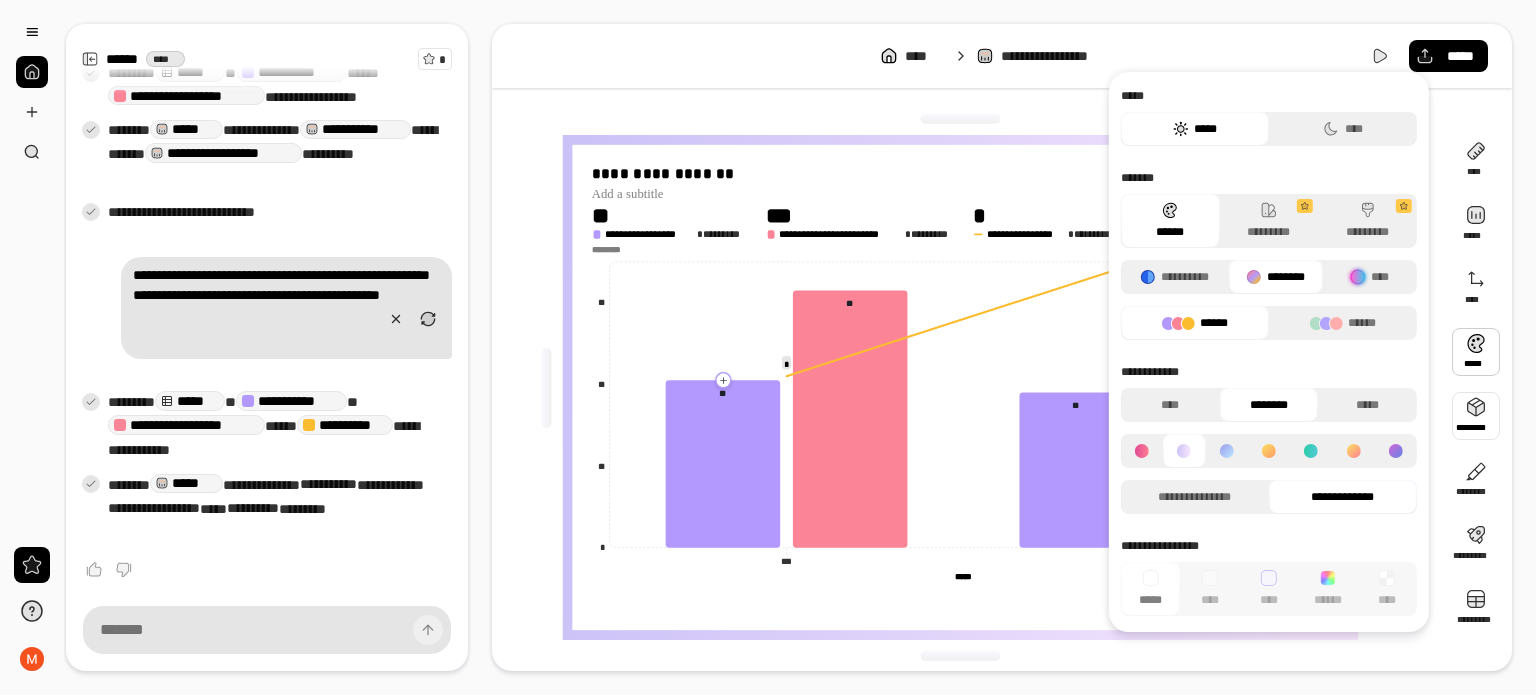 click at bounding box center [1476, 416] 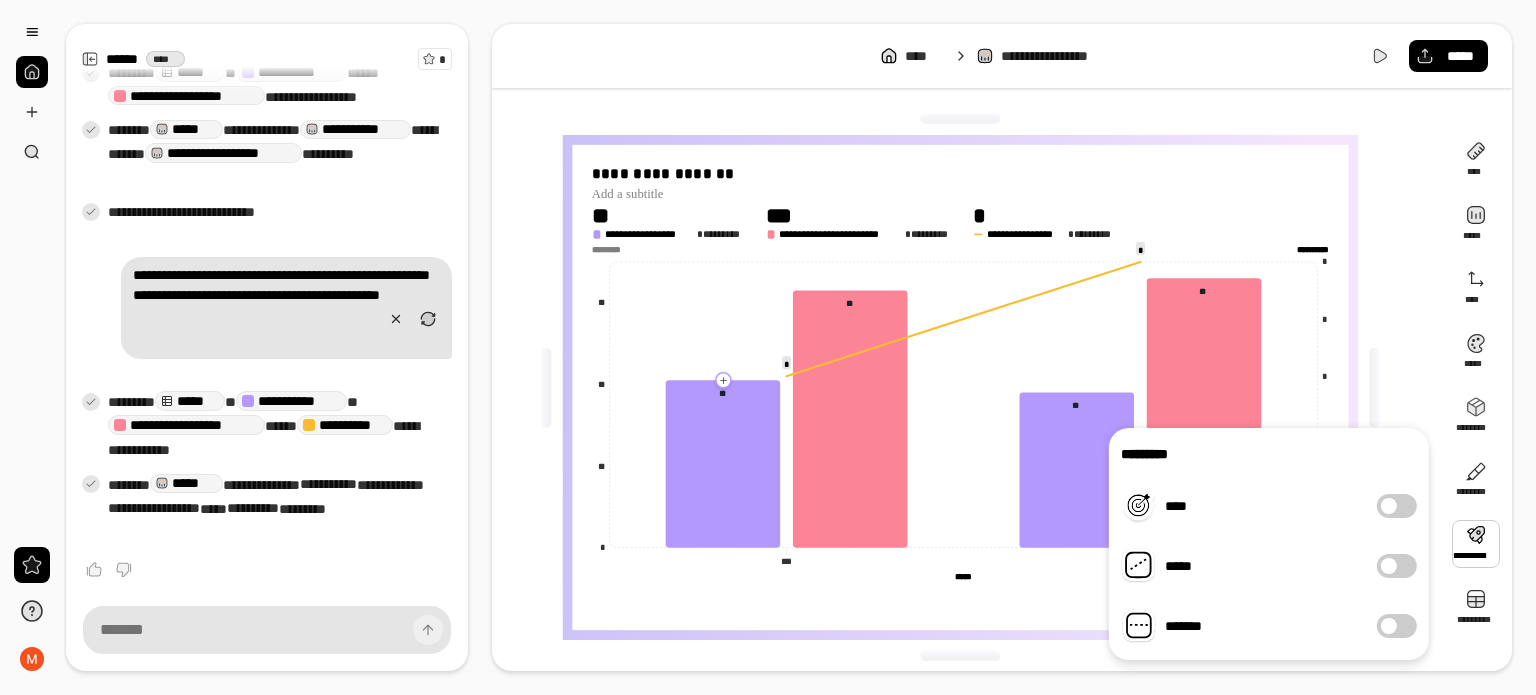 click at bounding box center (1476, 544) 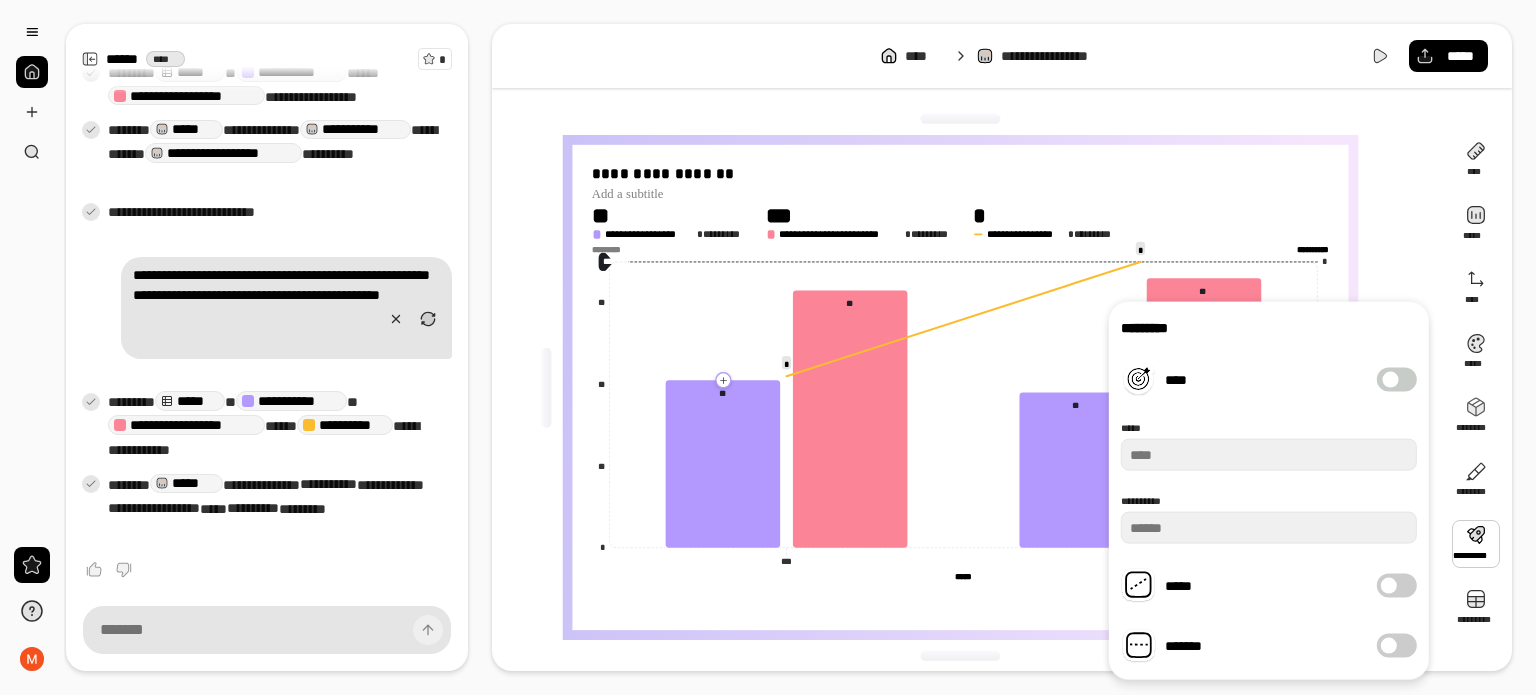 type on "*" 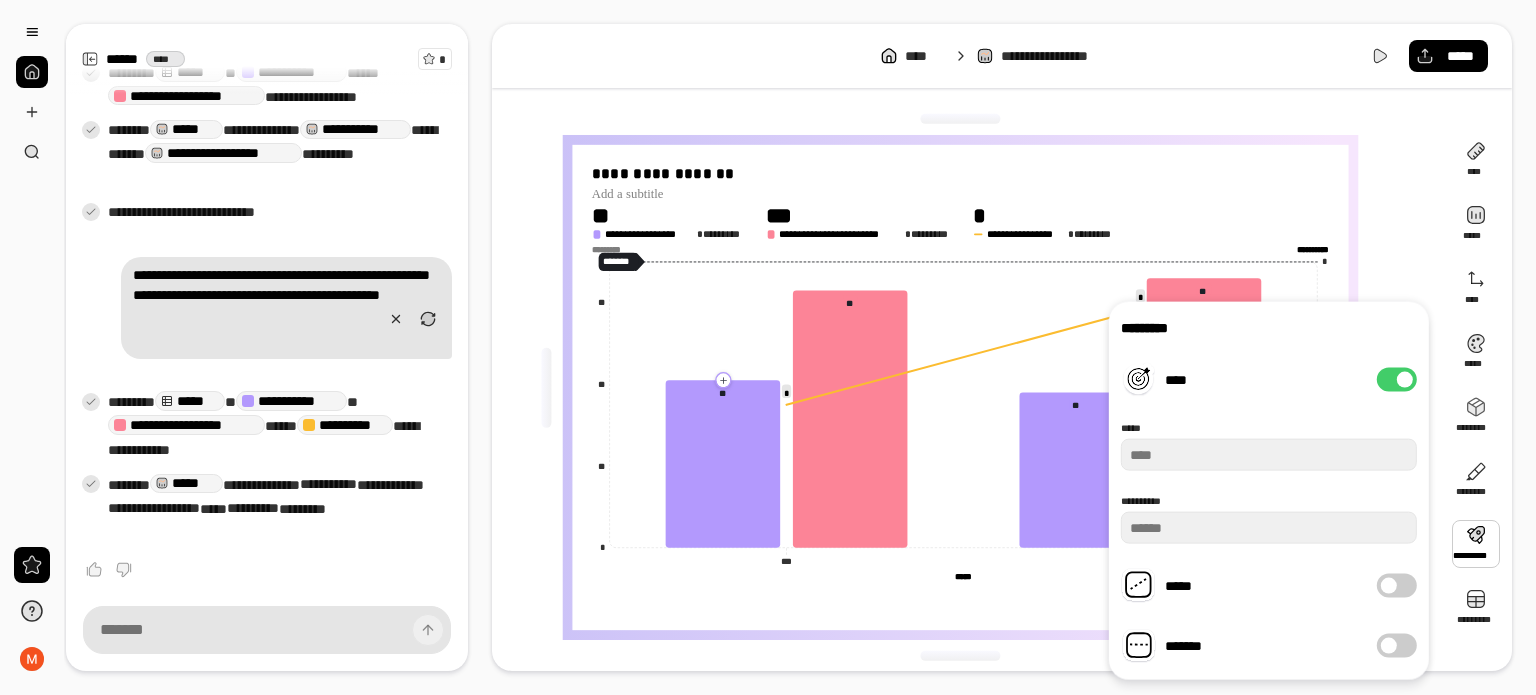 click on "****" at bounding box center [1397, 380] 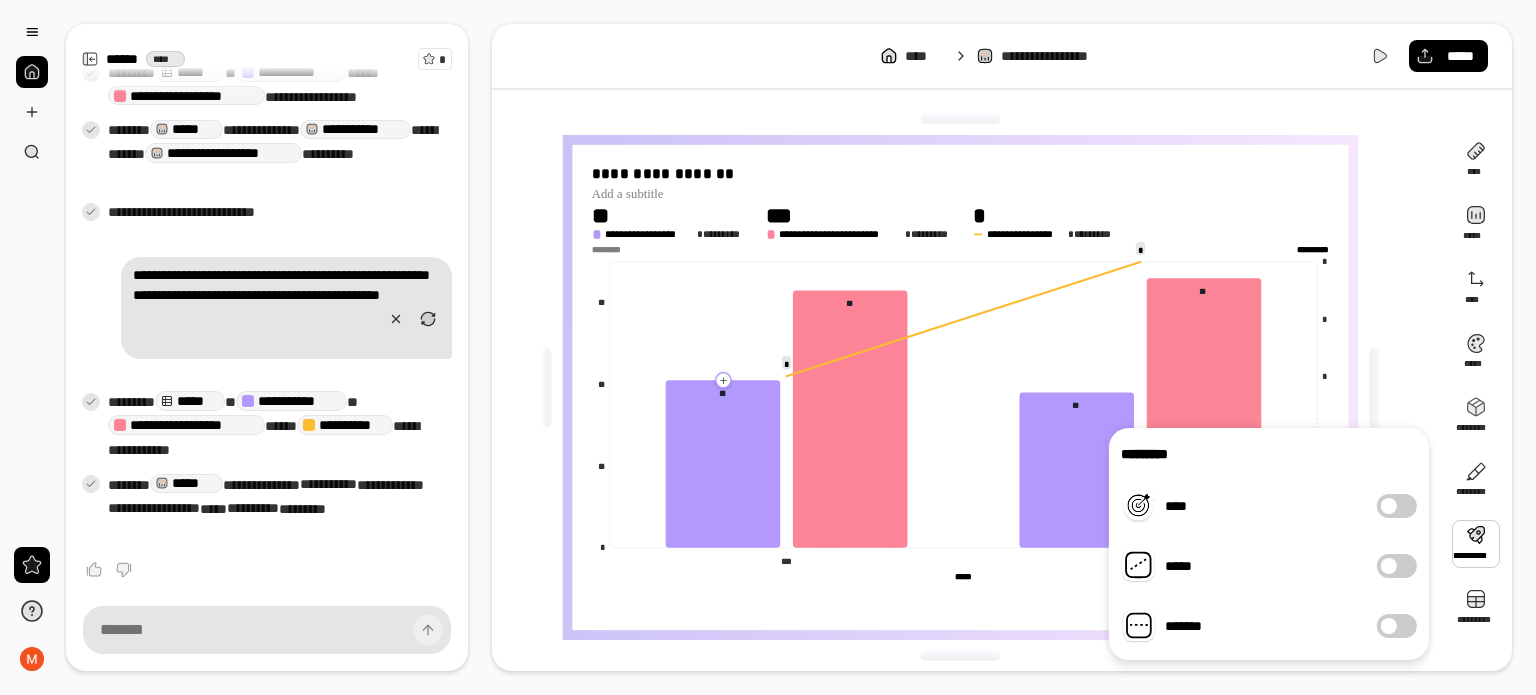 click on "*****" at bounding box center [1397, 566] 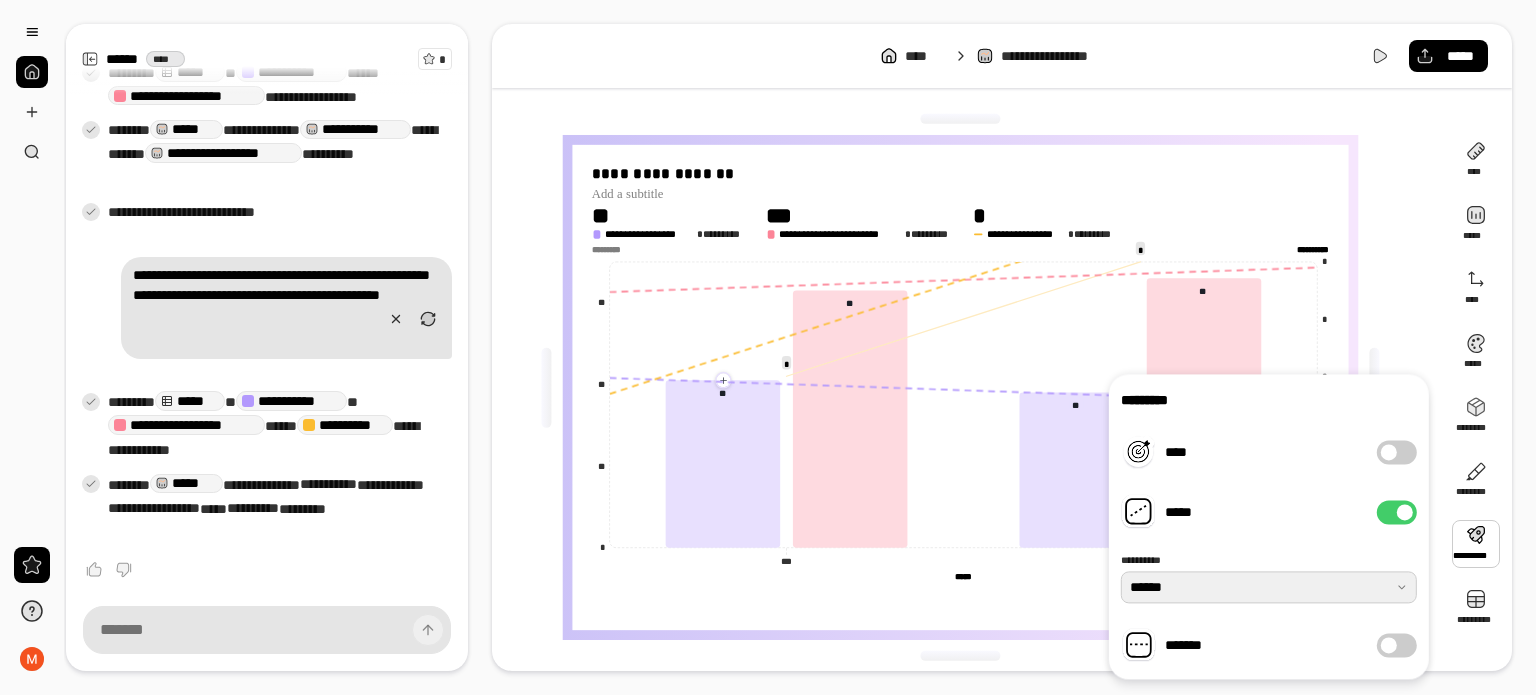 click at bounding box center (1269, 587) 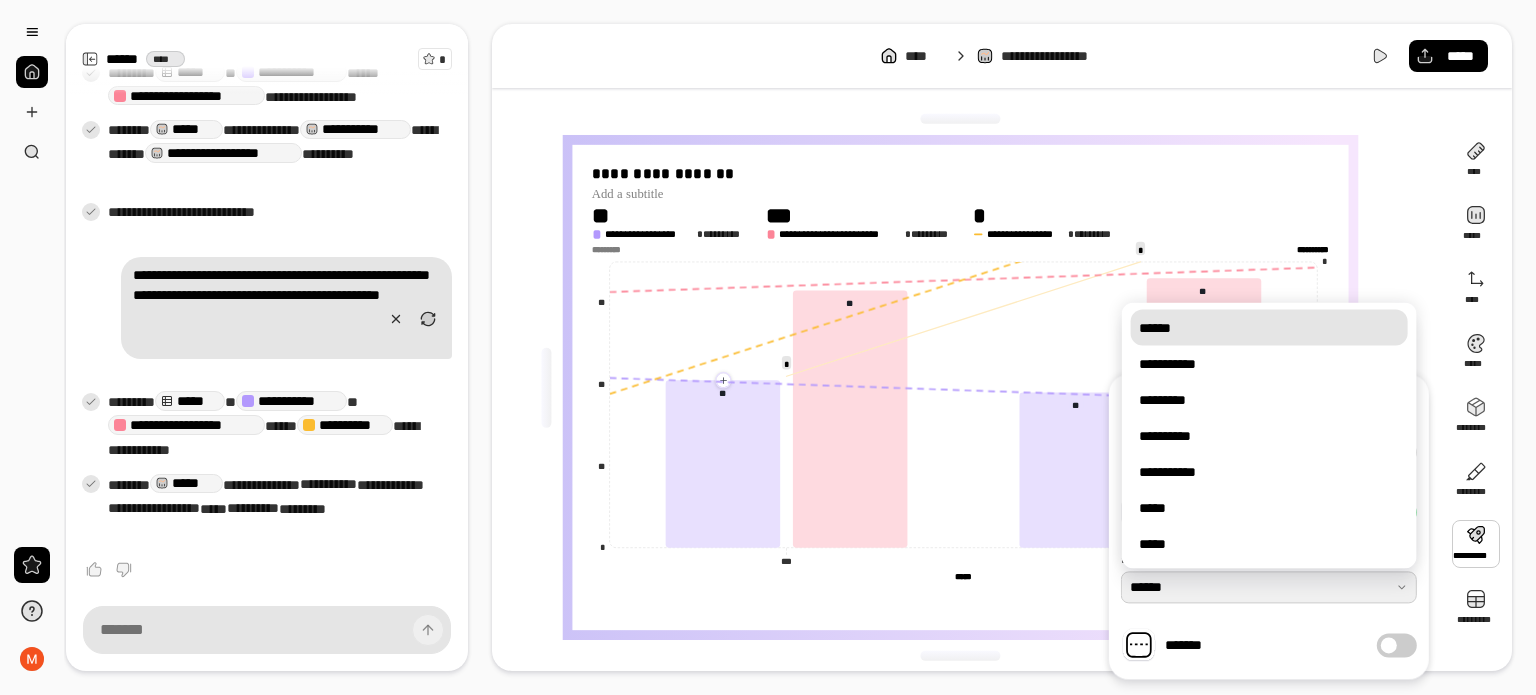 click at bounding box center [1269, 587] 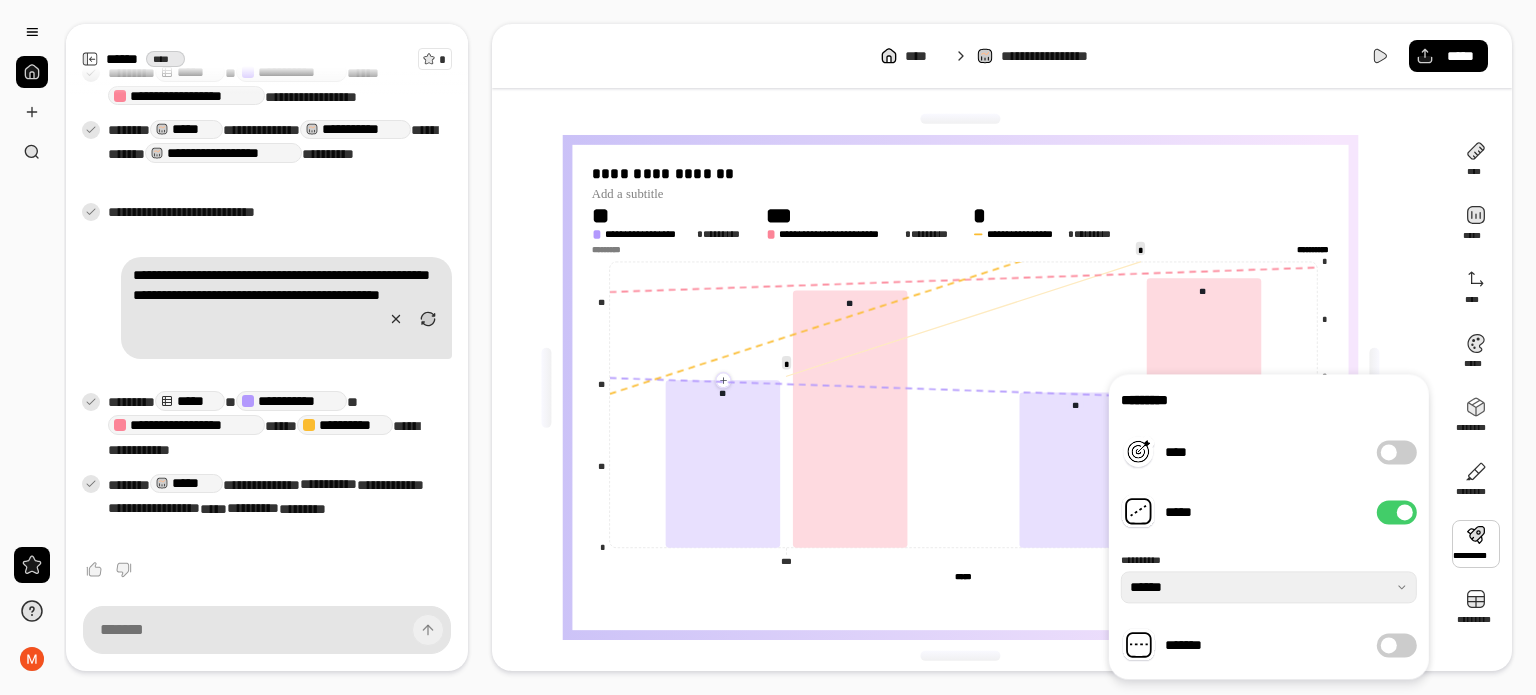 click on "*****" at bounding box center (1397, 512) 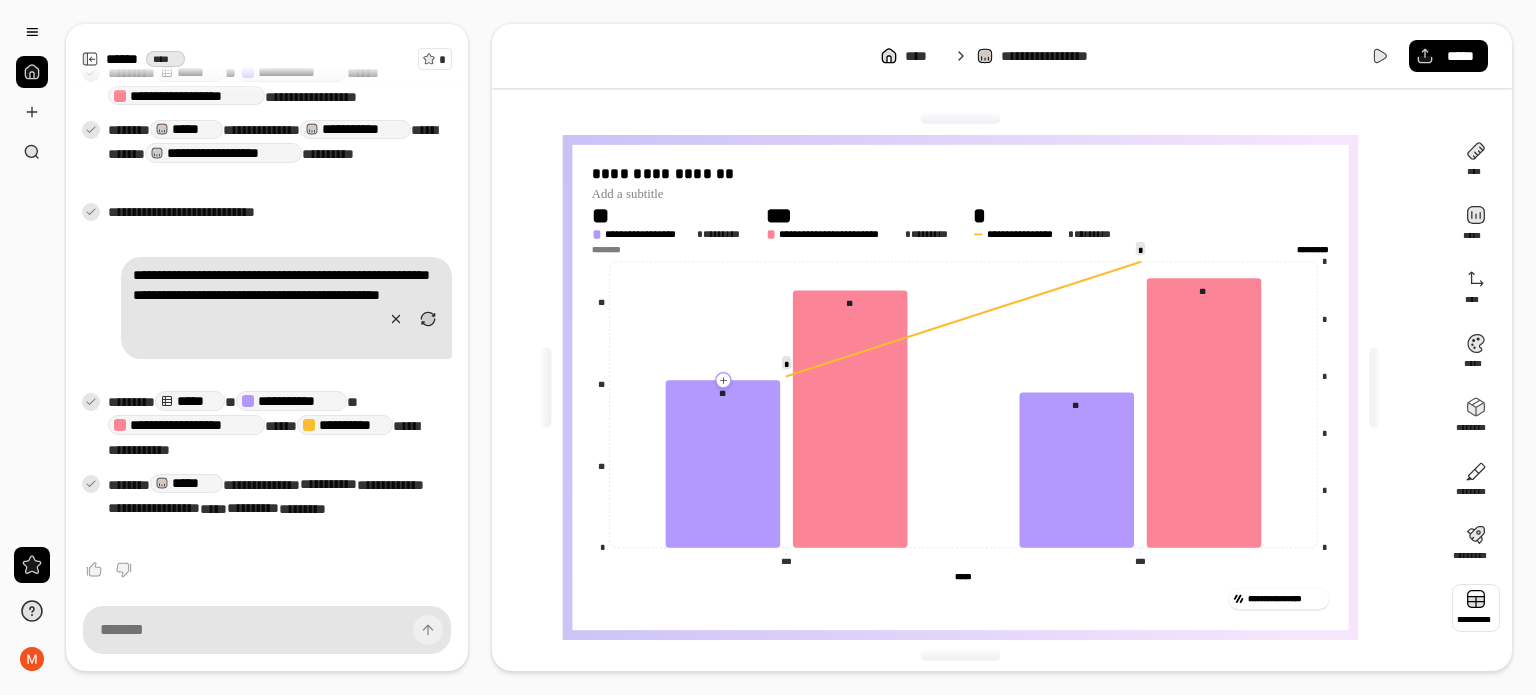 click at bounding box center [1476, 608] 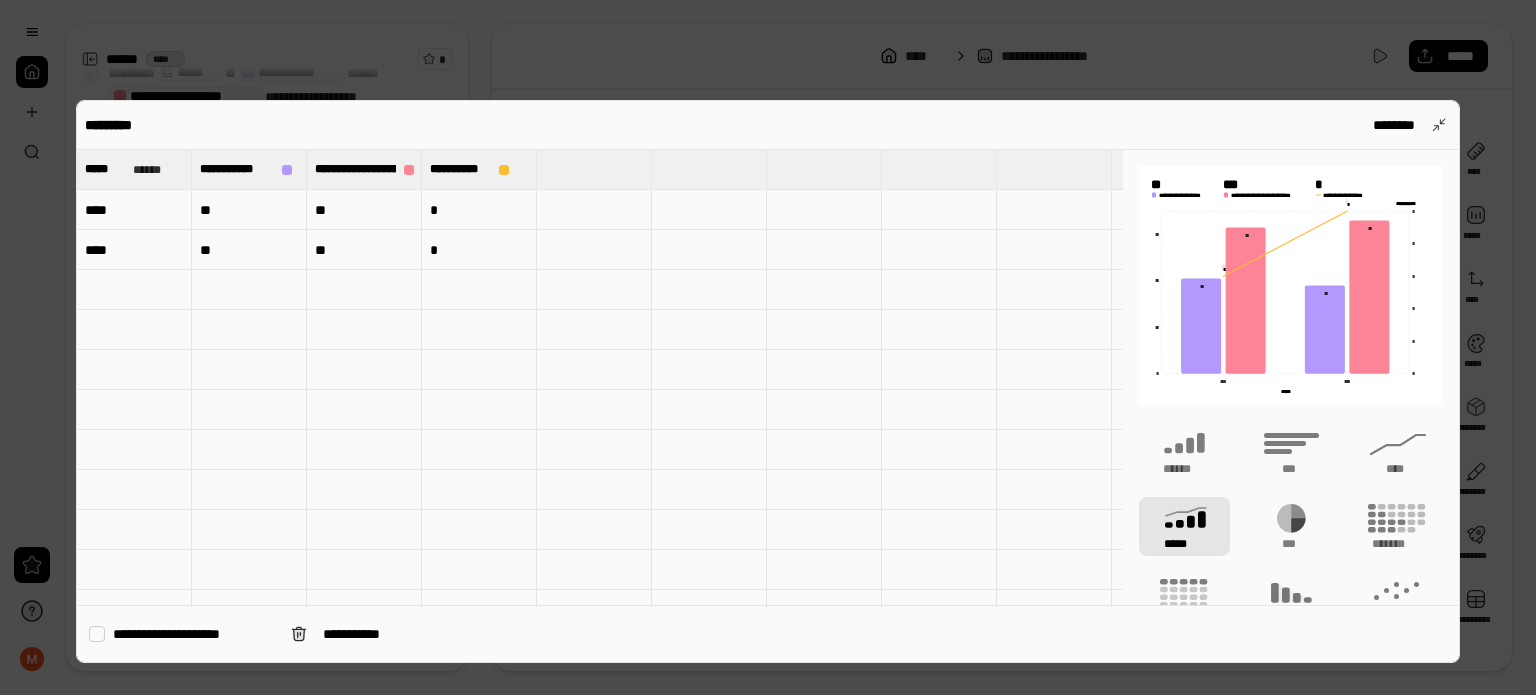 click on "**********" at bounding box center (194, 634) 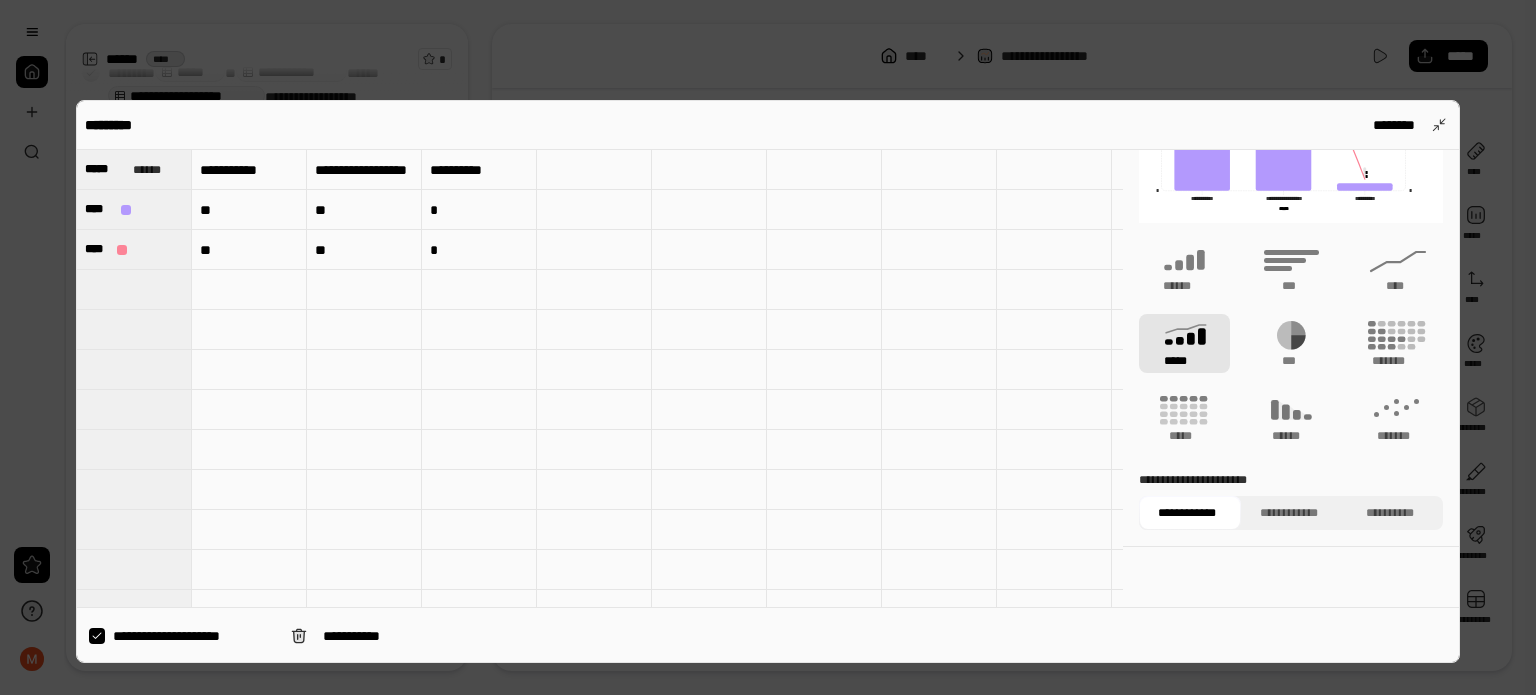 scroll, scrollTop: 83, scrollLeft: 0, axis: vertical 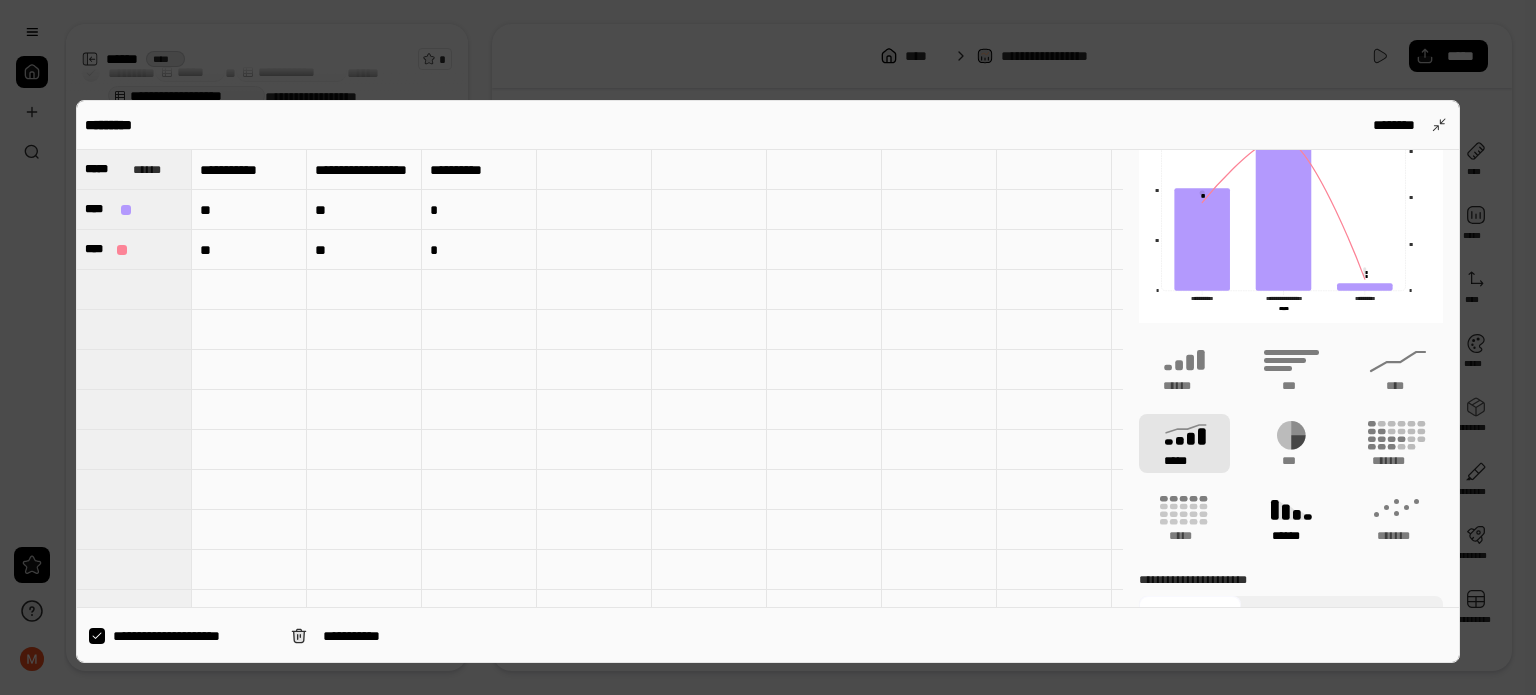 click 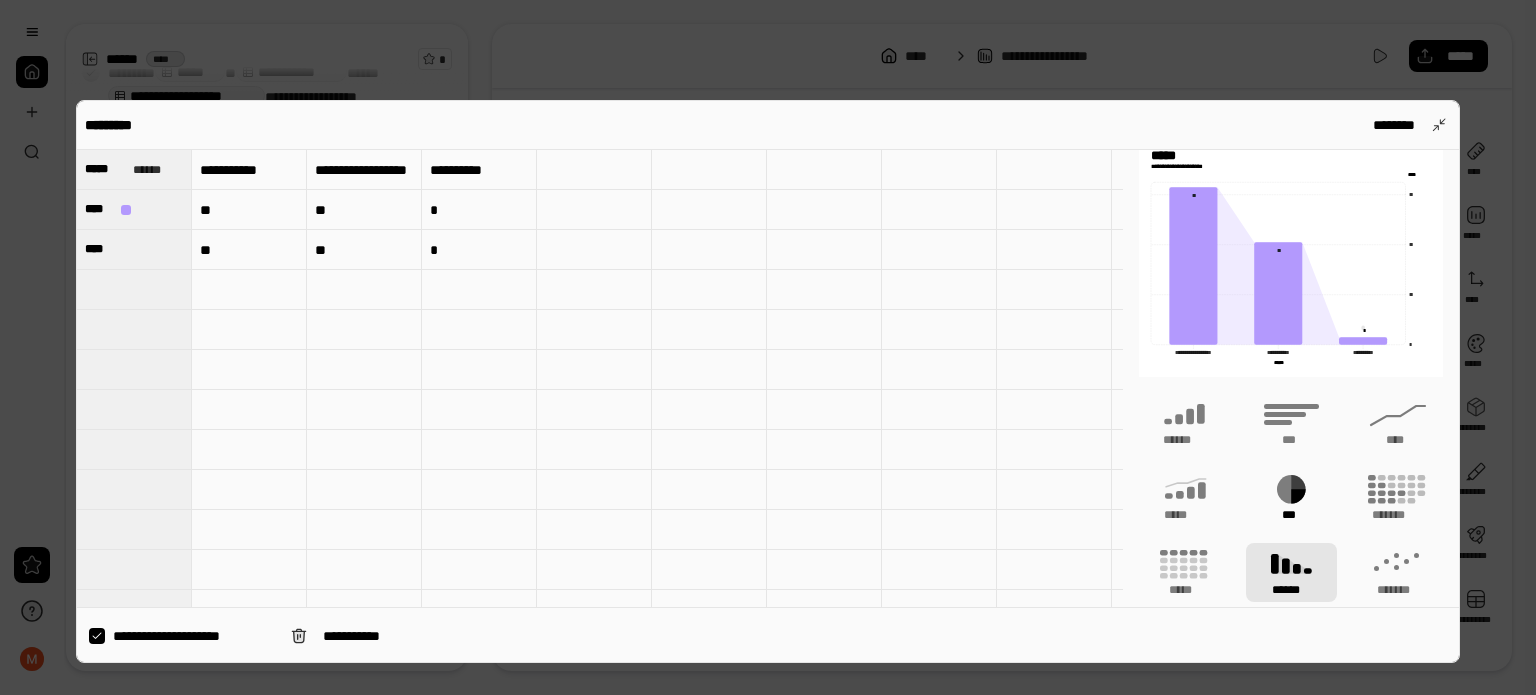scroll, scrollTop: 0, scrollLeft: 0, axis: both 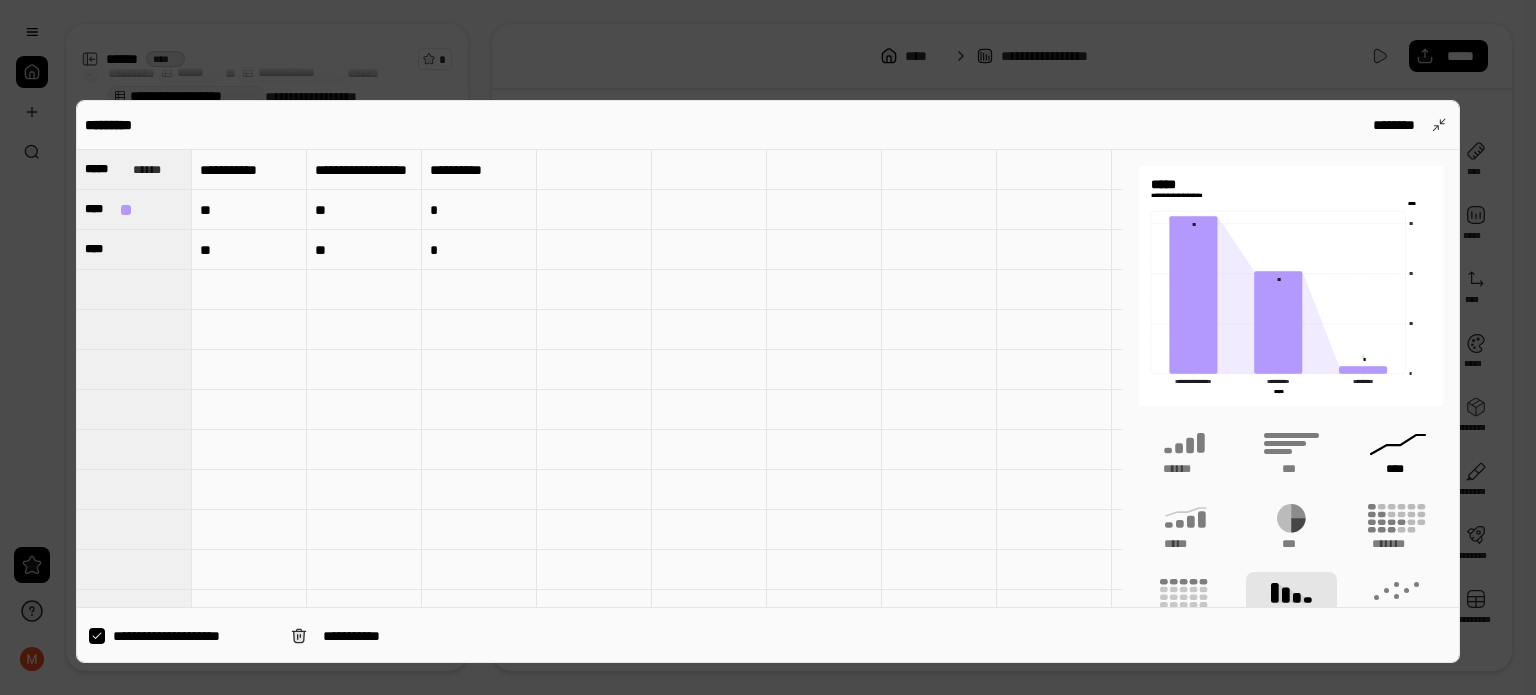 drag, startPoint x: 1371, startPoint y: 496, endPoint x: 1358, endPoint y: 455, distance: 43.011627 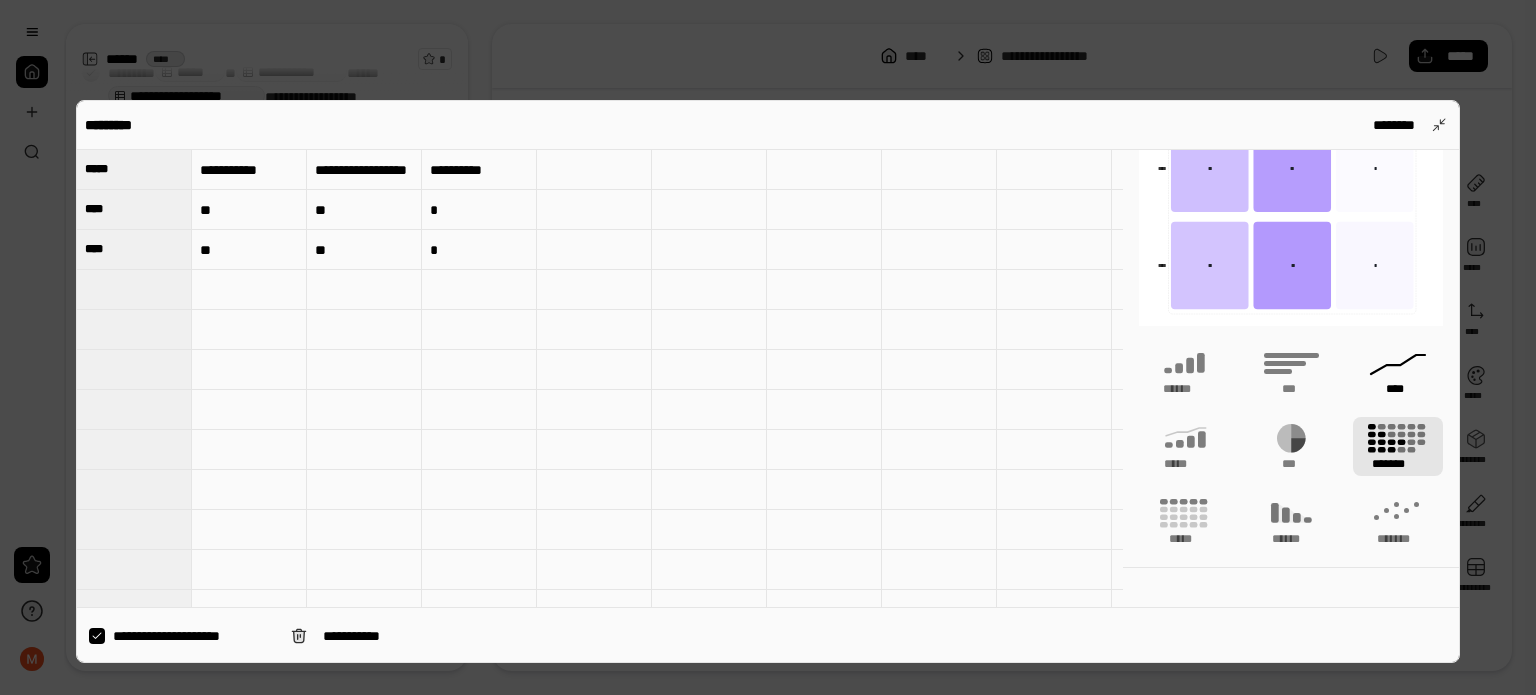 scroll, scrollTop: 183, scrollLeft: 0, axis: vertical 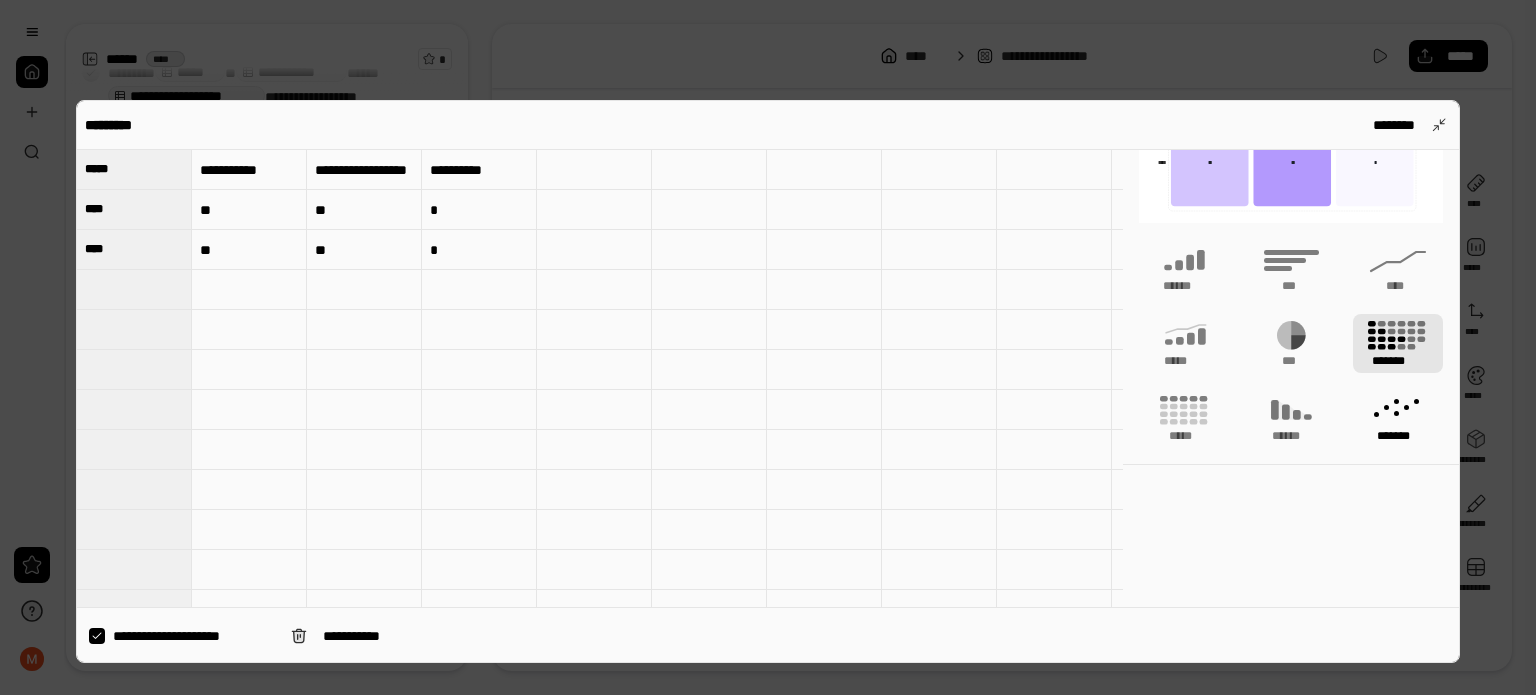 click 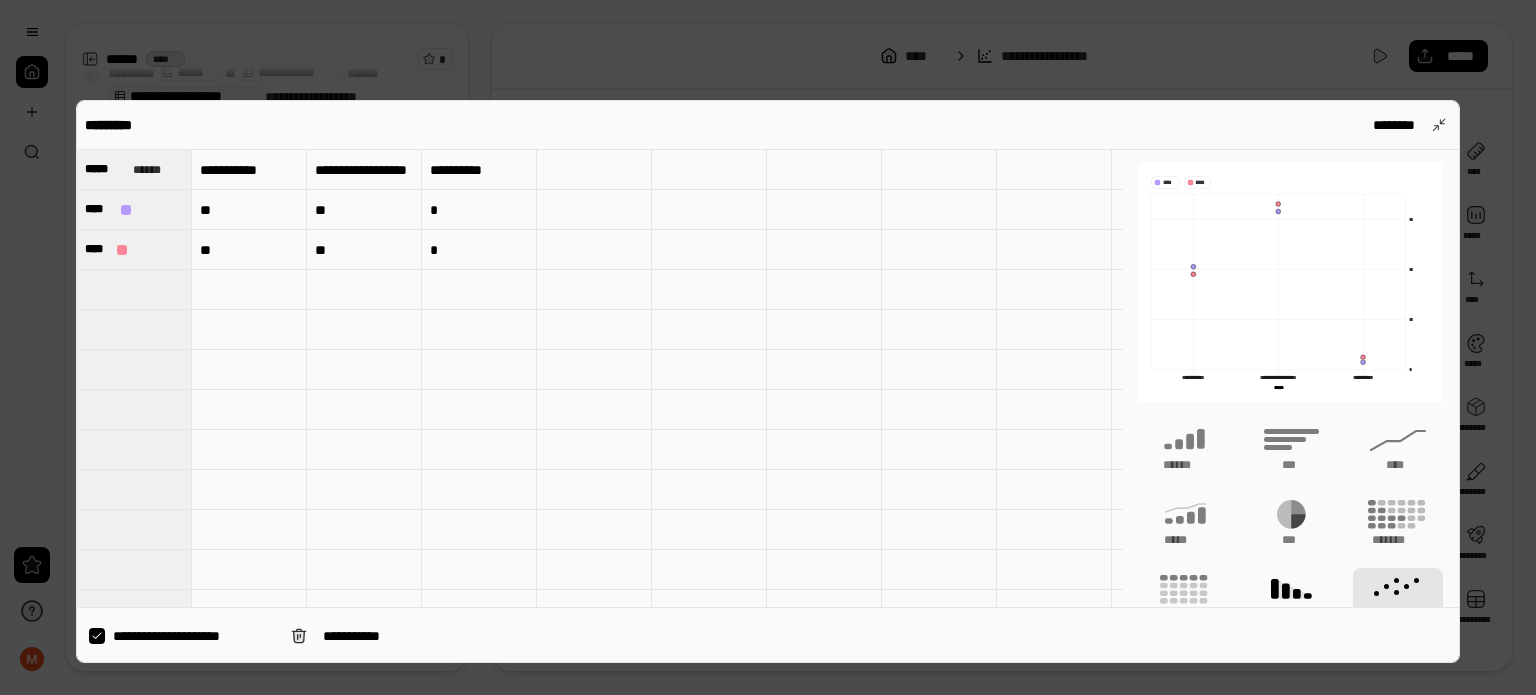 scroll, scrollTop: 0, scrollLeft: 0, axis: both 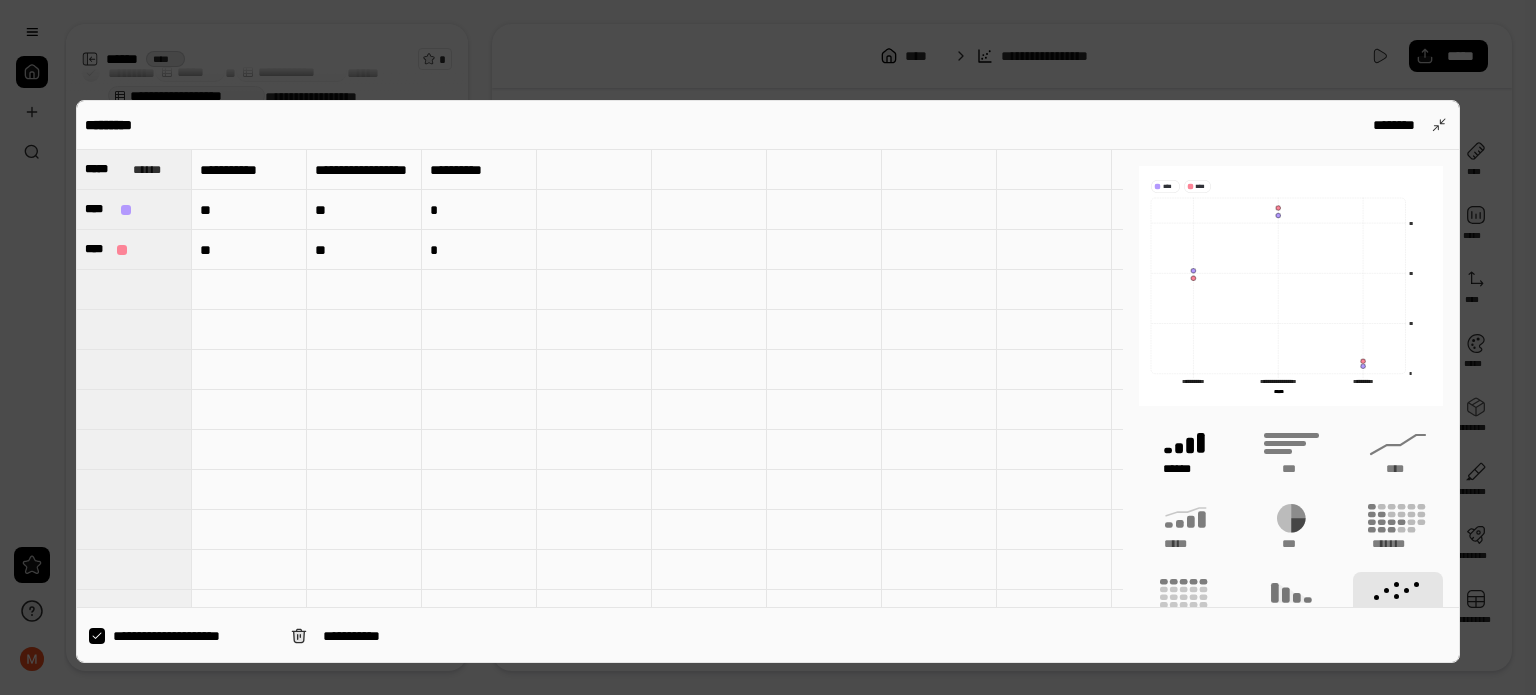 click on "******" at bounding box center (1185, 469) 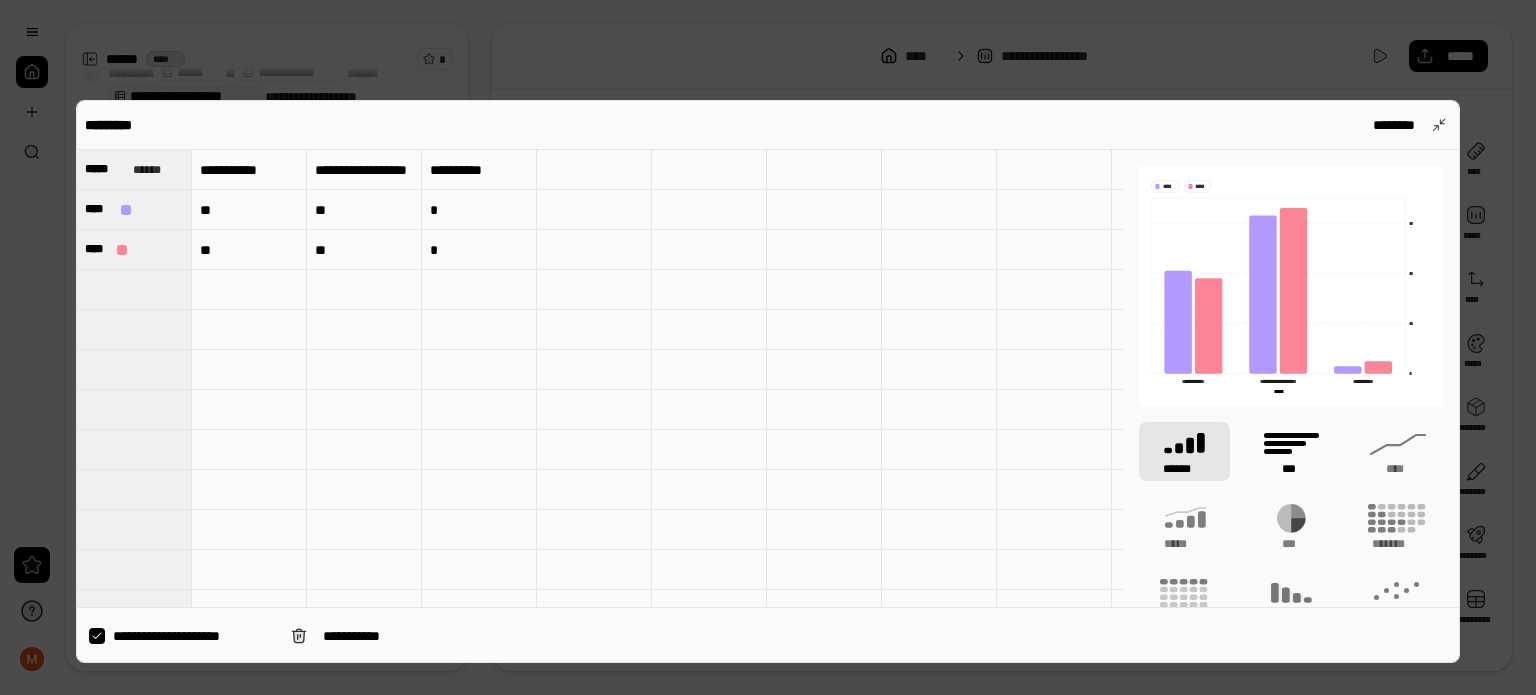 click 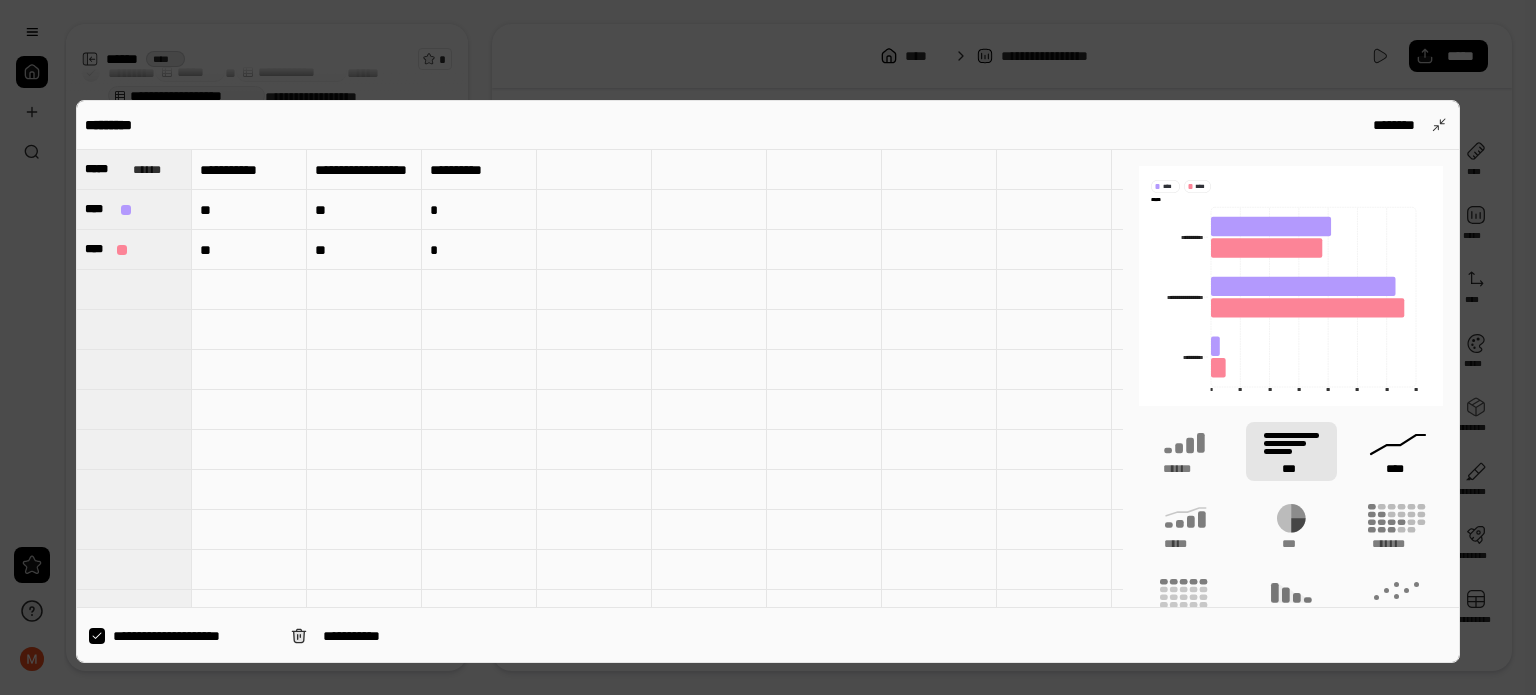 click 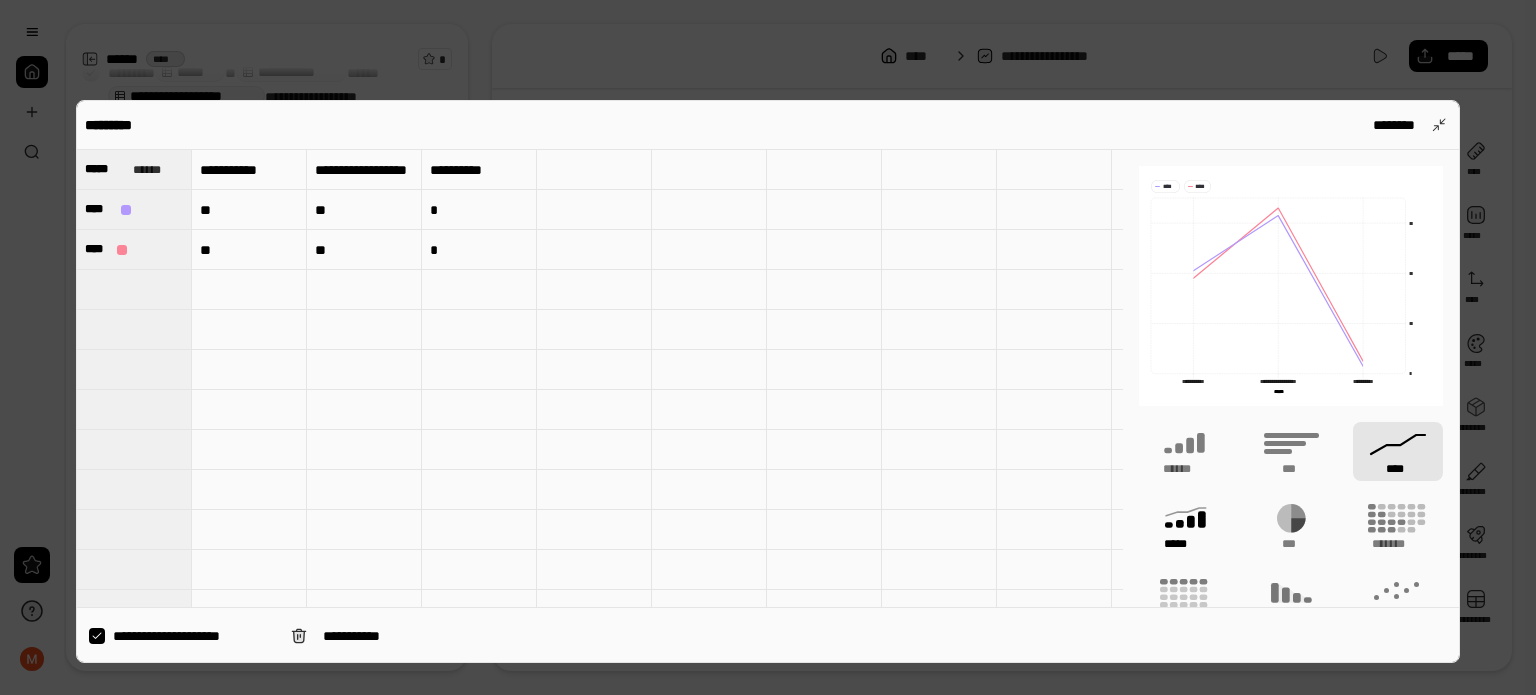 click 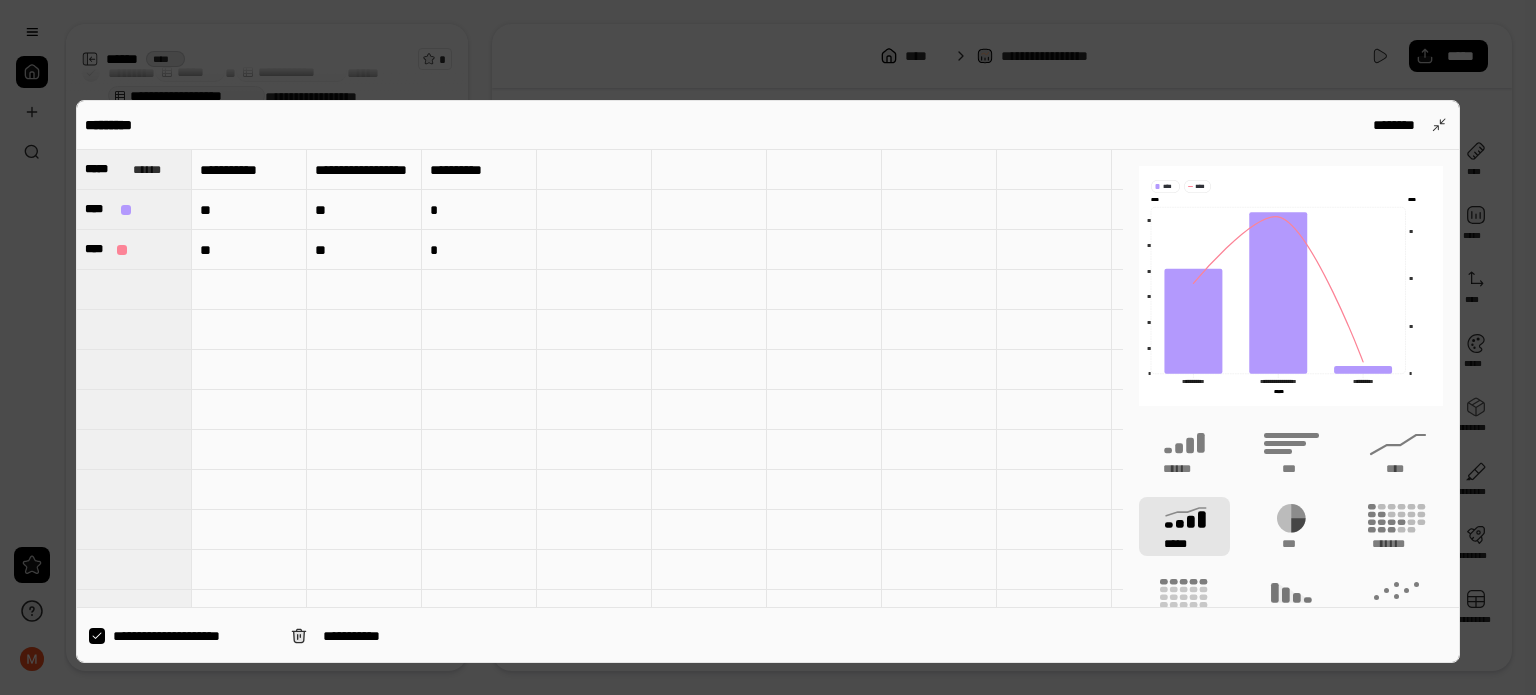 type on "****" 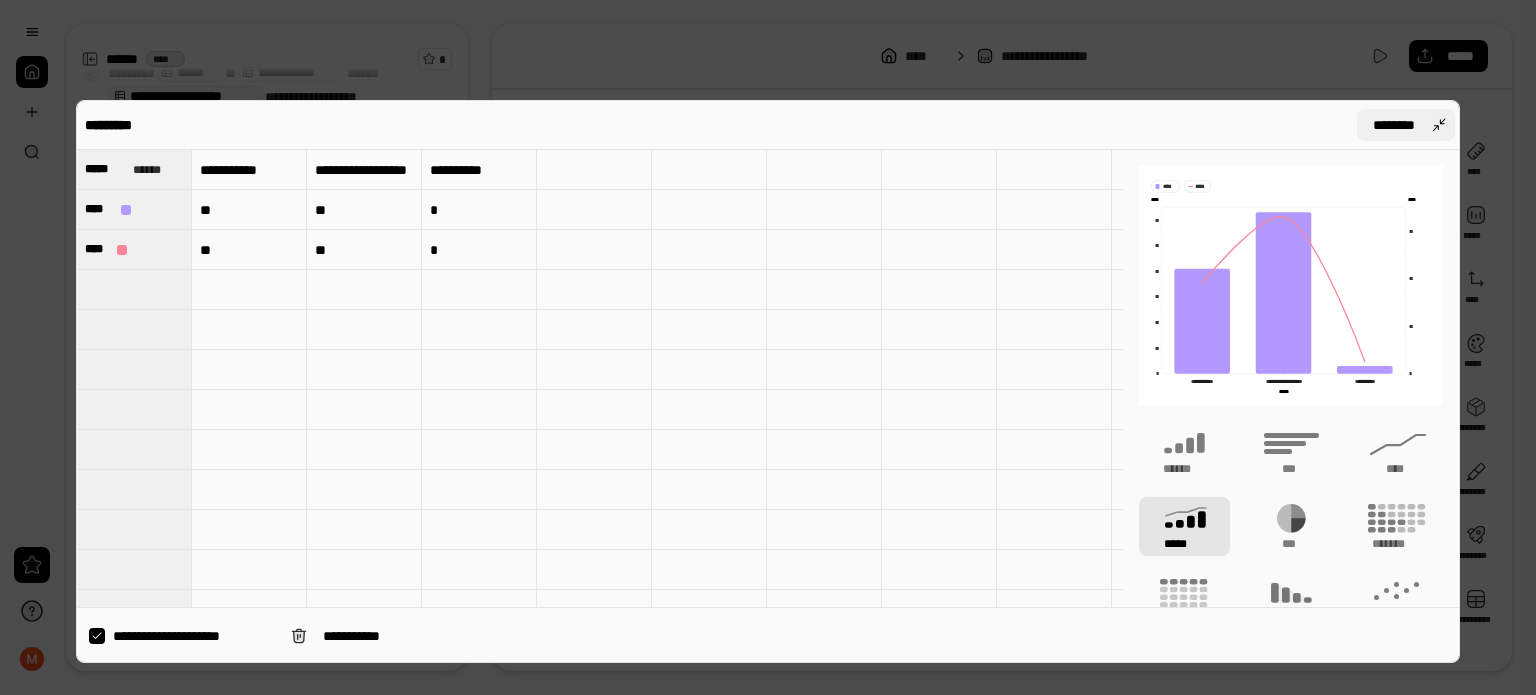 click on "********" at bounding box center (1406, 125) 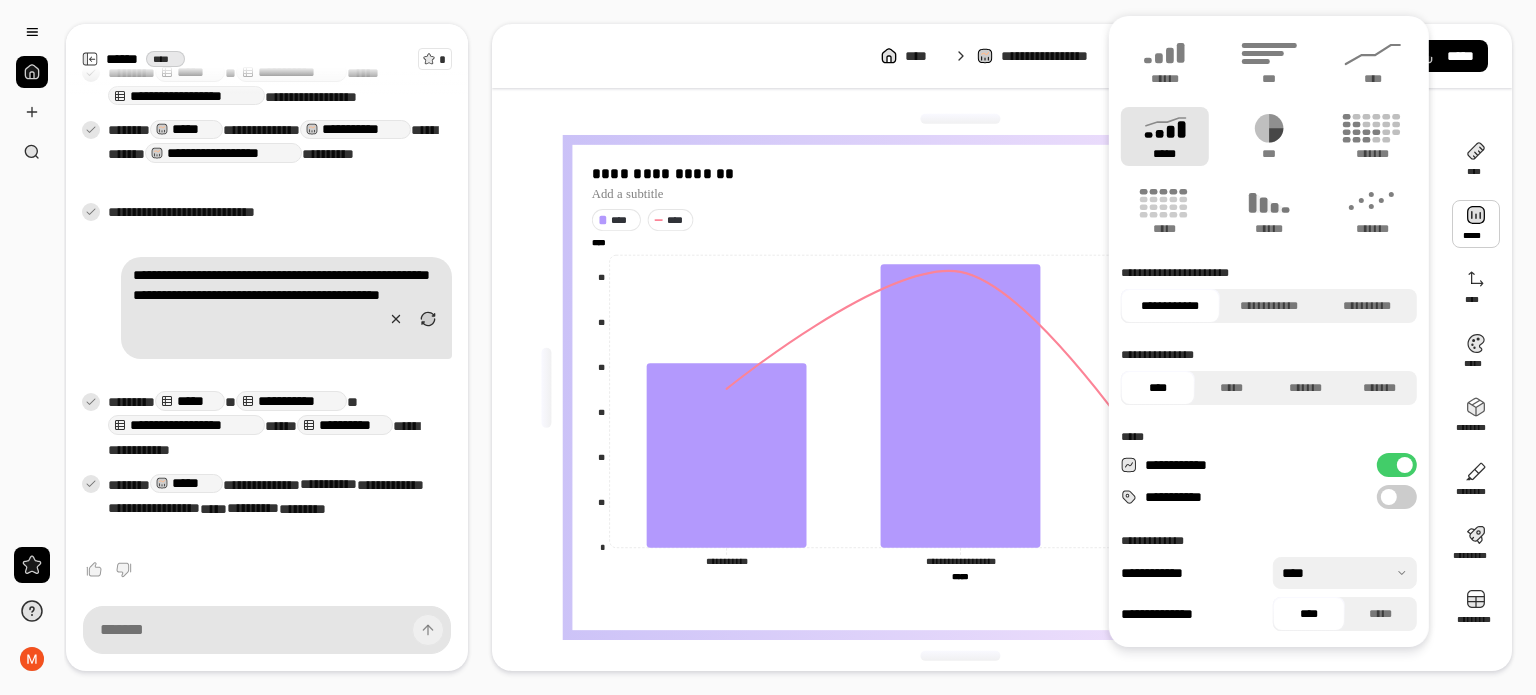 click at bounding box center (1476, 224) 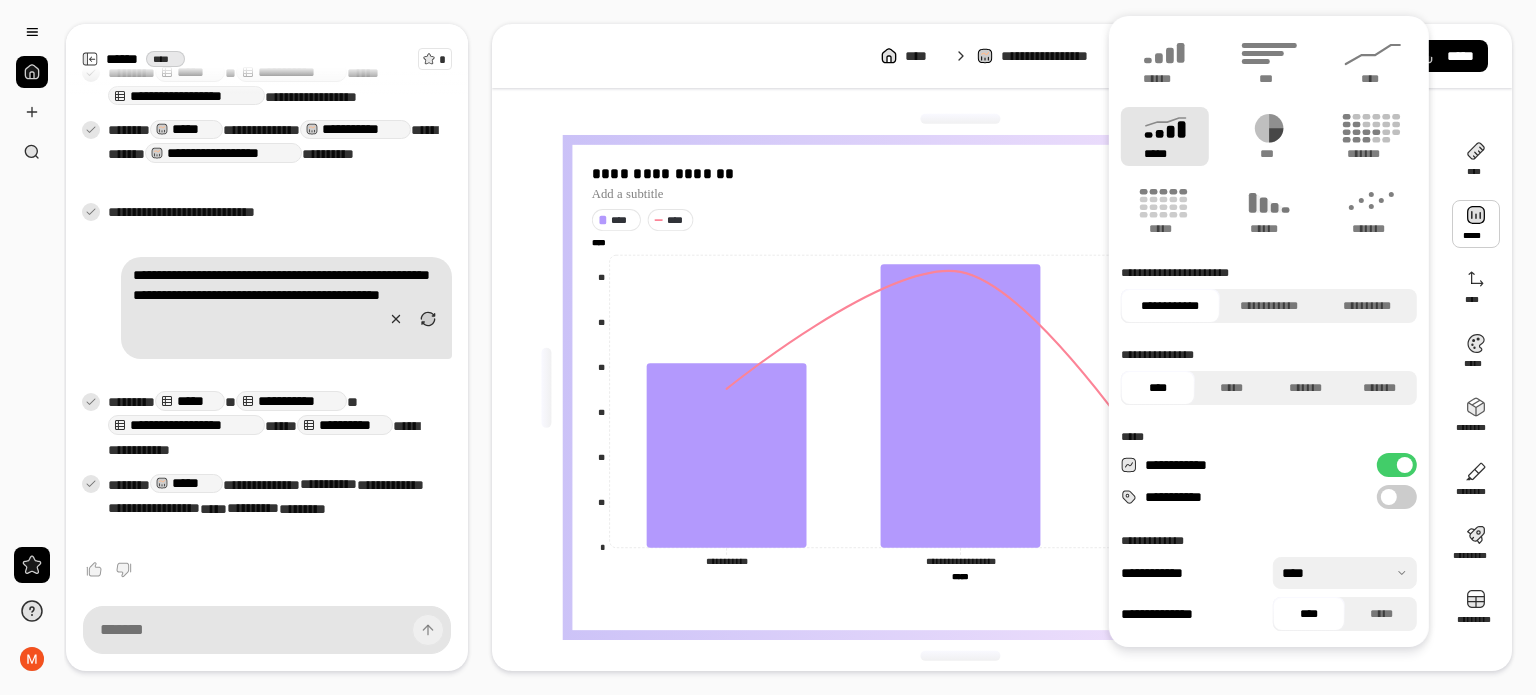 click on "*****" at bounding box center (1165, 136) 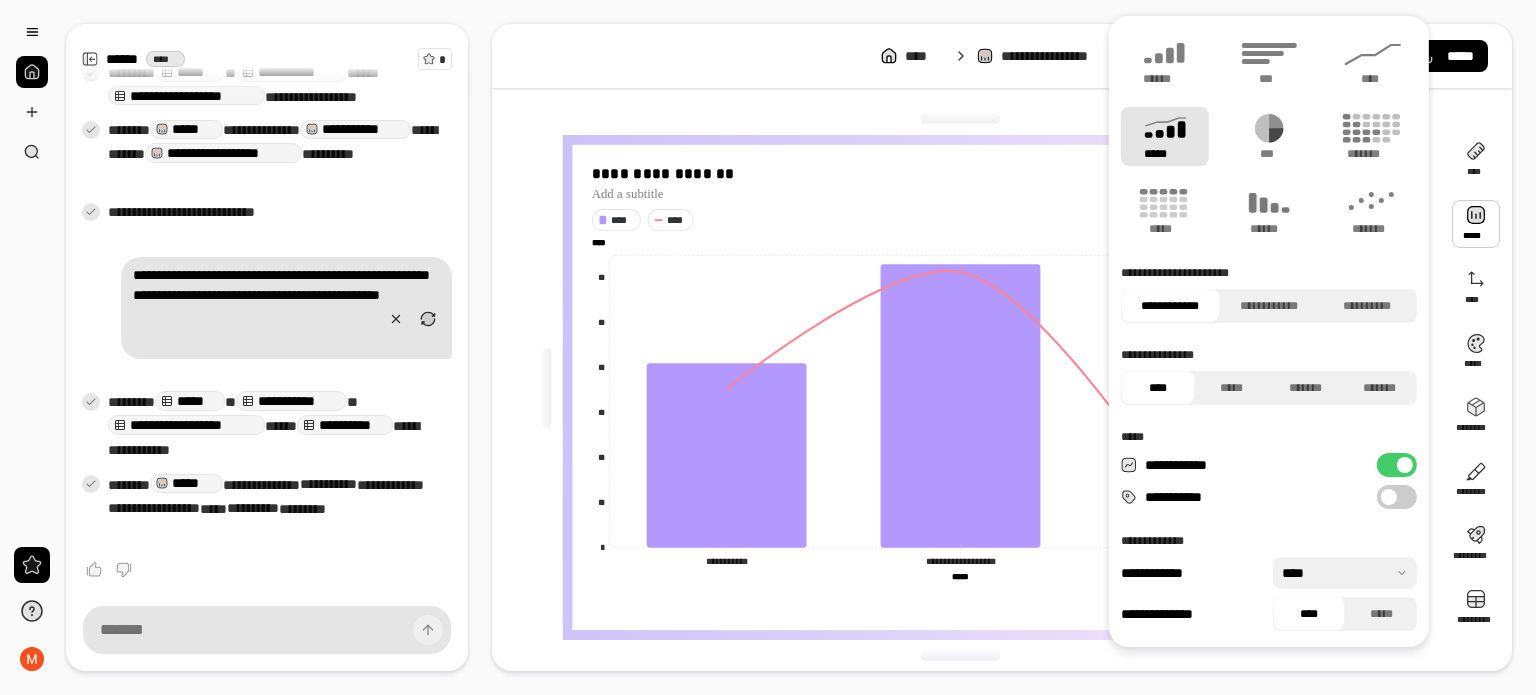 click on "**********" at bounding box center (1269, 376) 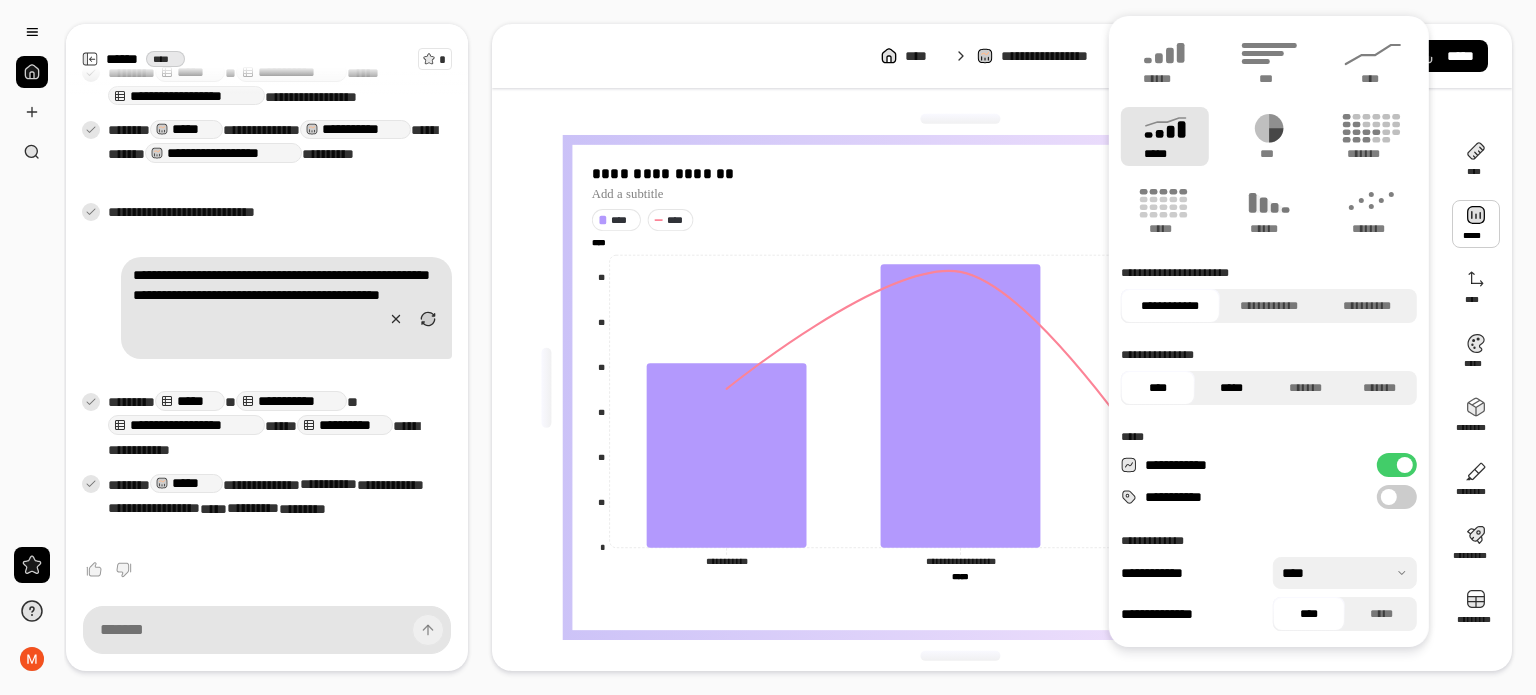 click on "*****" at bounding box center (1232, 388) 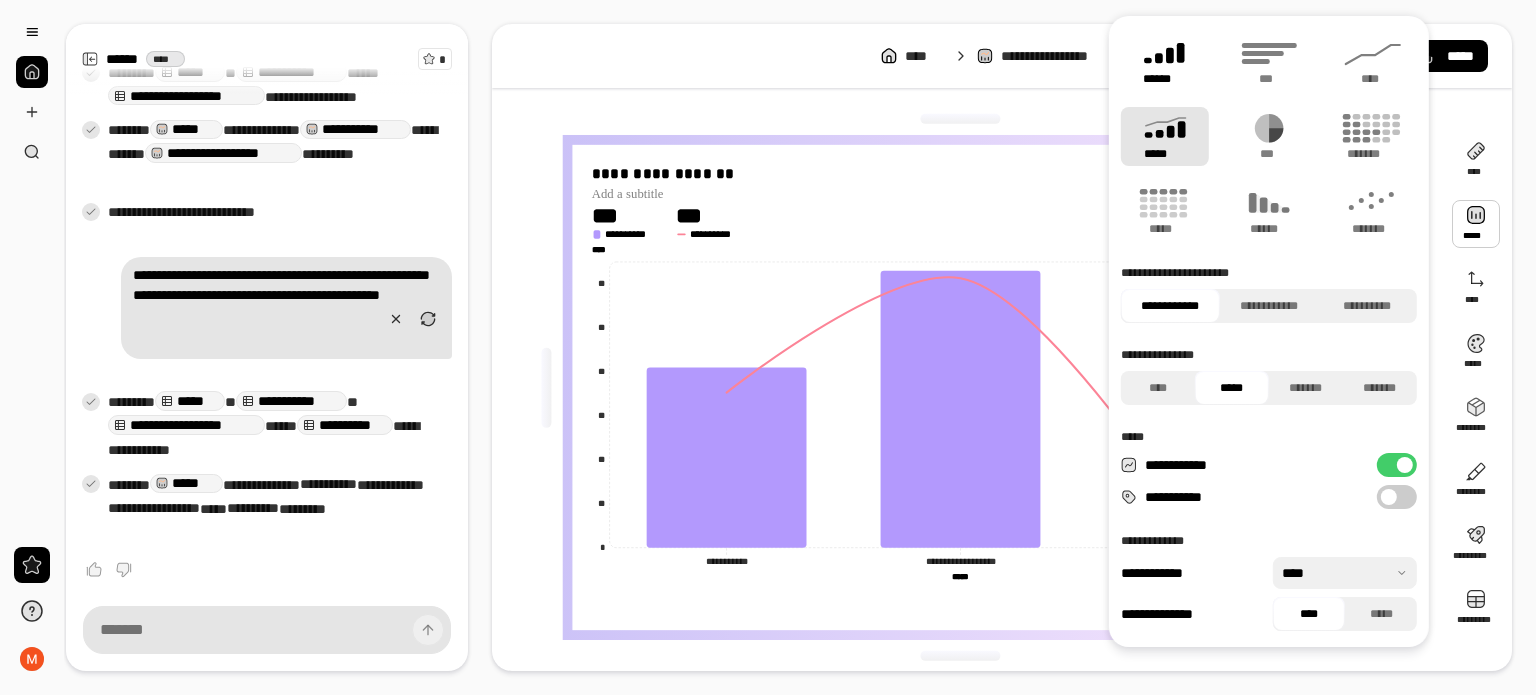 click 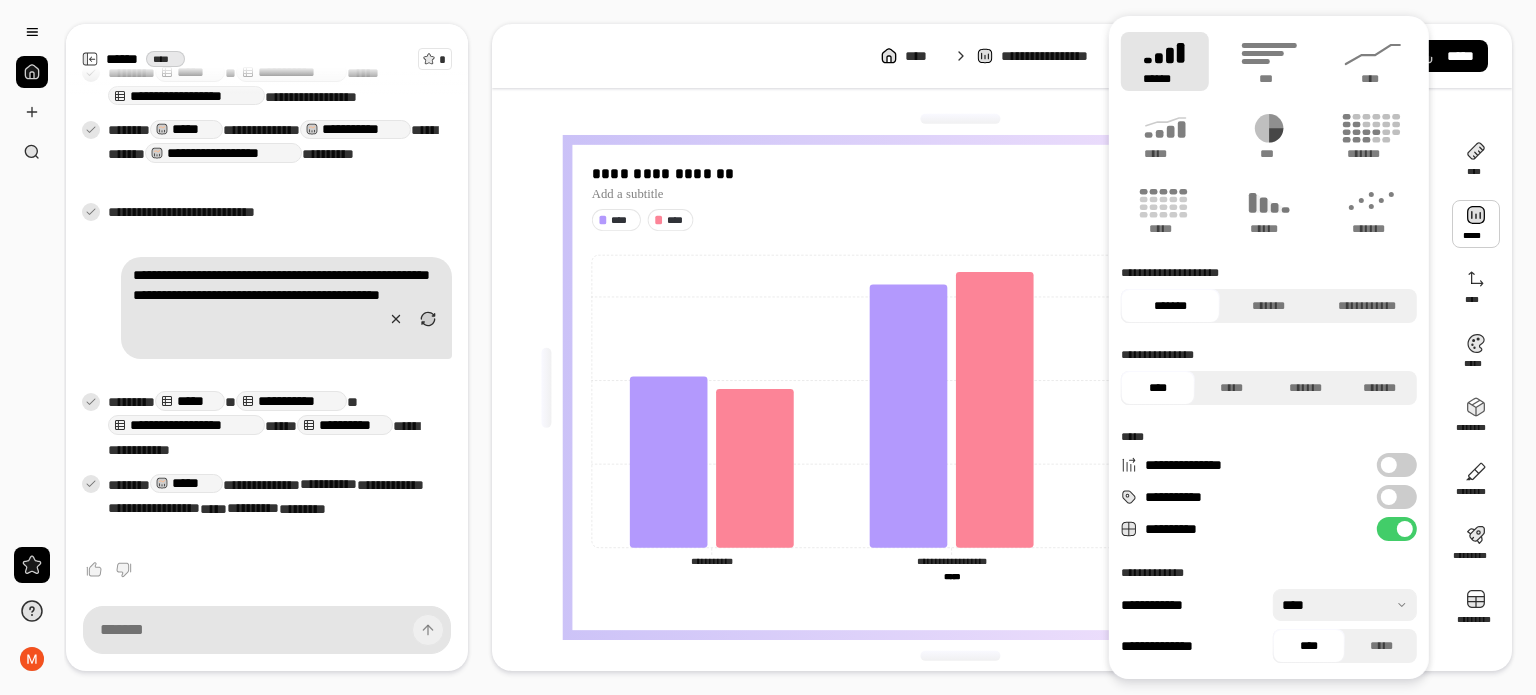 click on "**********" at bounding box center (800, 347) 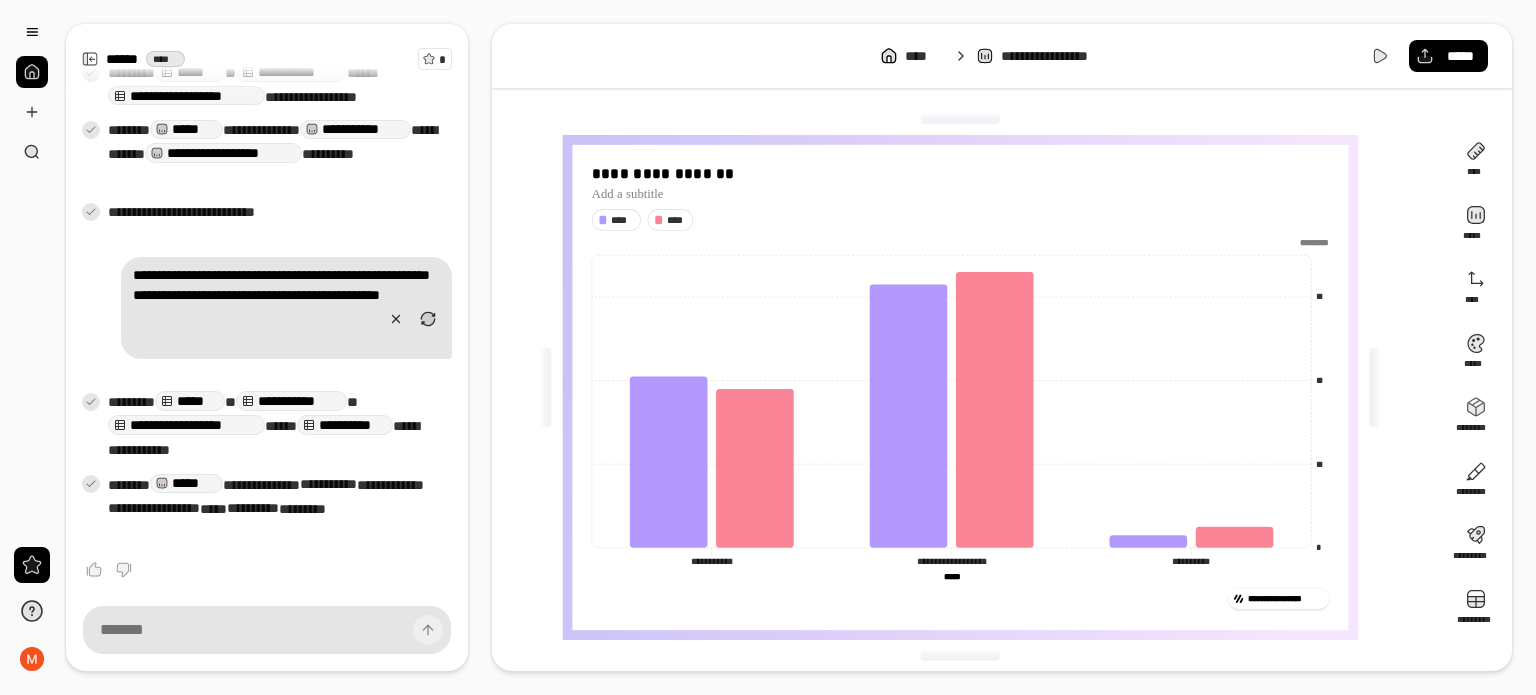 click on "**********" at bounding box center (800, 347) 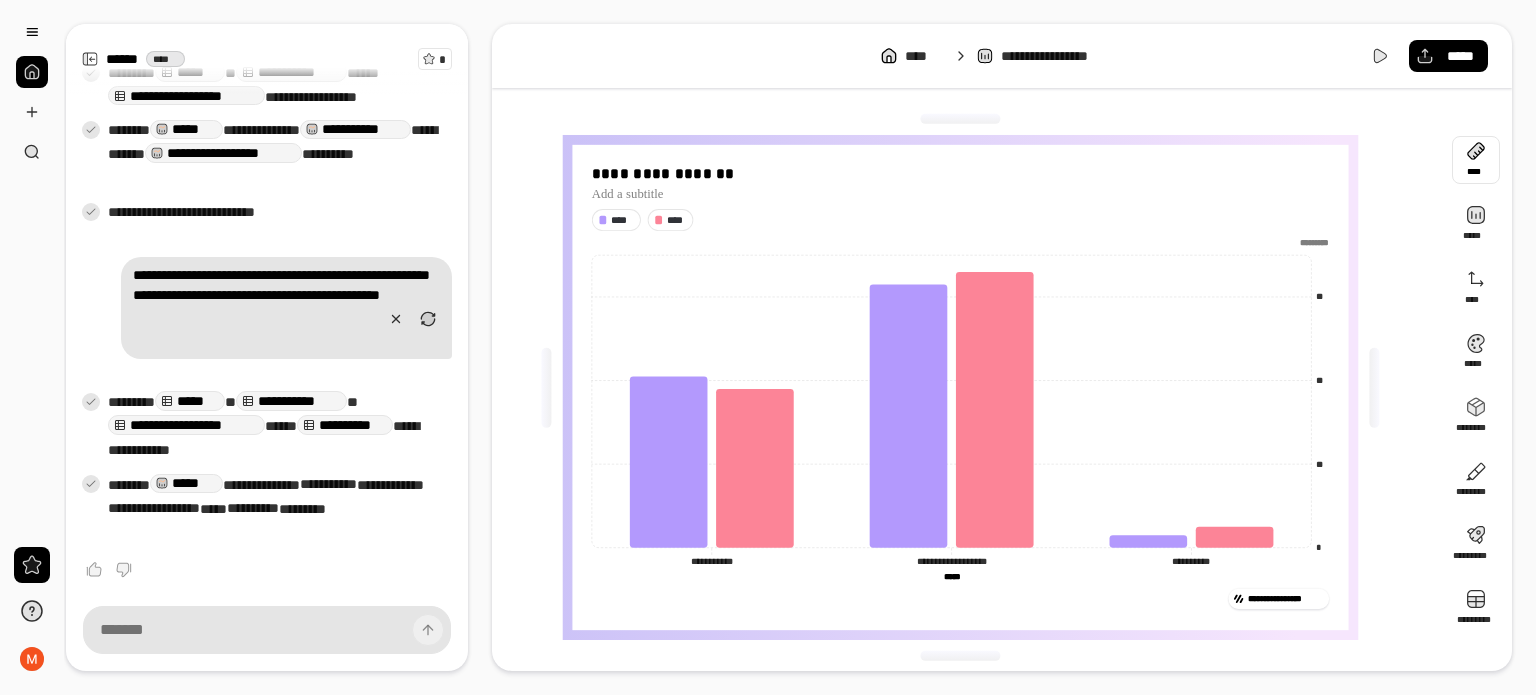 click at bounding box center (1476, 160) 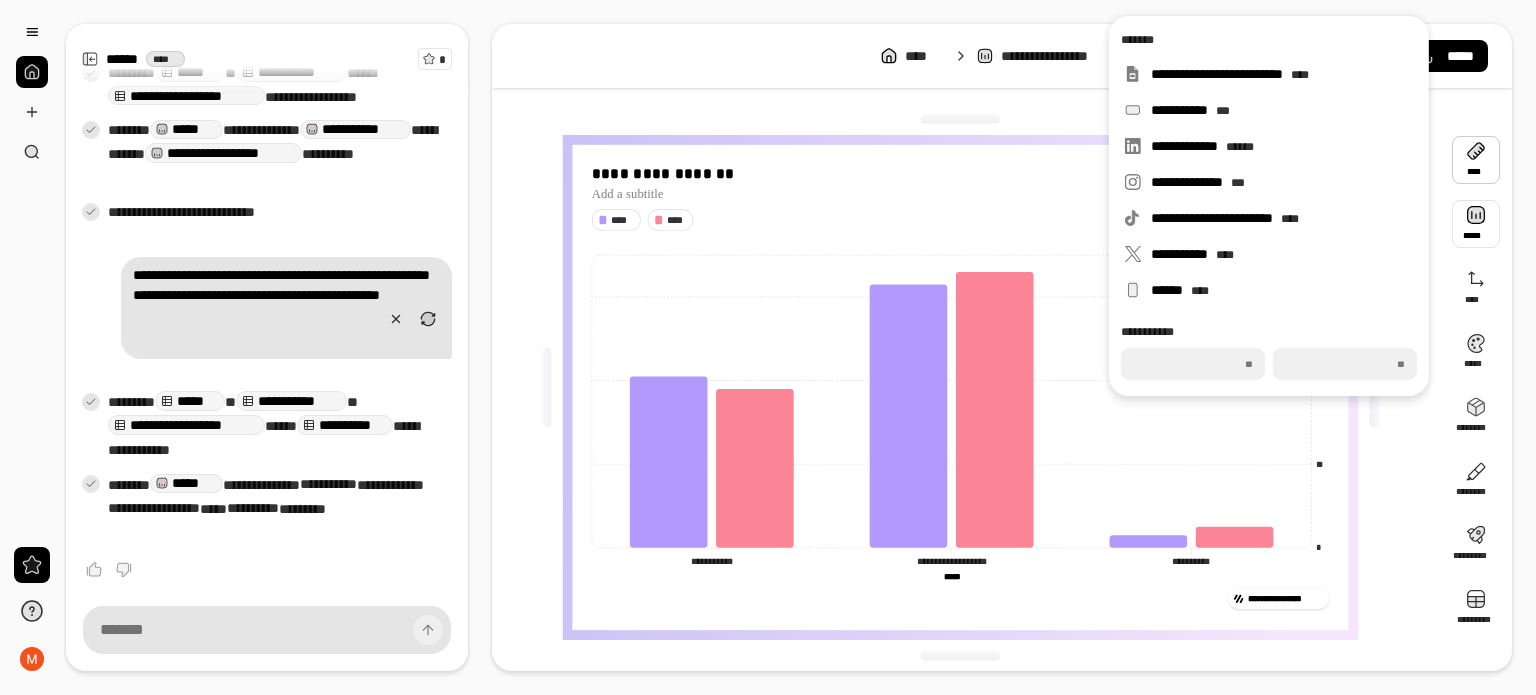 click at bounding box center [1476, 224] 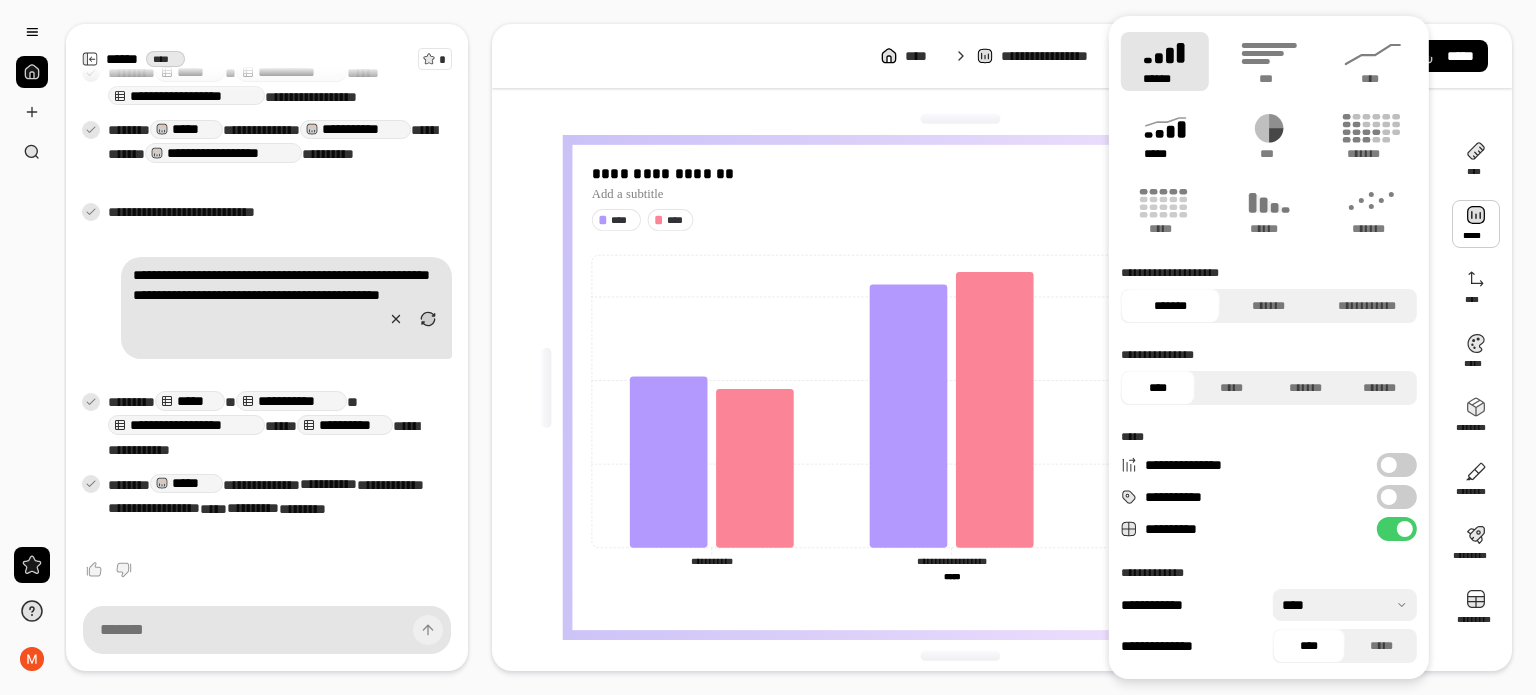 click 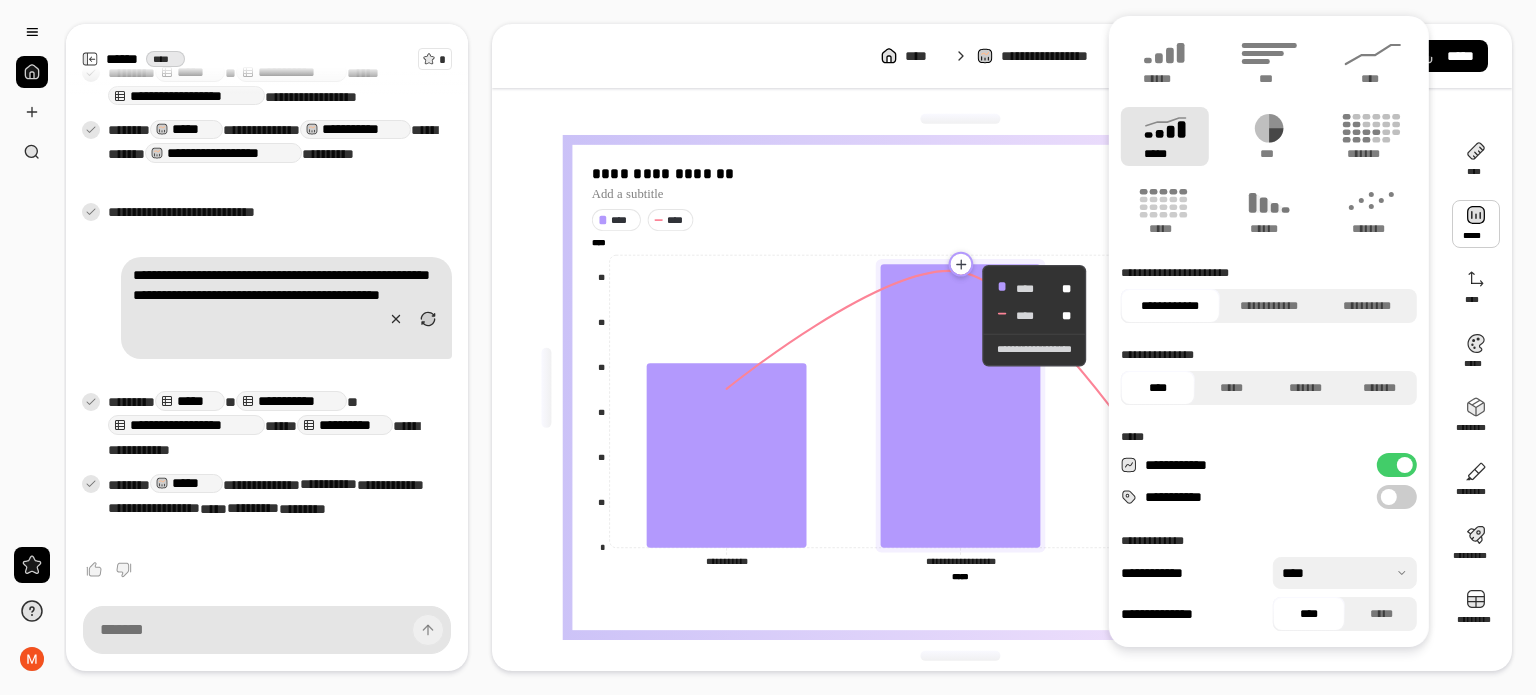 click 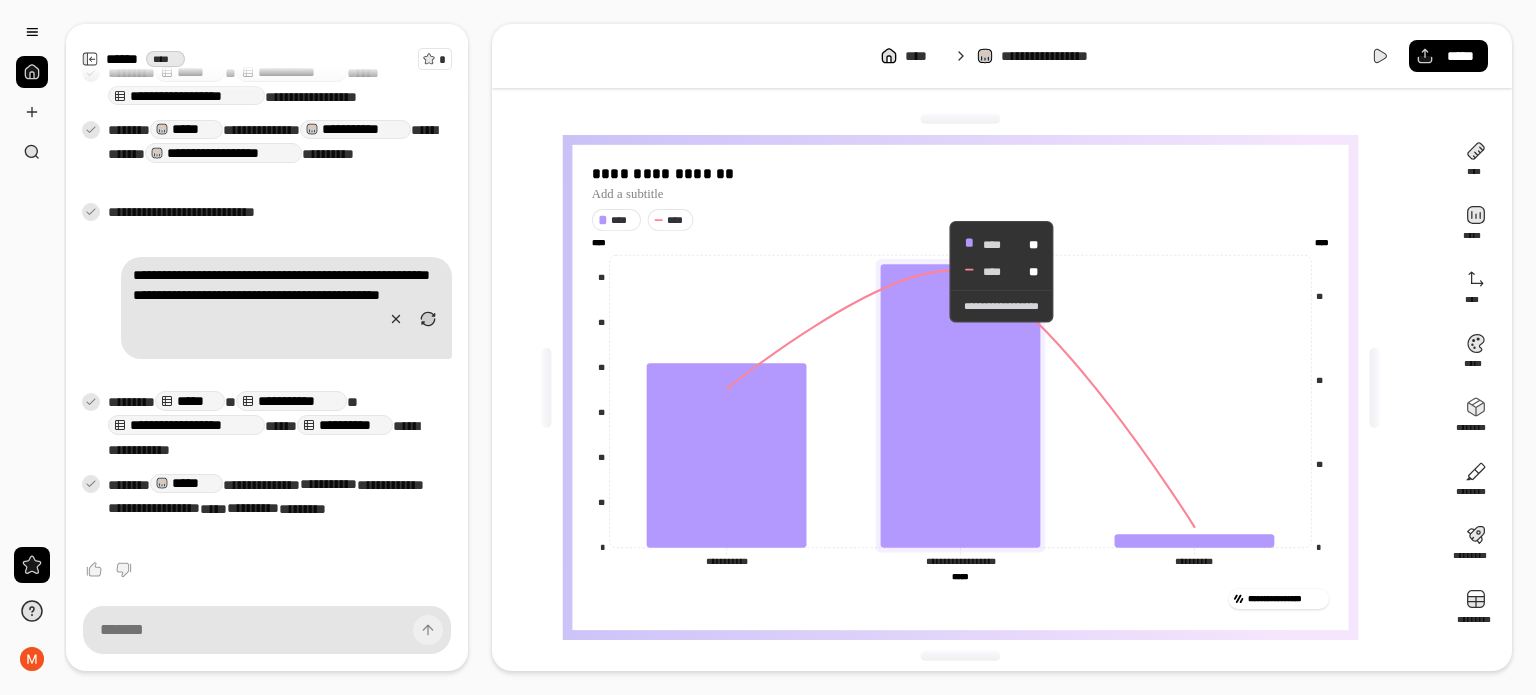 click 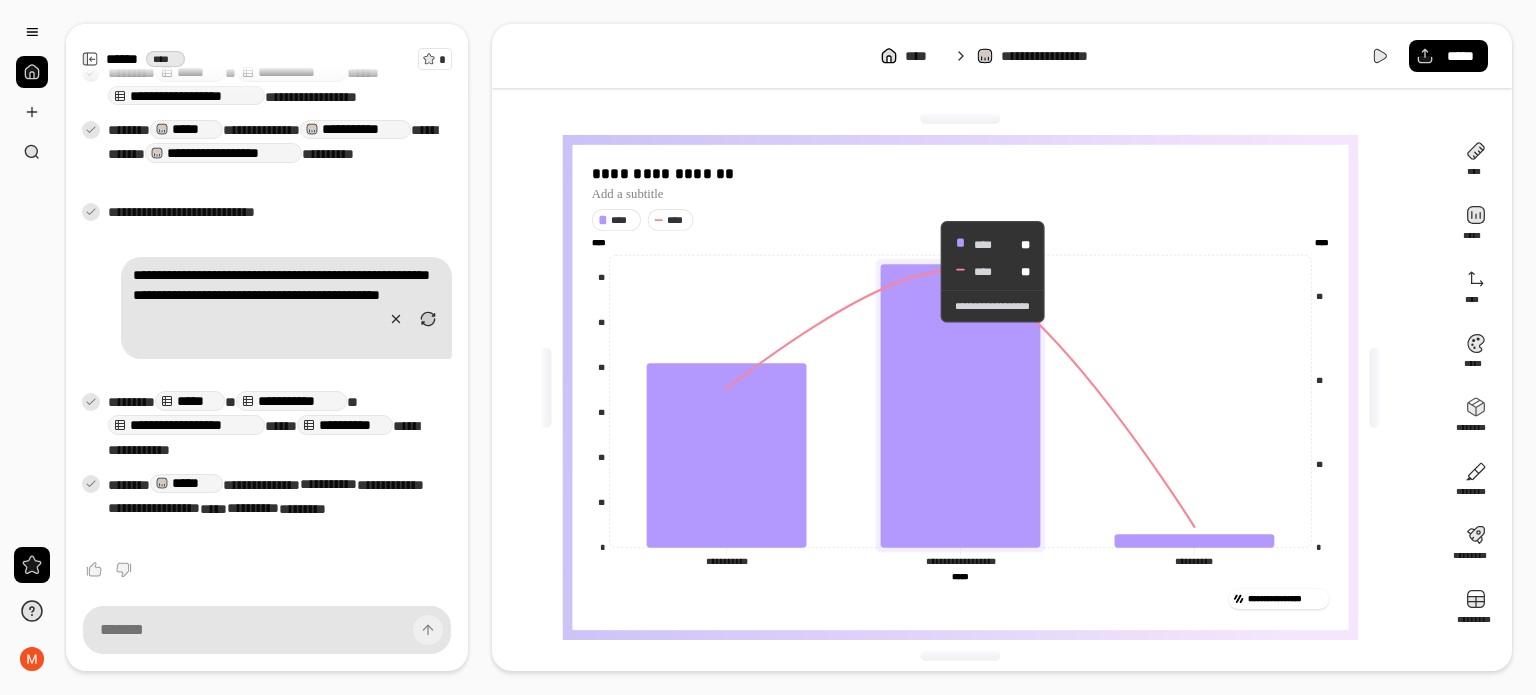 click 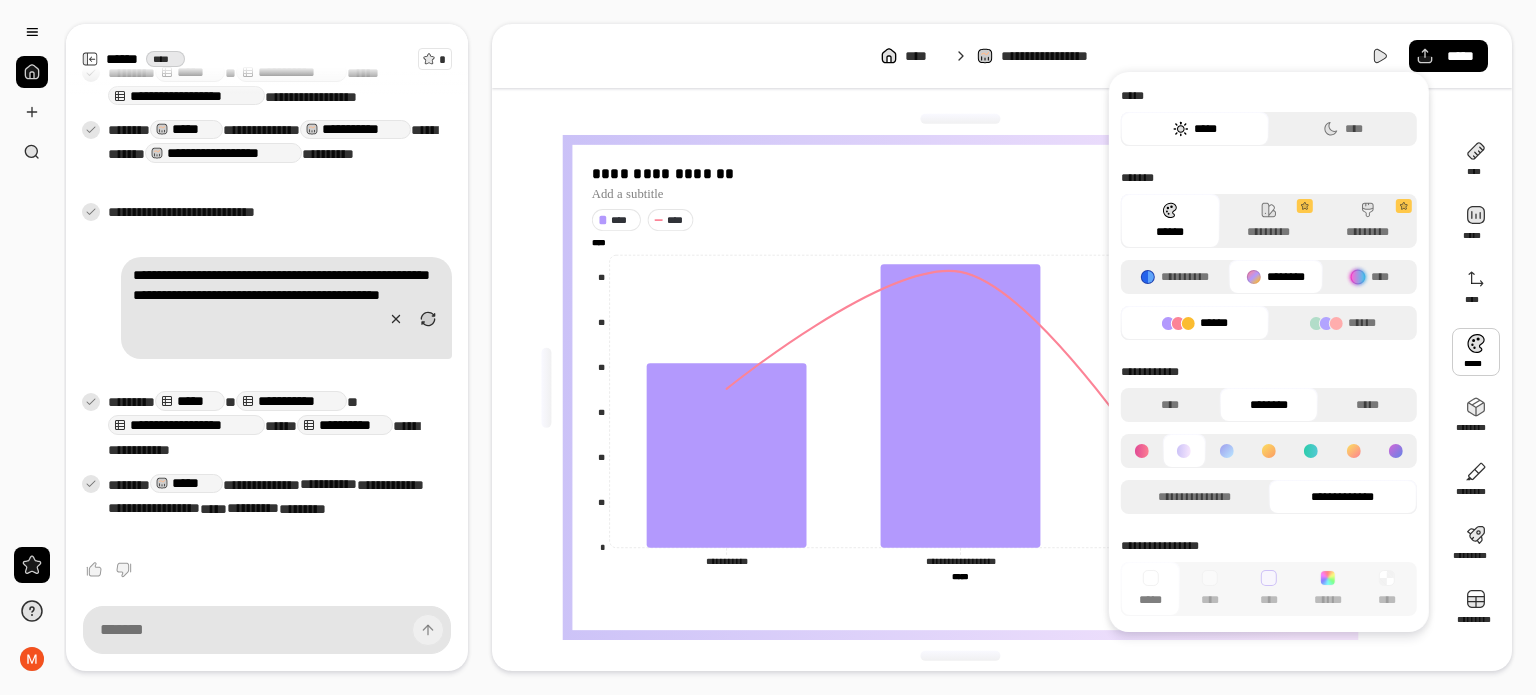 click at bounding box center (1476, 352) 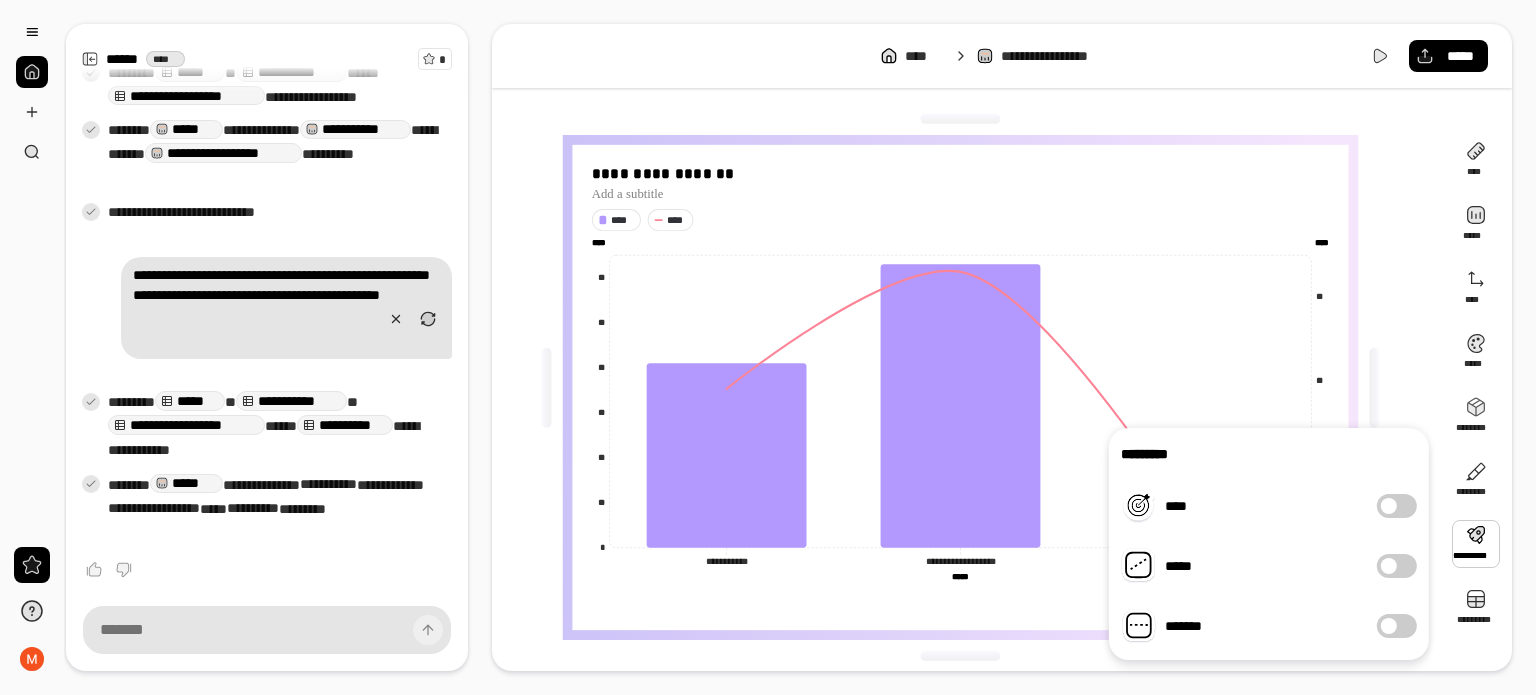 click at bounding box center [1476, 544] 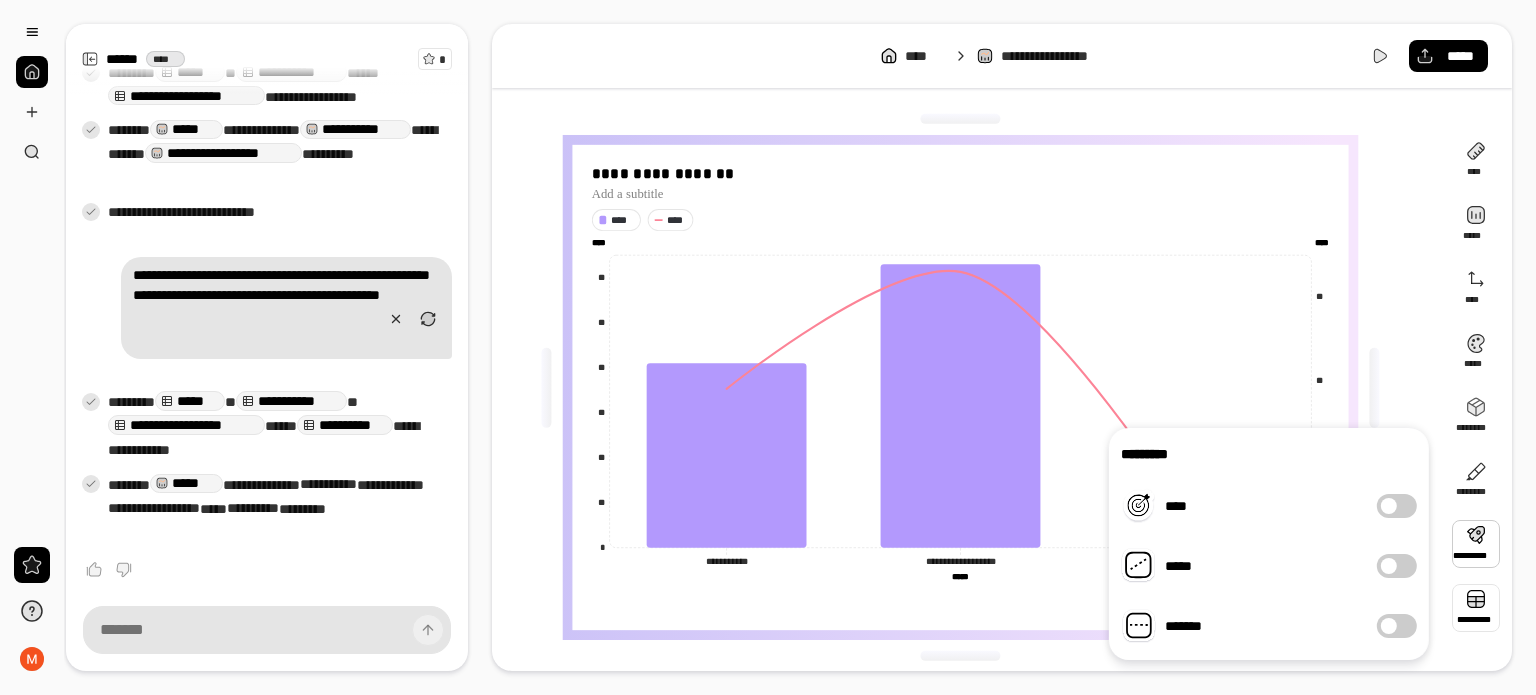 click at bounding box center (1476, 608) 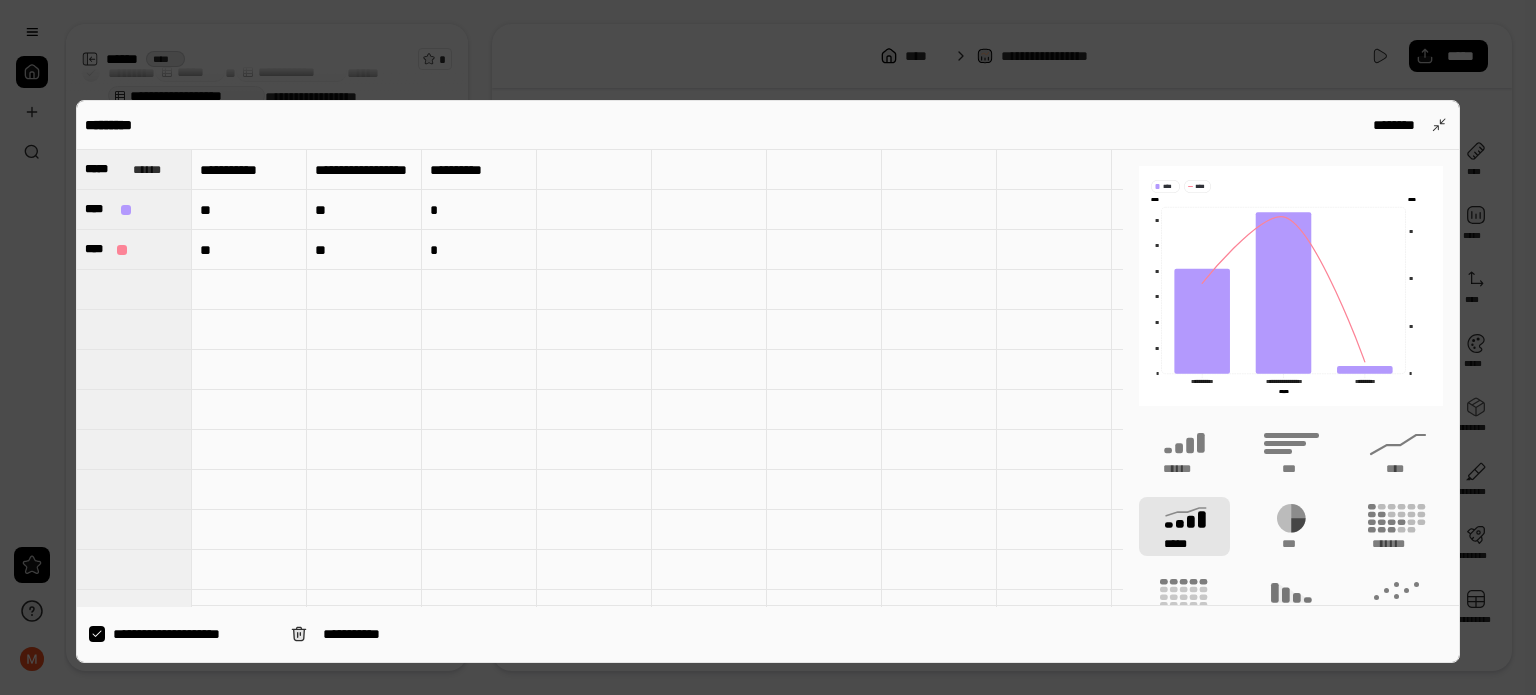 click at bounding box center (97, 634) 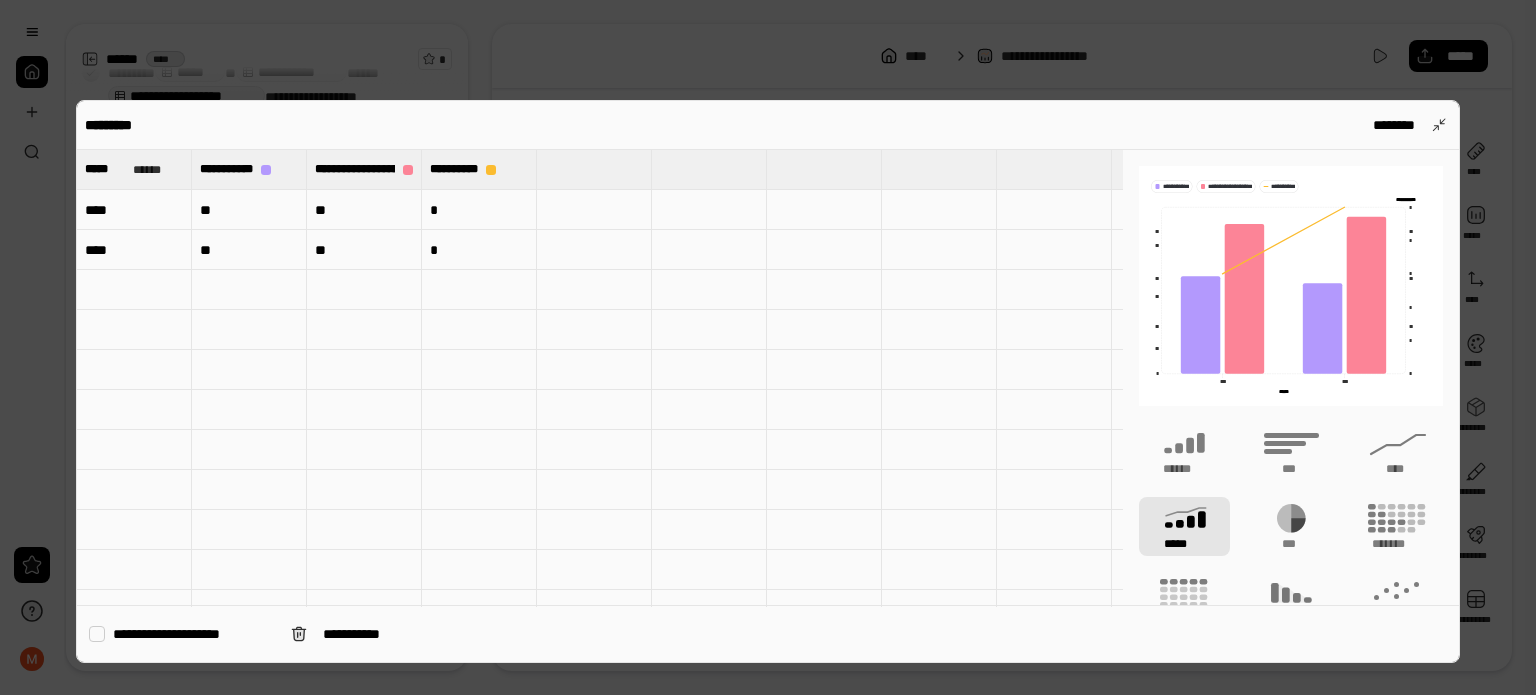 type on "**********" 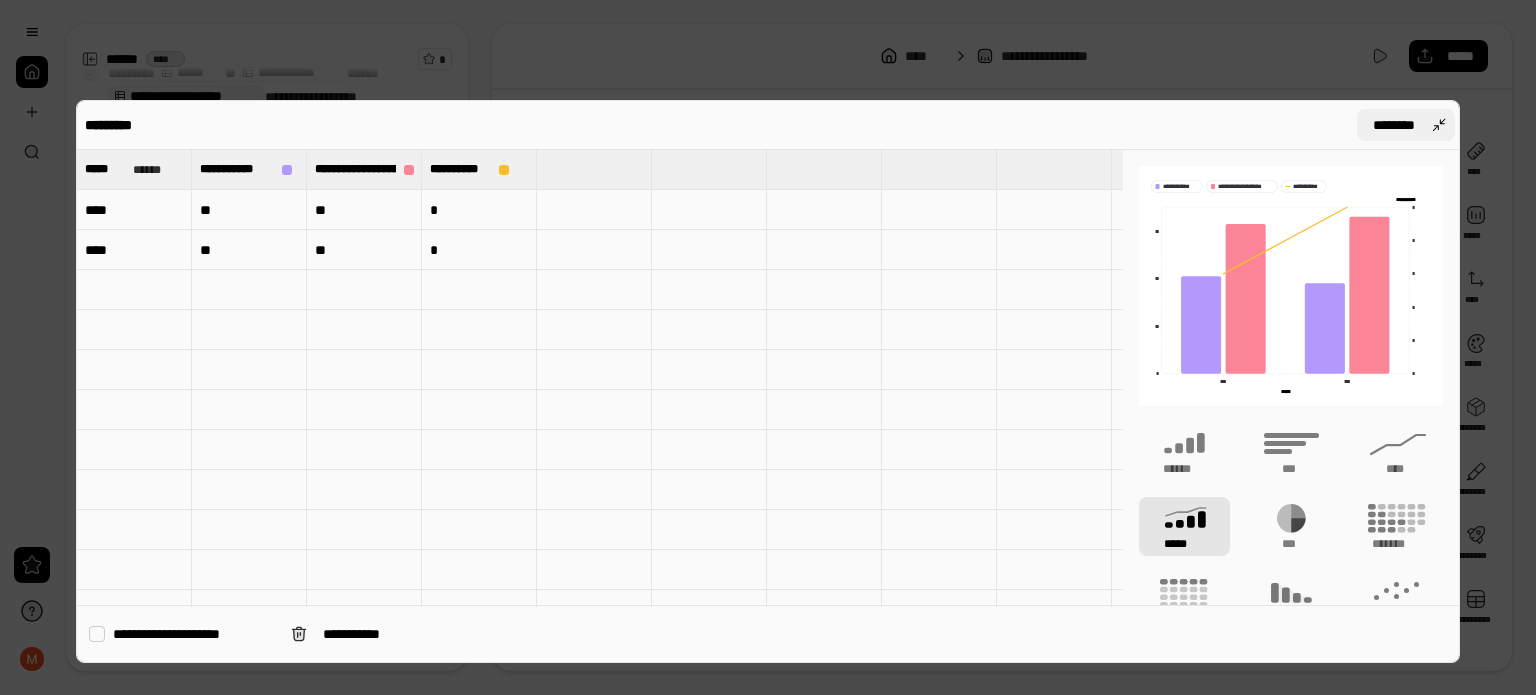 click on "********" at bounding box center [1406, 125] 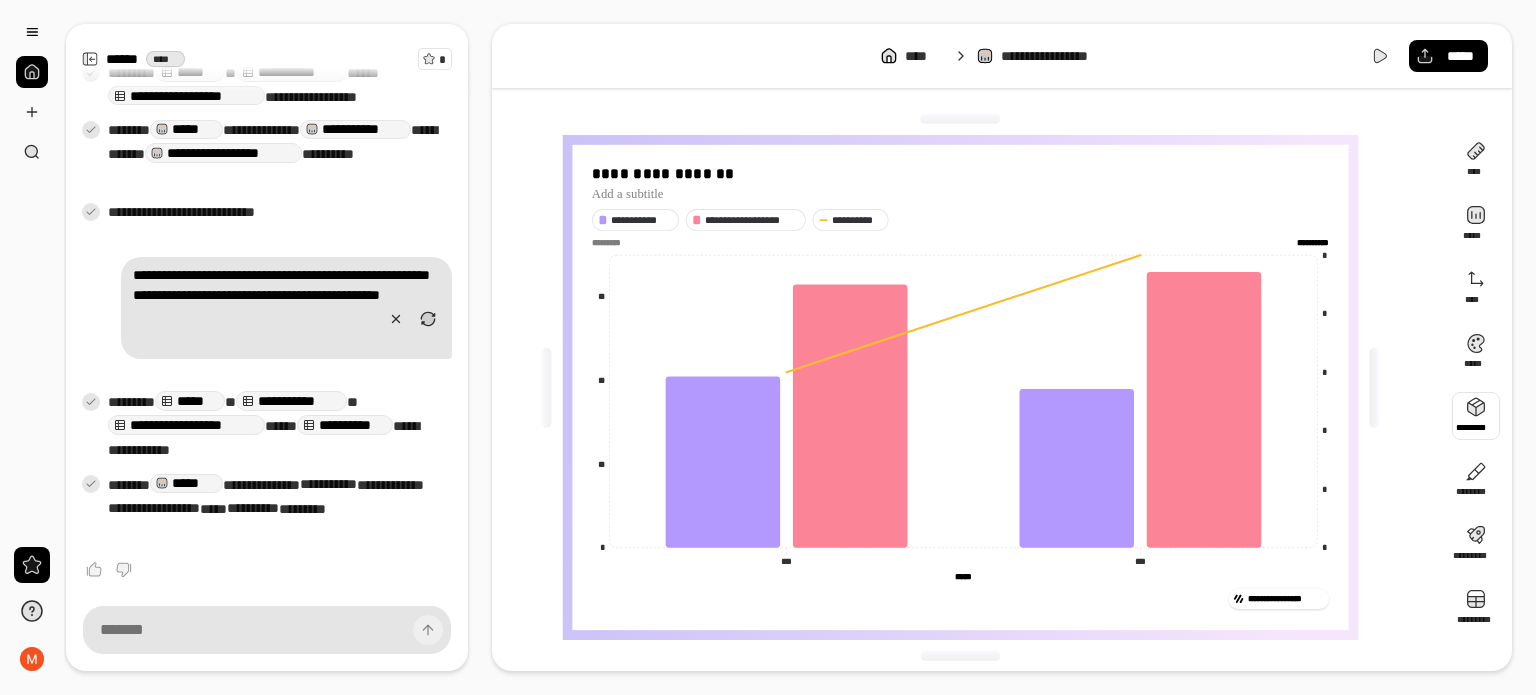 click at bounding box center (1476, 416) 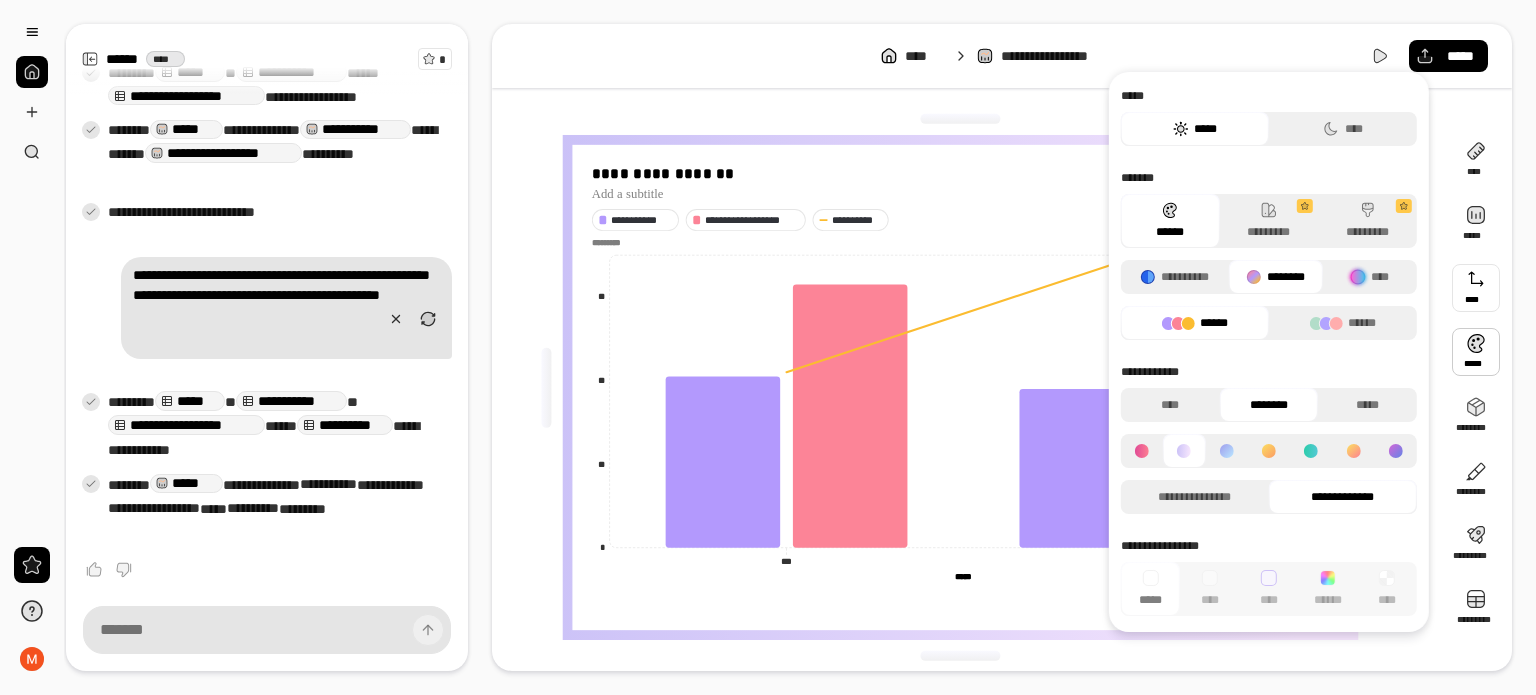 click at bounding box center (1476, 288) 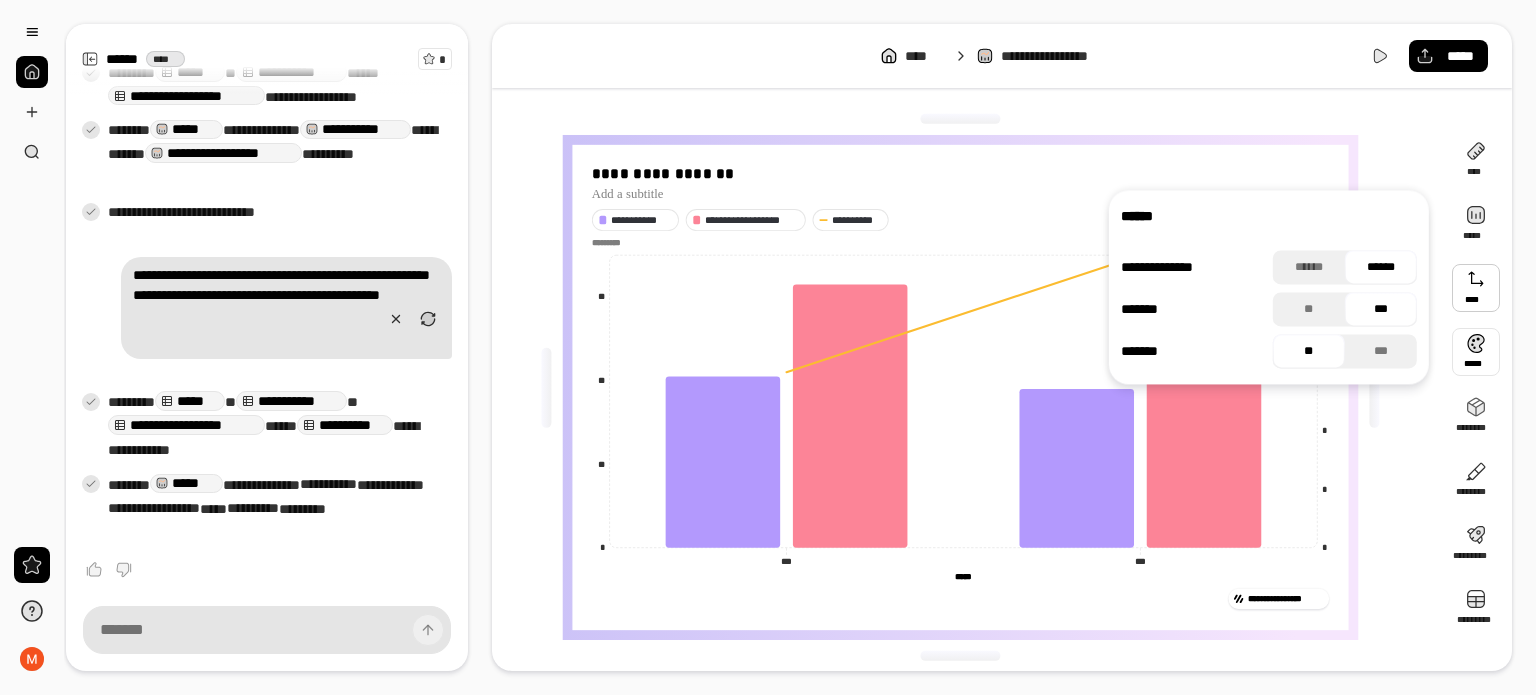click at bounding box center (1476, 352) 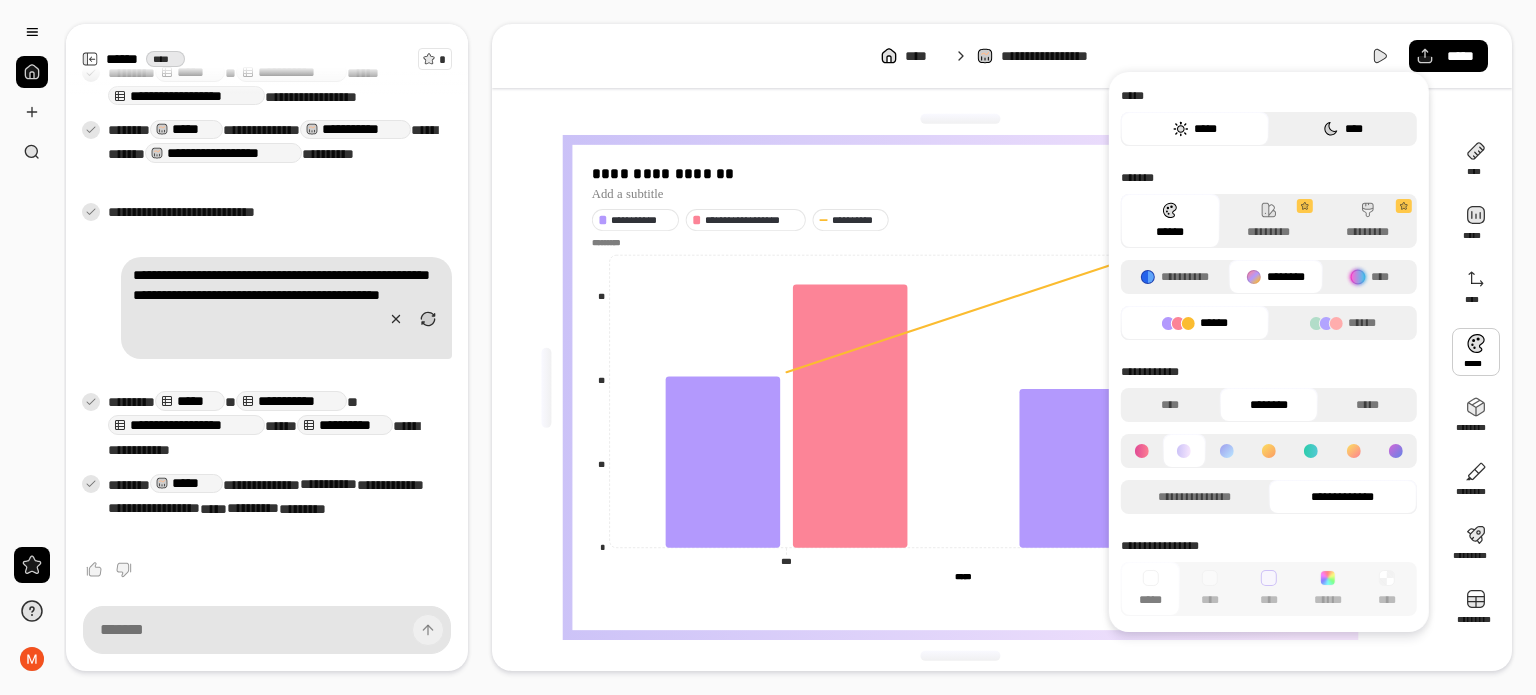 click on "****" at bounding box center (1343, 129) 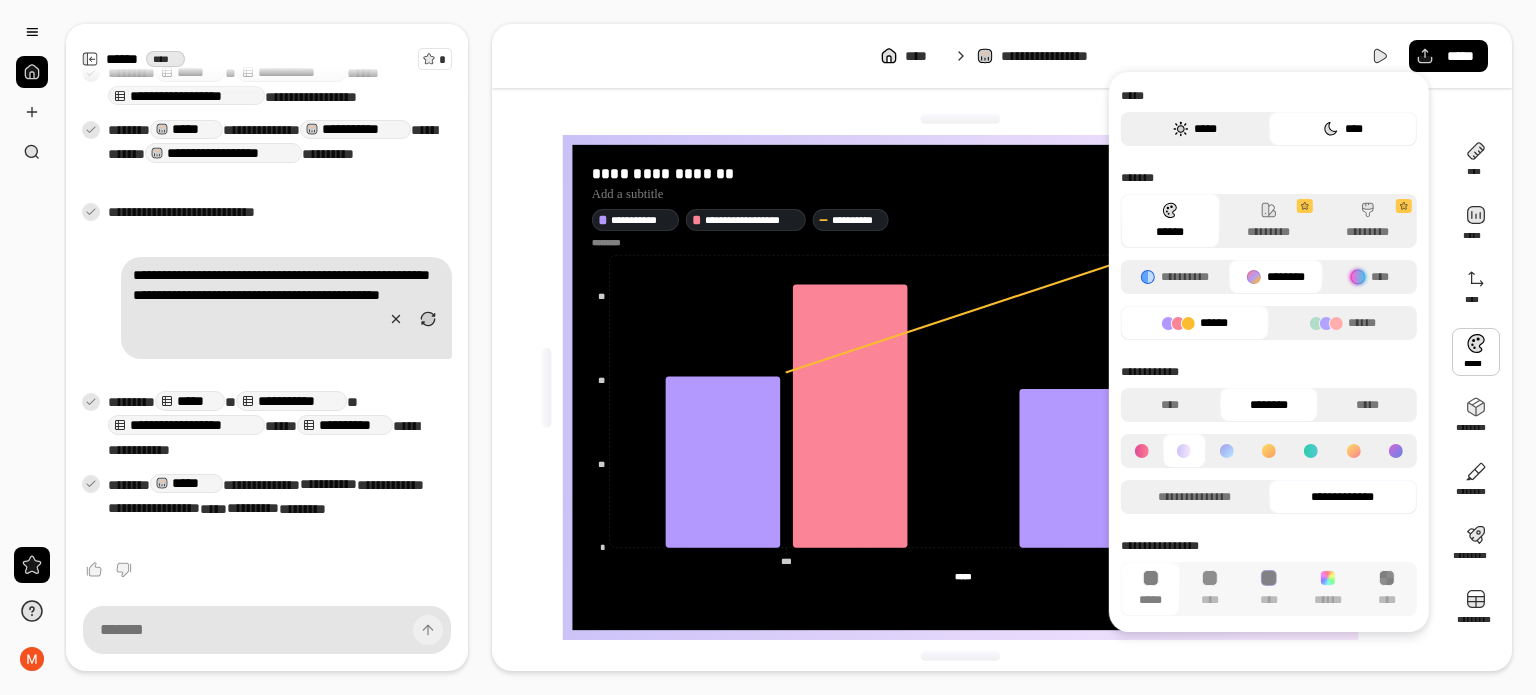 click on "*****" at bounding box center (1195, 129) 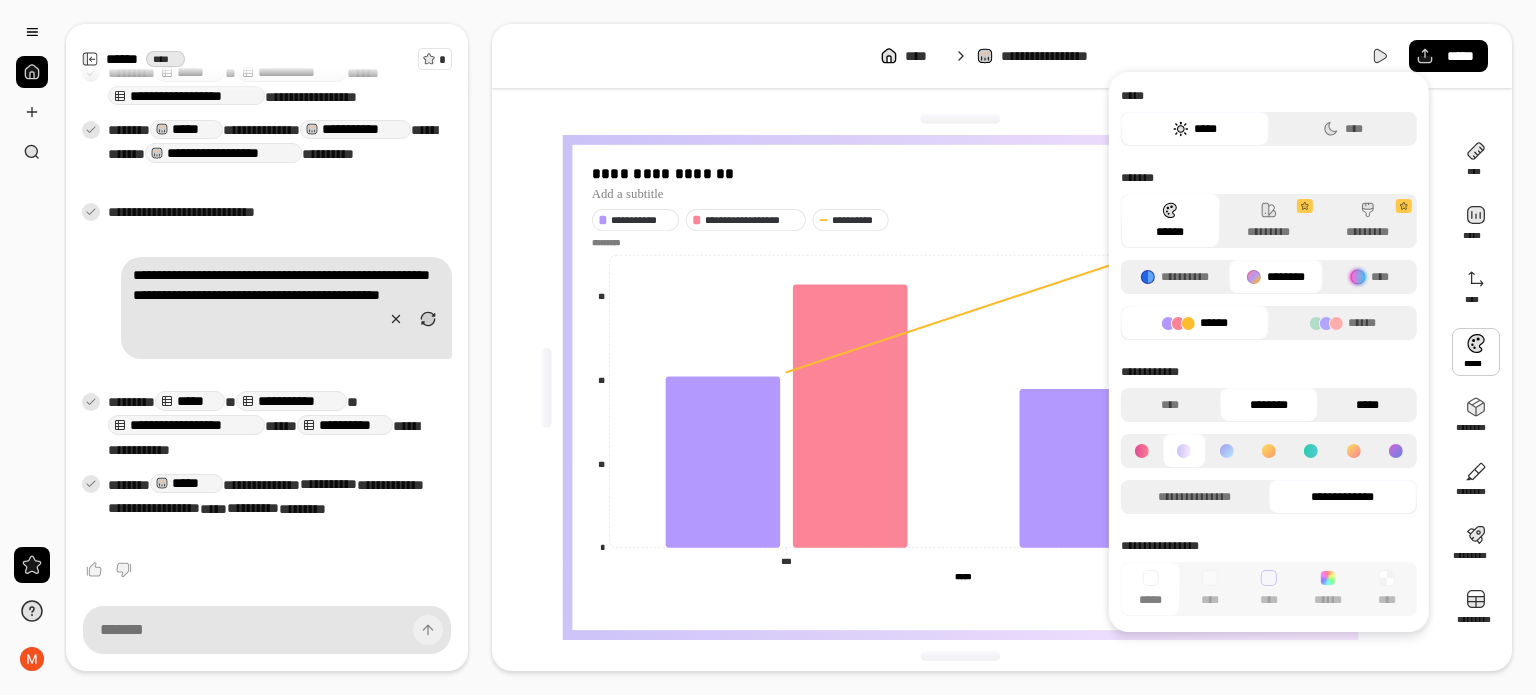 click on "*****" at bounding box center (1367, 405) 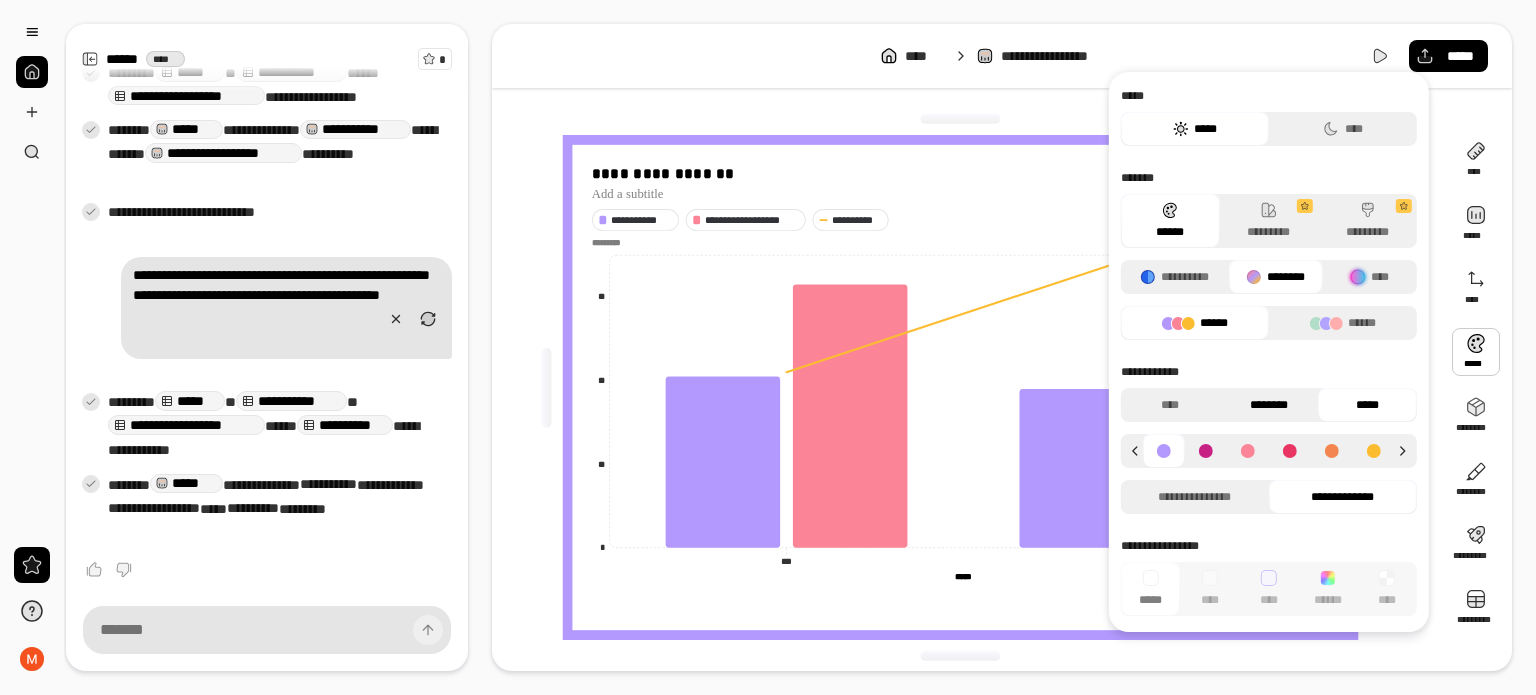 click on "********" at bounding box center [1268, 405] 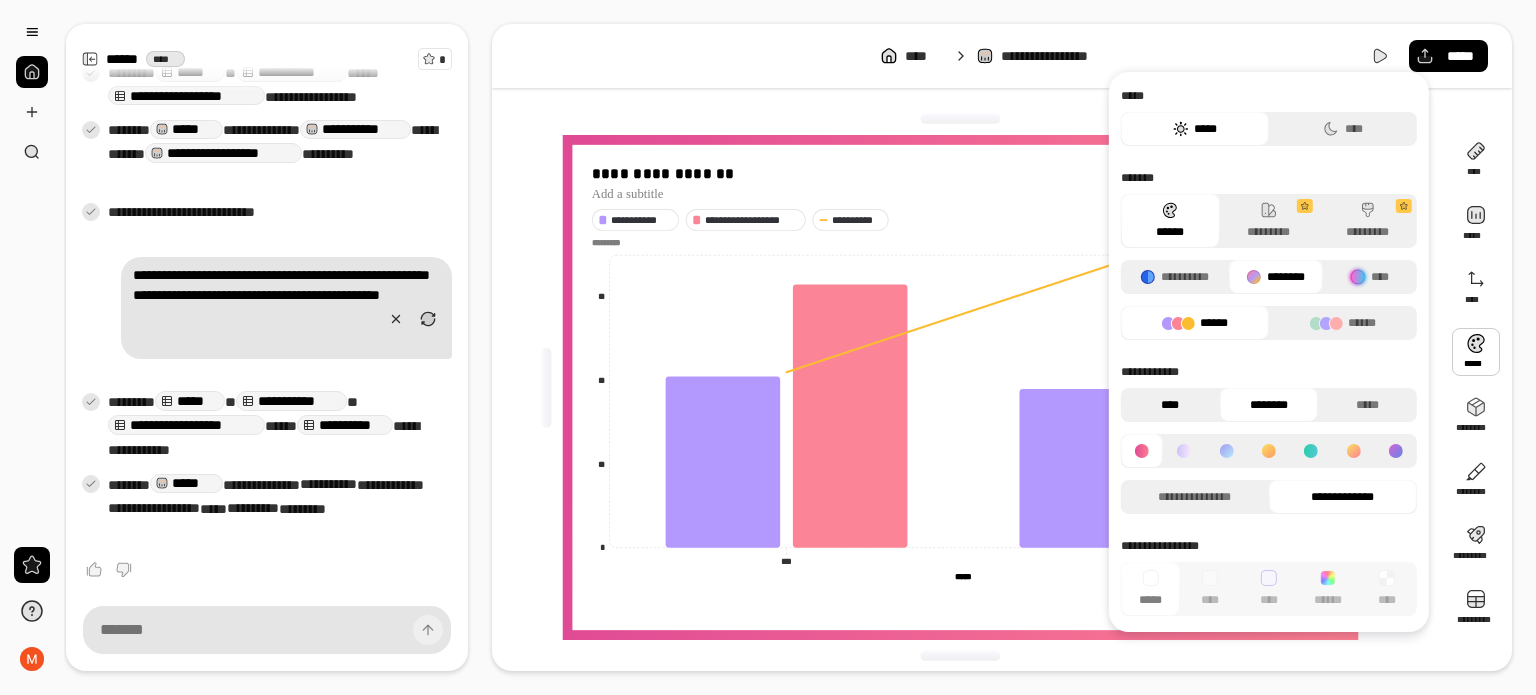 click on "****" at bounding box center (1170, 405) 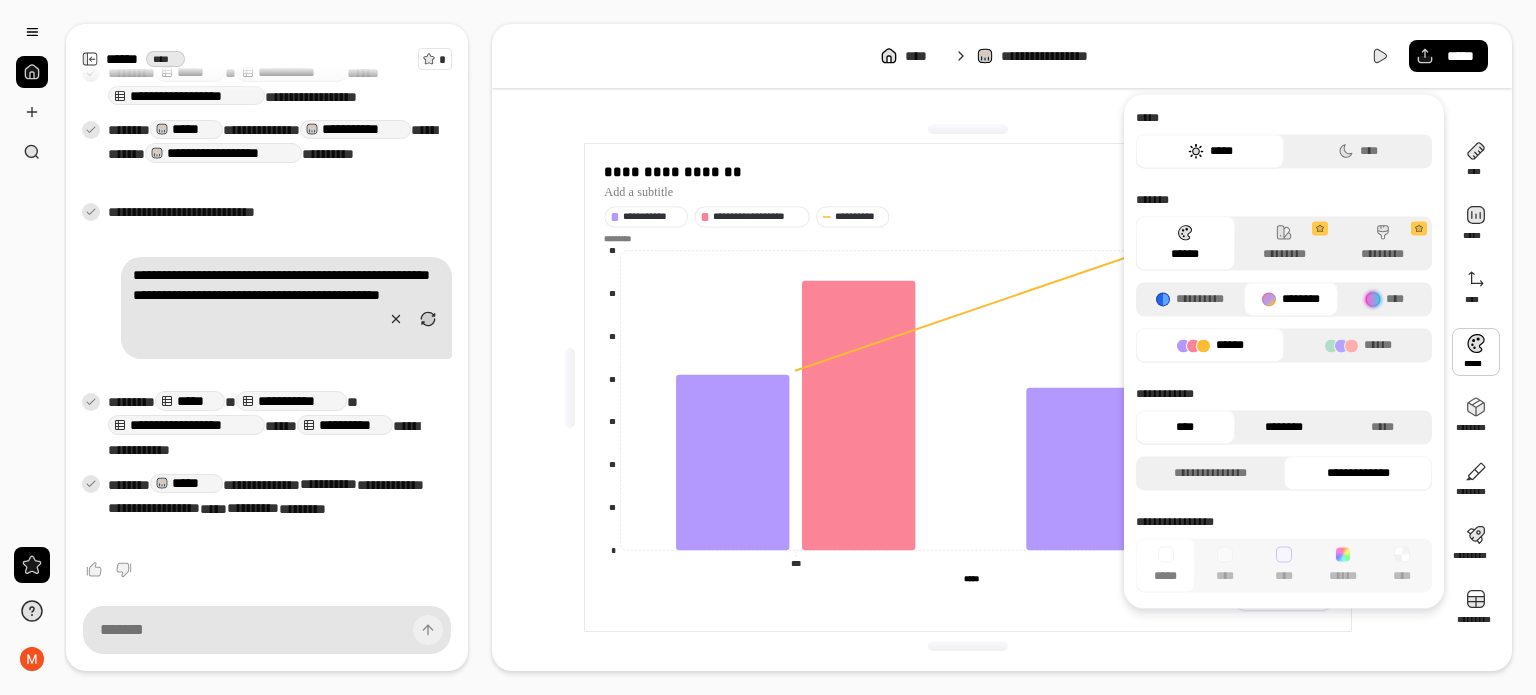 click on "********" at bounding box center [1284, 427] 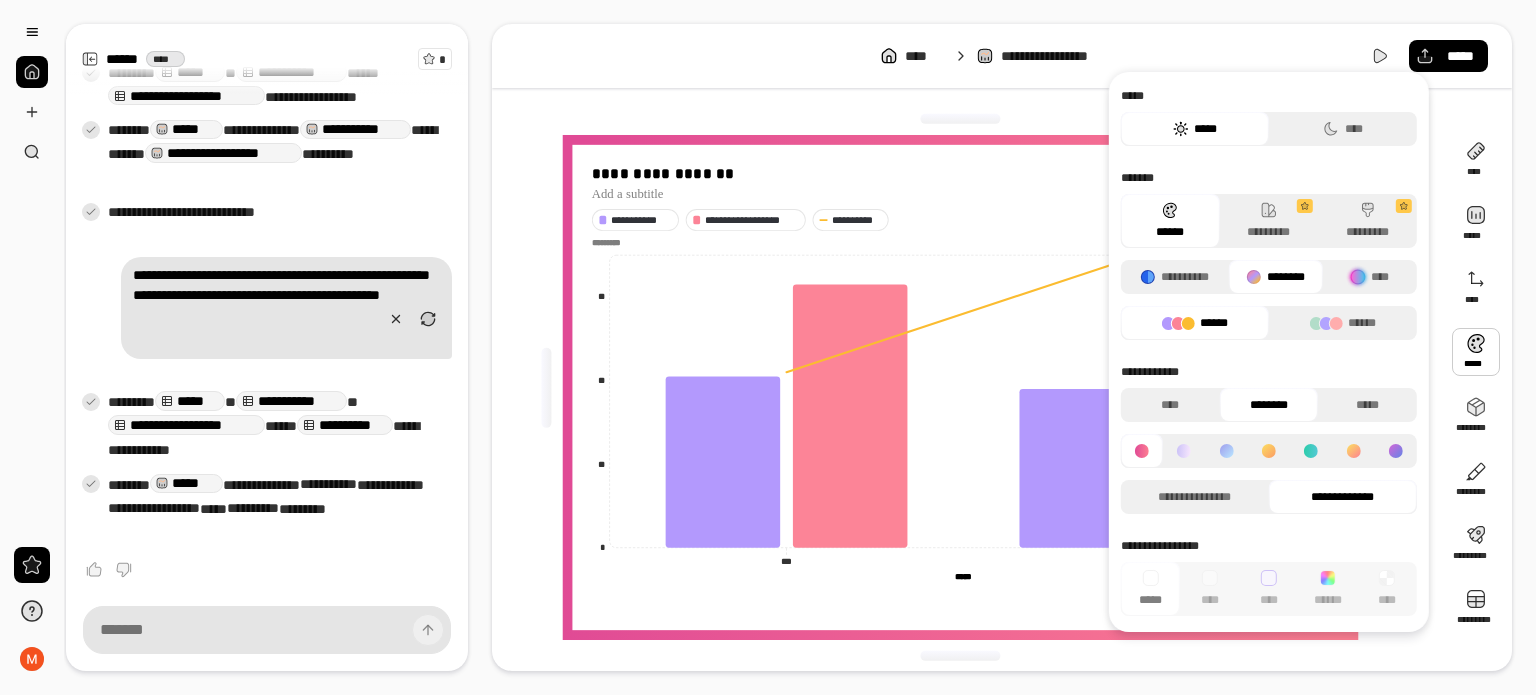 click at bounding box center [1184, 451] 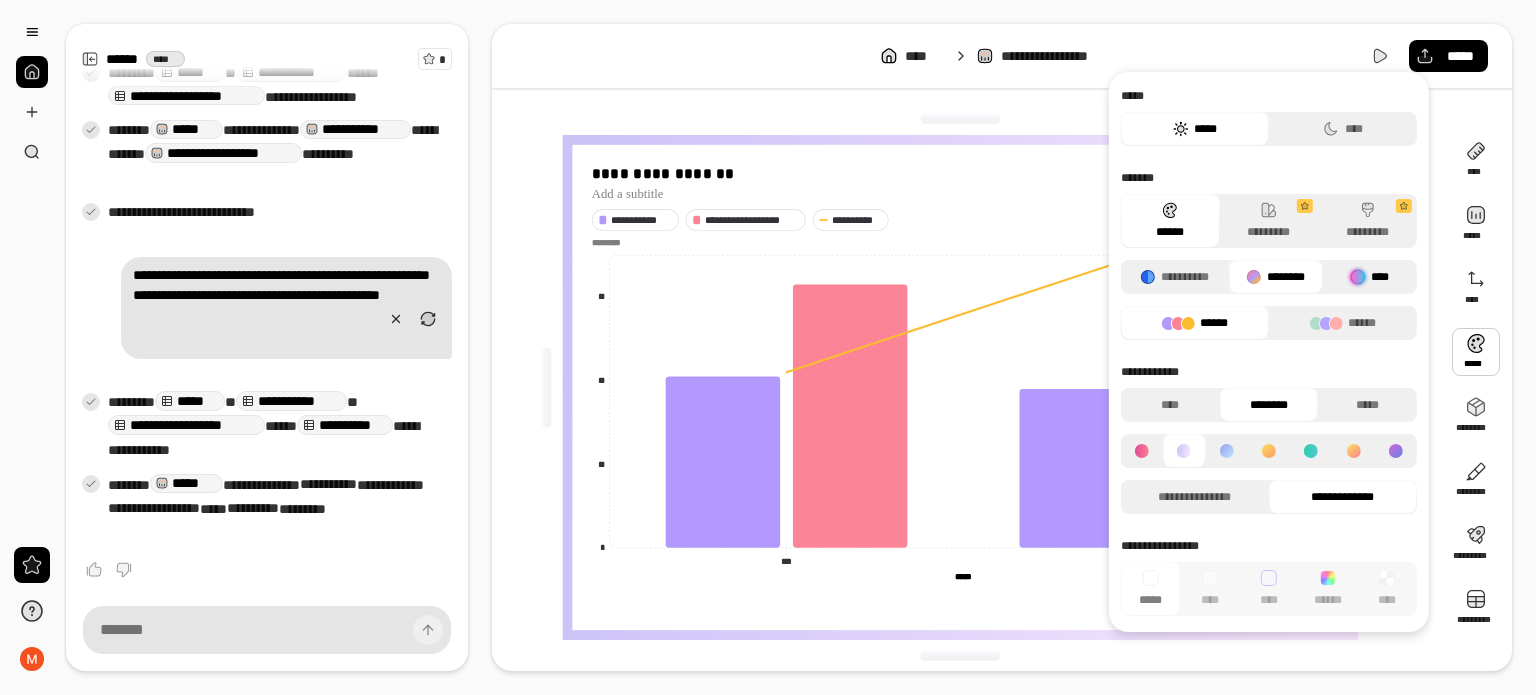 click at bounding box center [1358, 277] 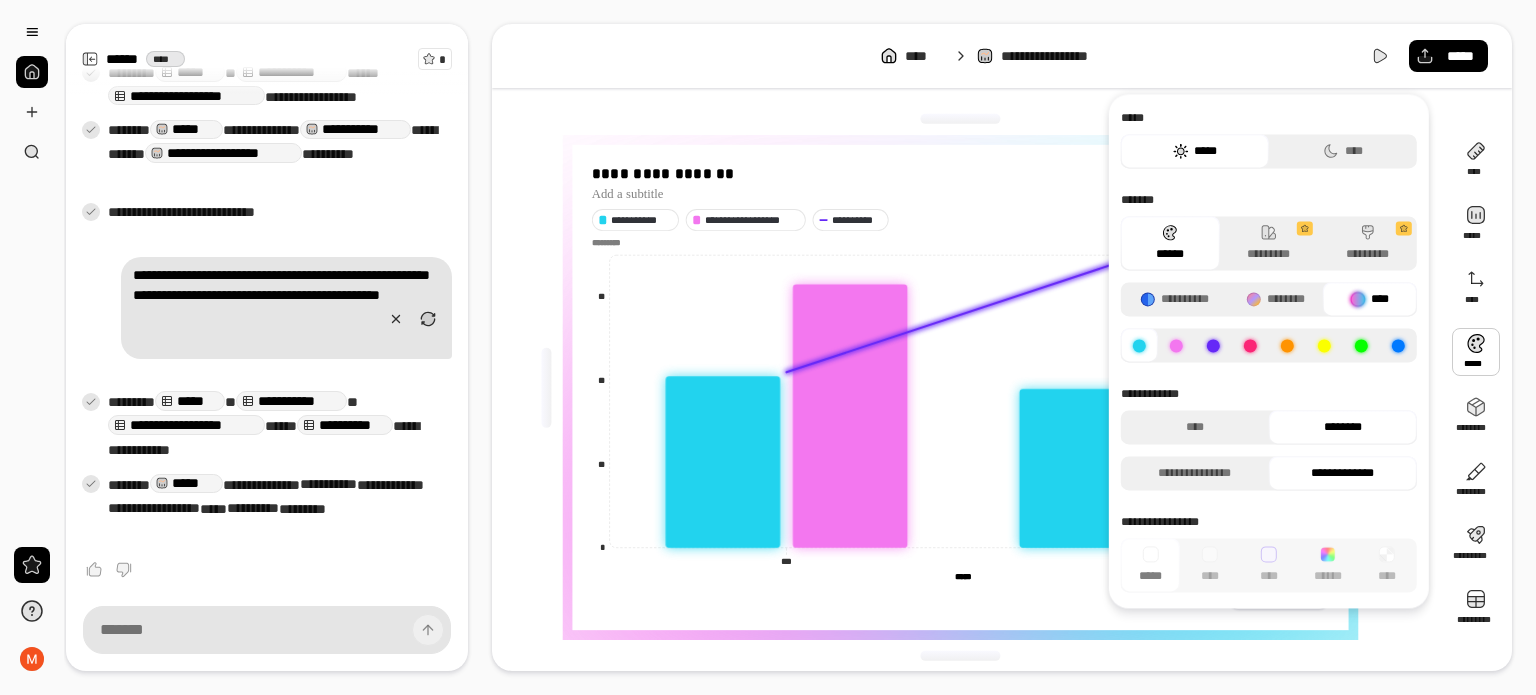 click on "****" at bounding box center [1370, 299] 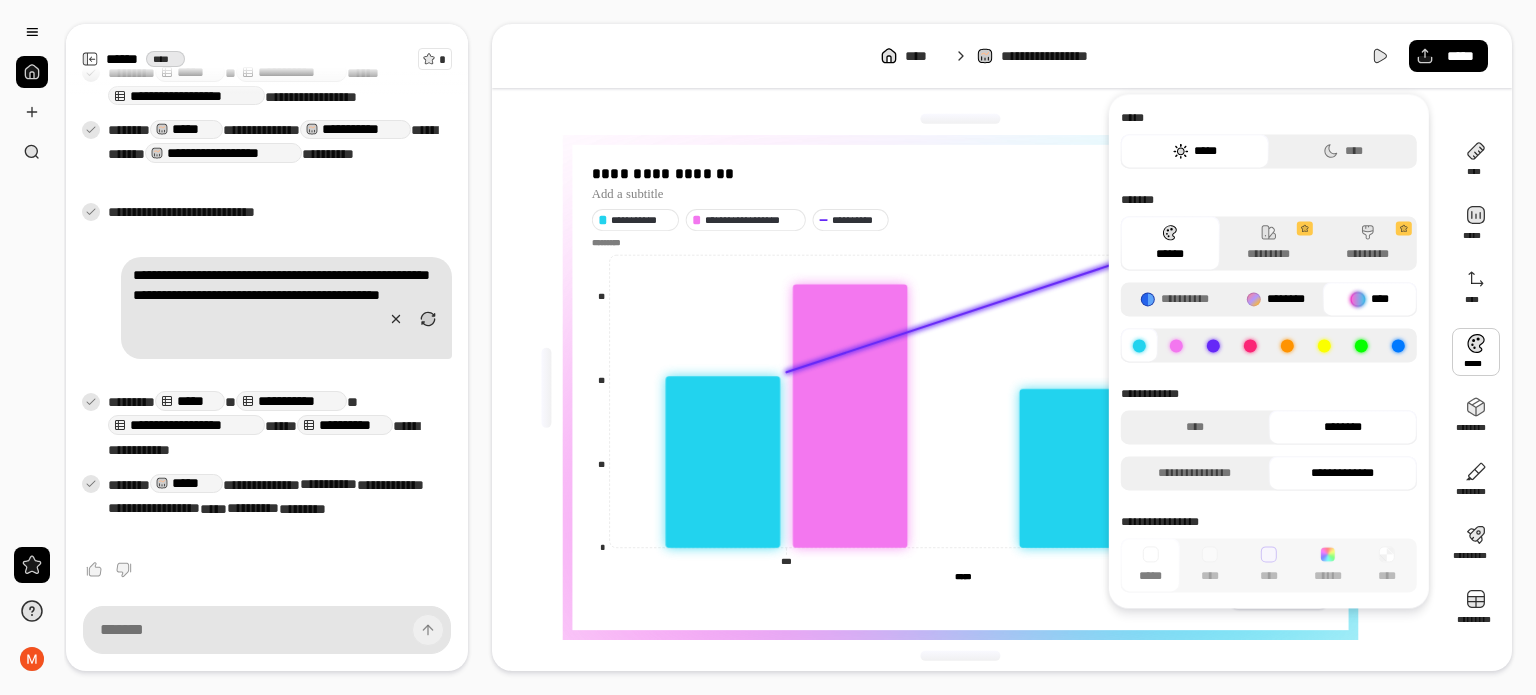 click on "********" at bounding box center (1275, 299) 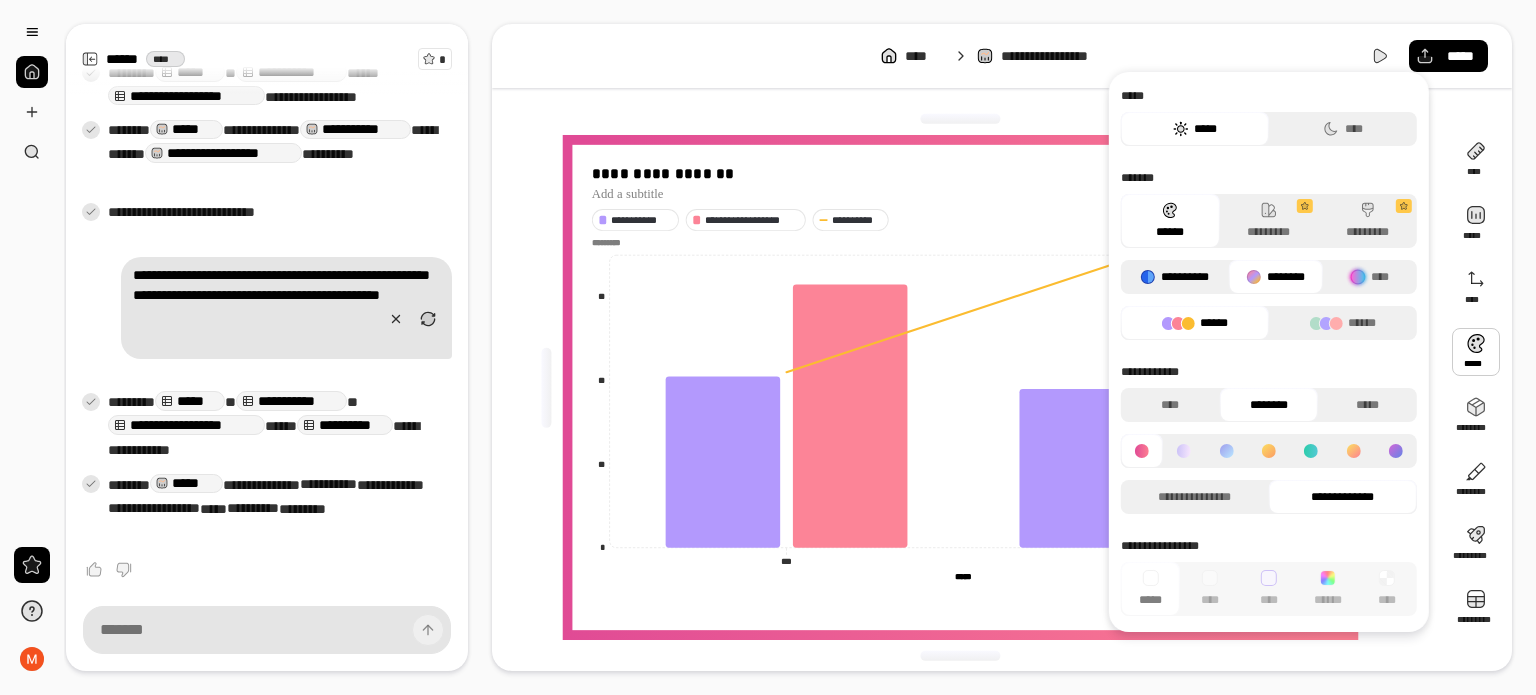 click on "**********" at bounding box center (1175, 277) 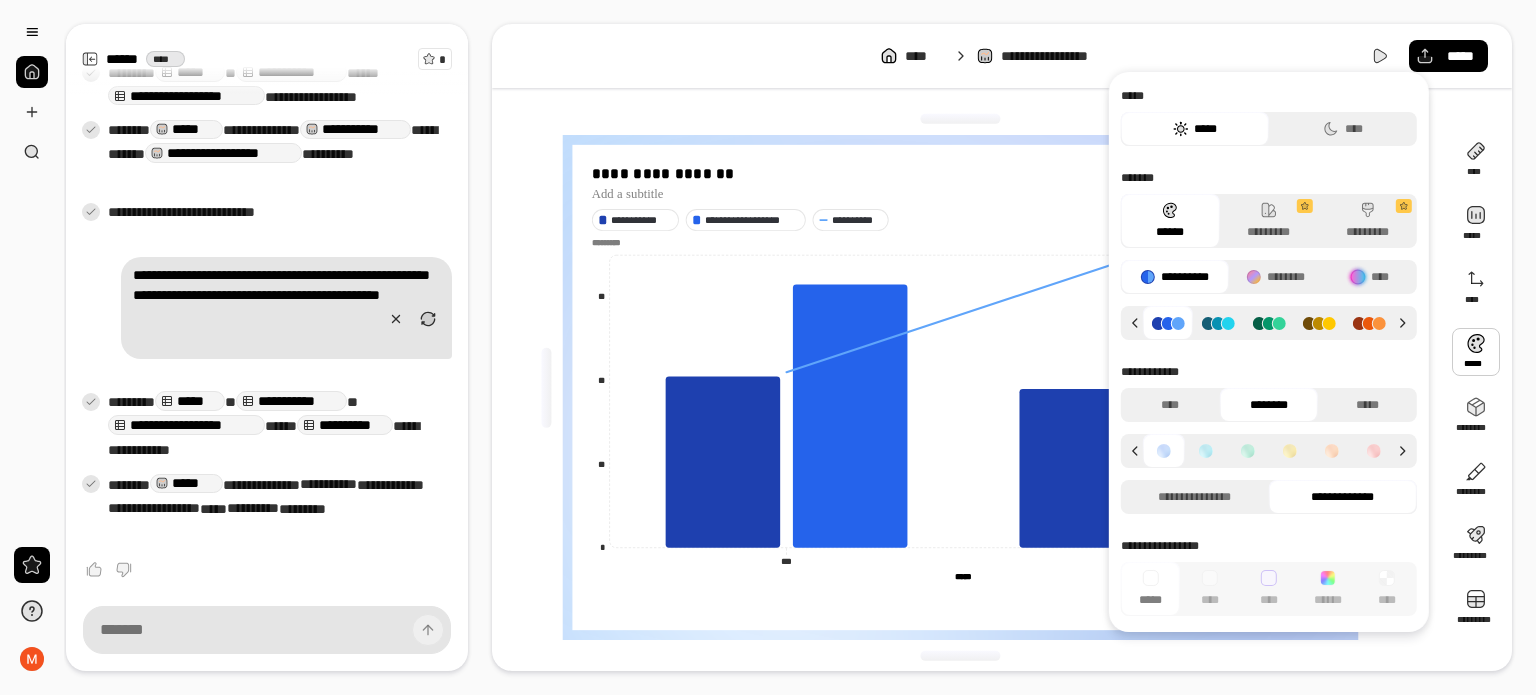 click 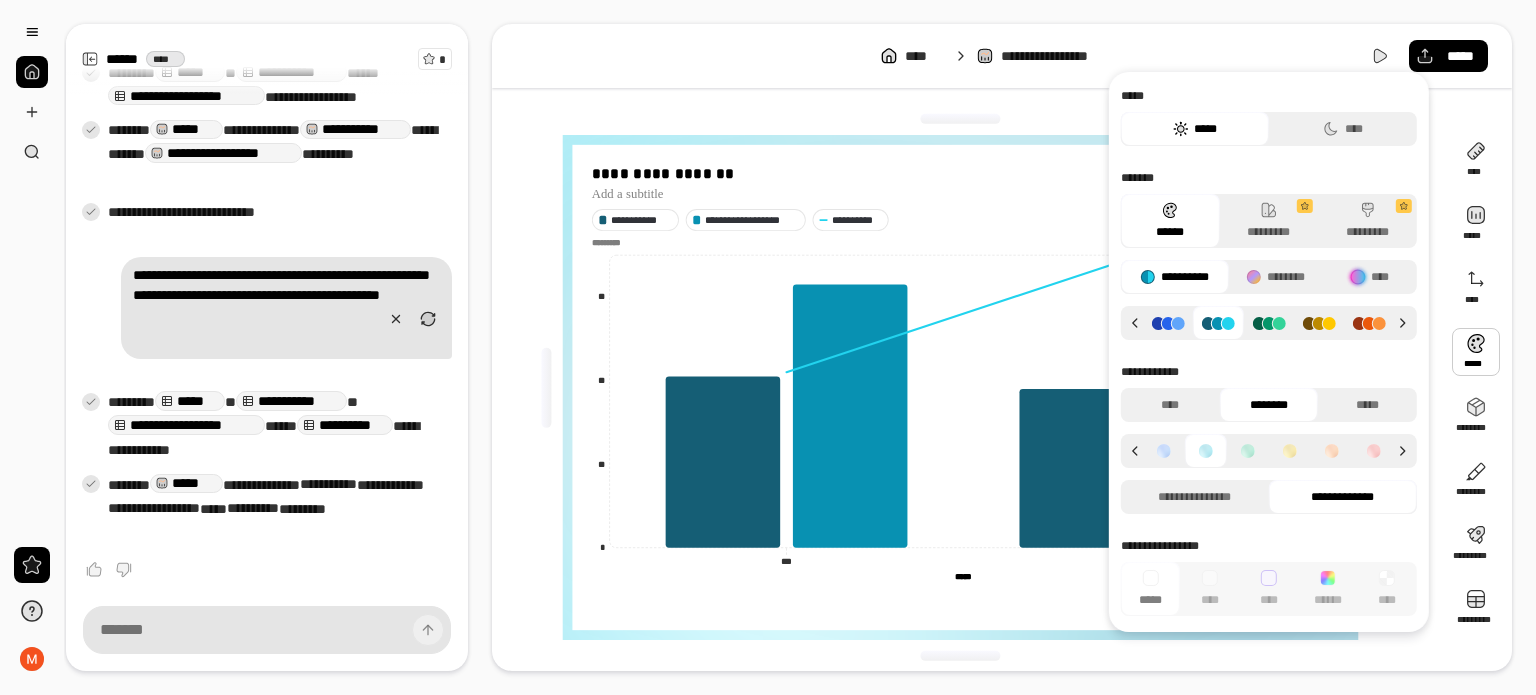 click 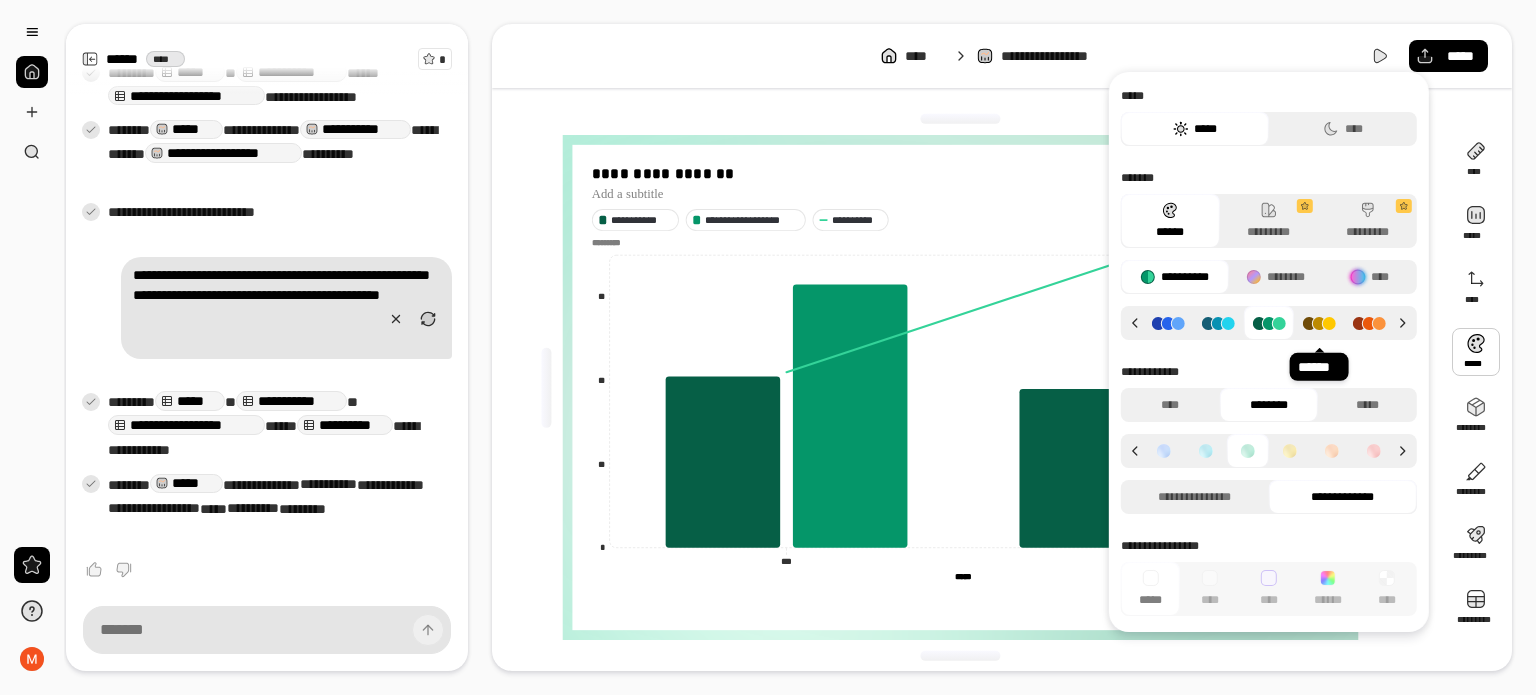 click 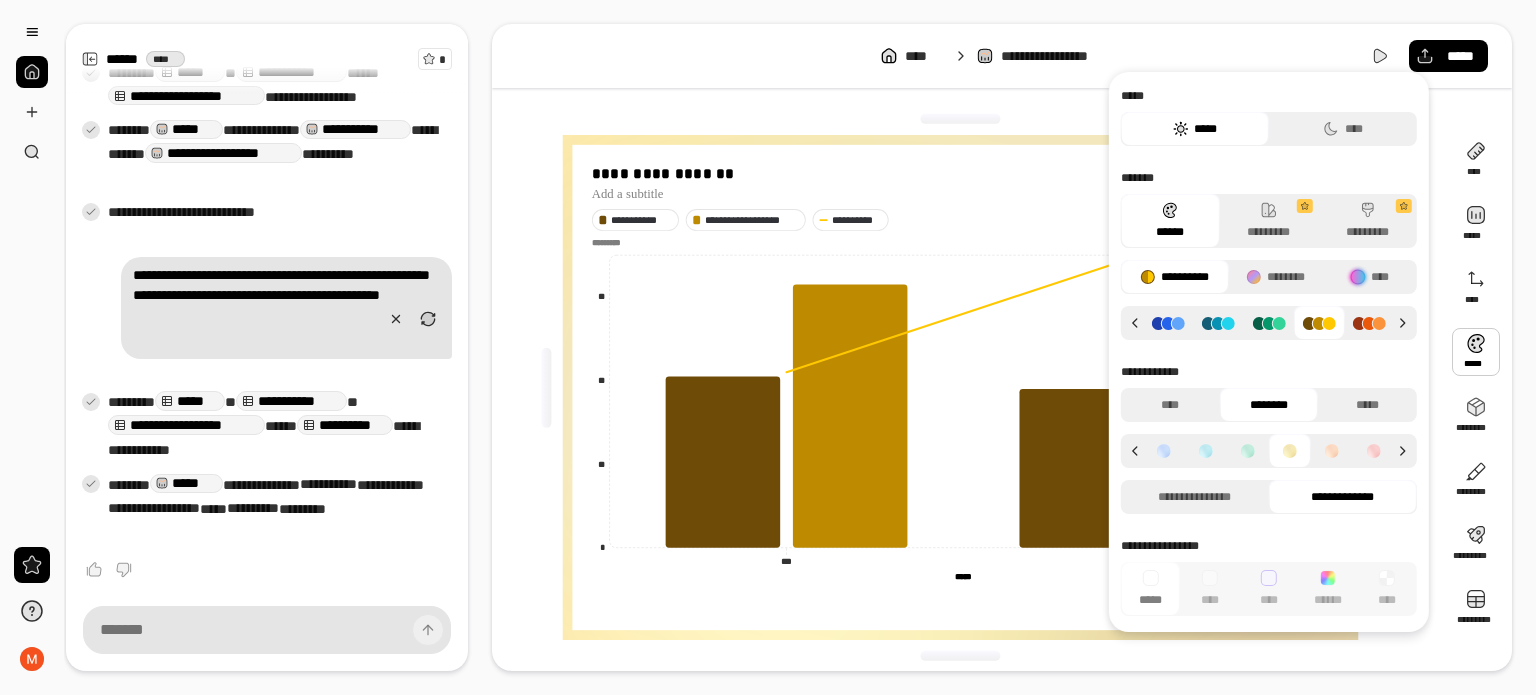 click 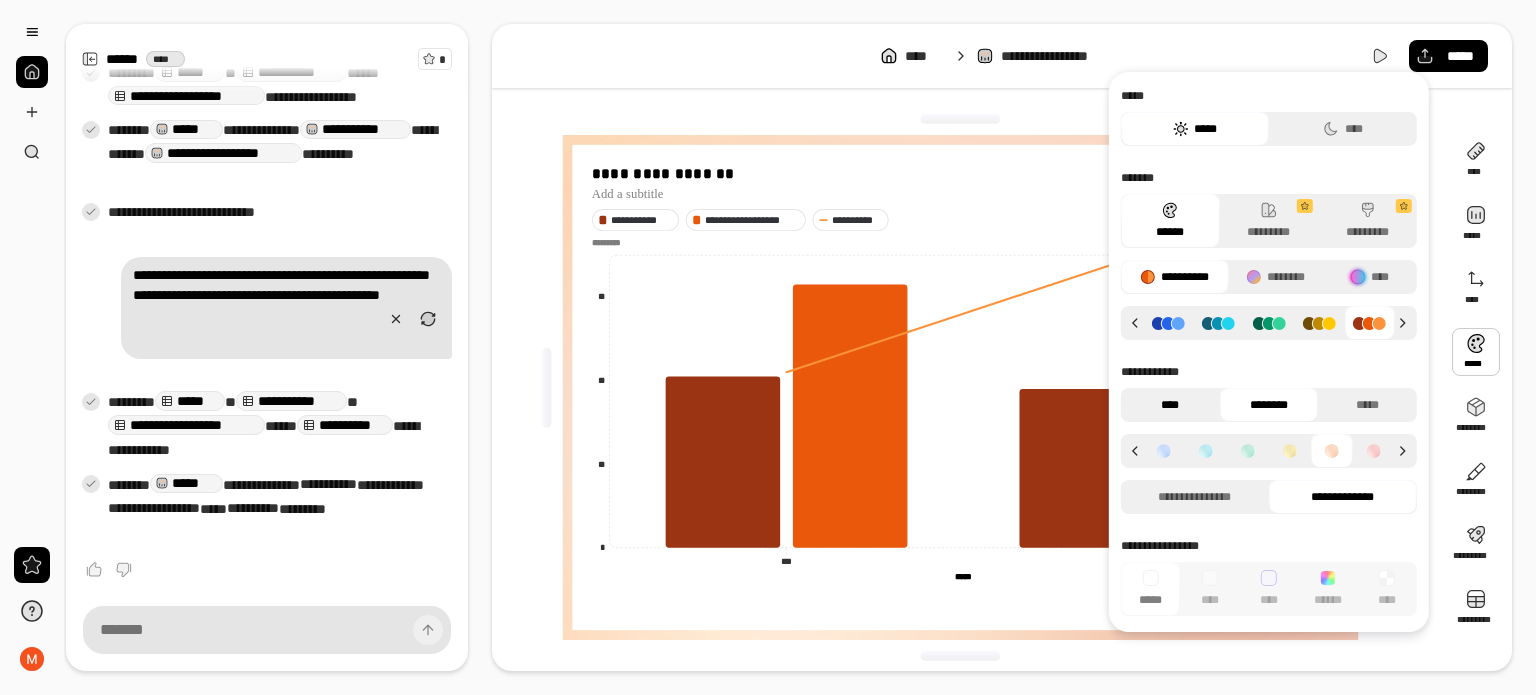 click on "****" at bounding box center (1170, 405) 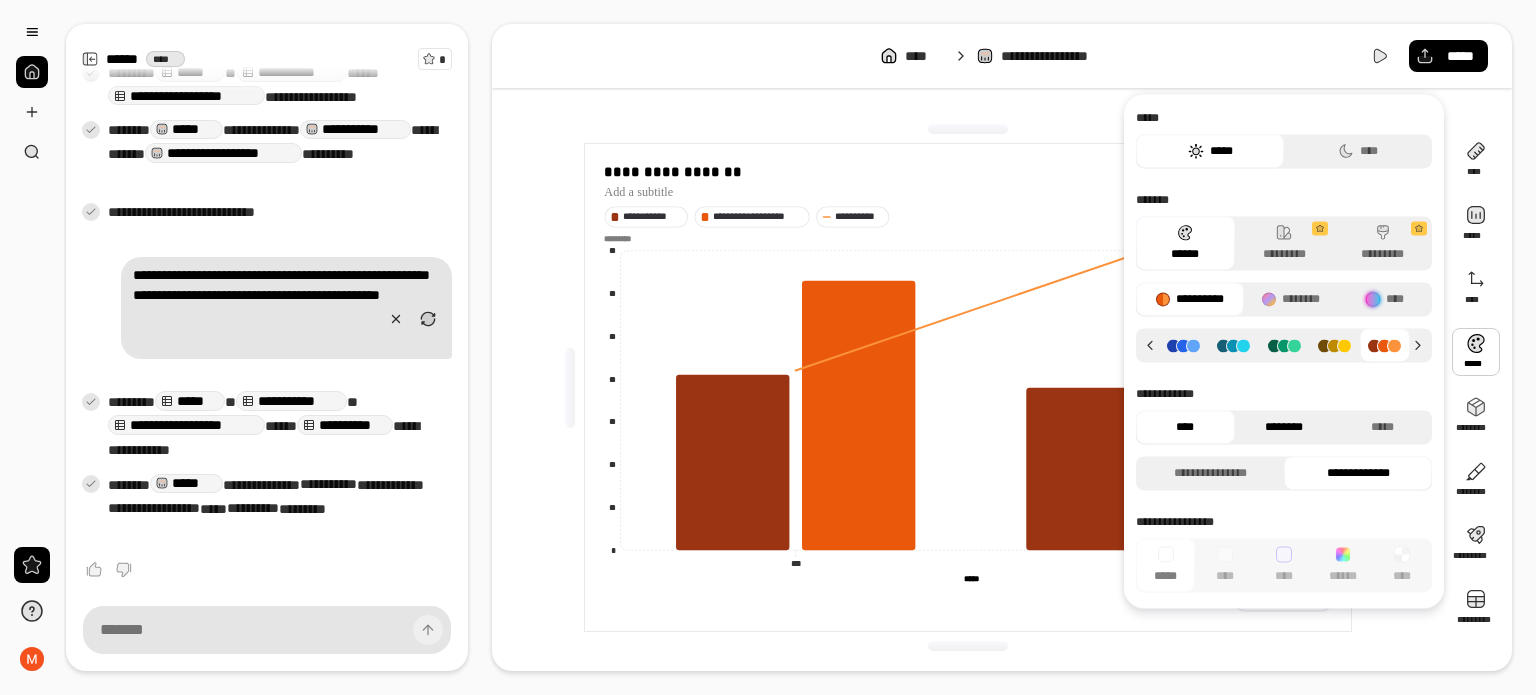 click on "********" at bounding box center (1284, 427) 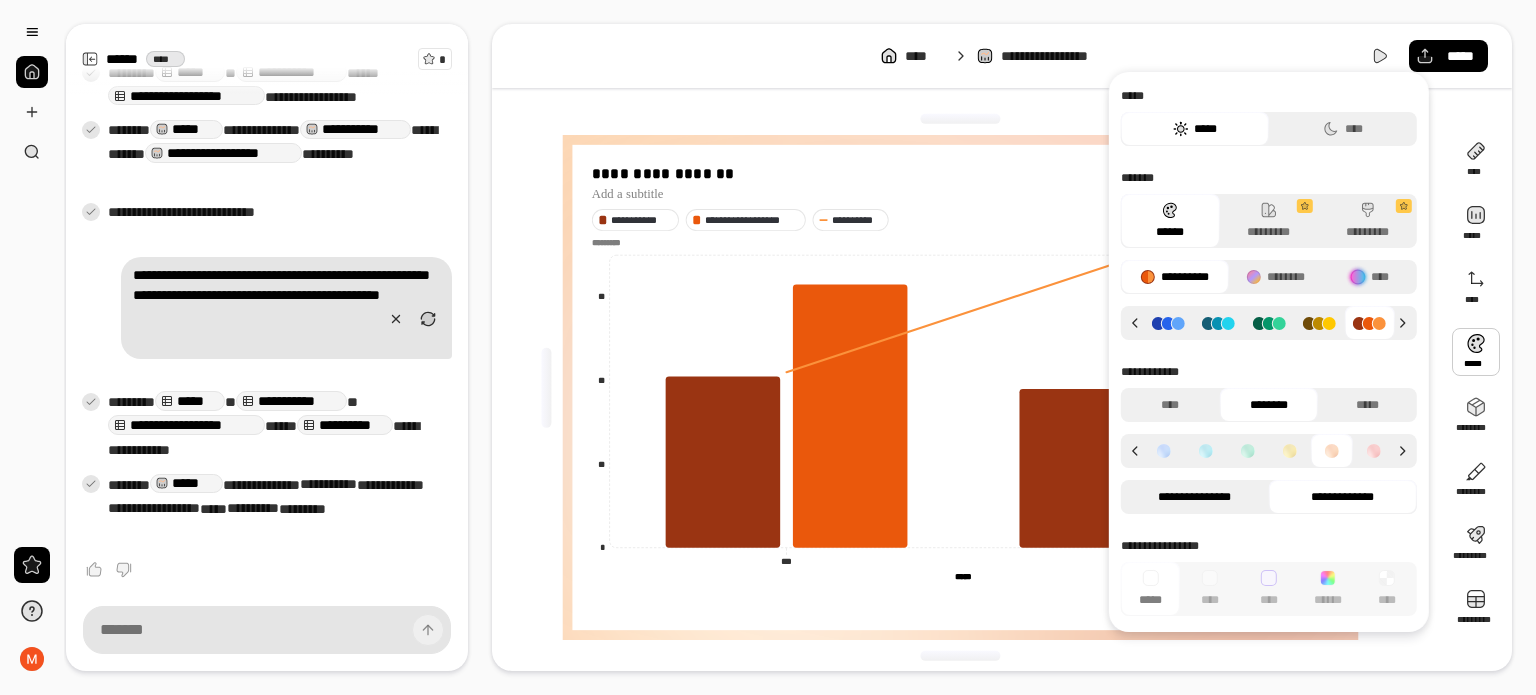click on "**********" at bounding box center (1195, 497) 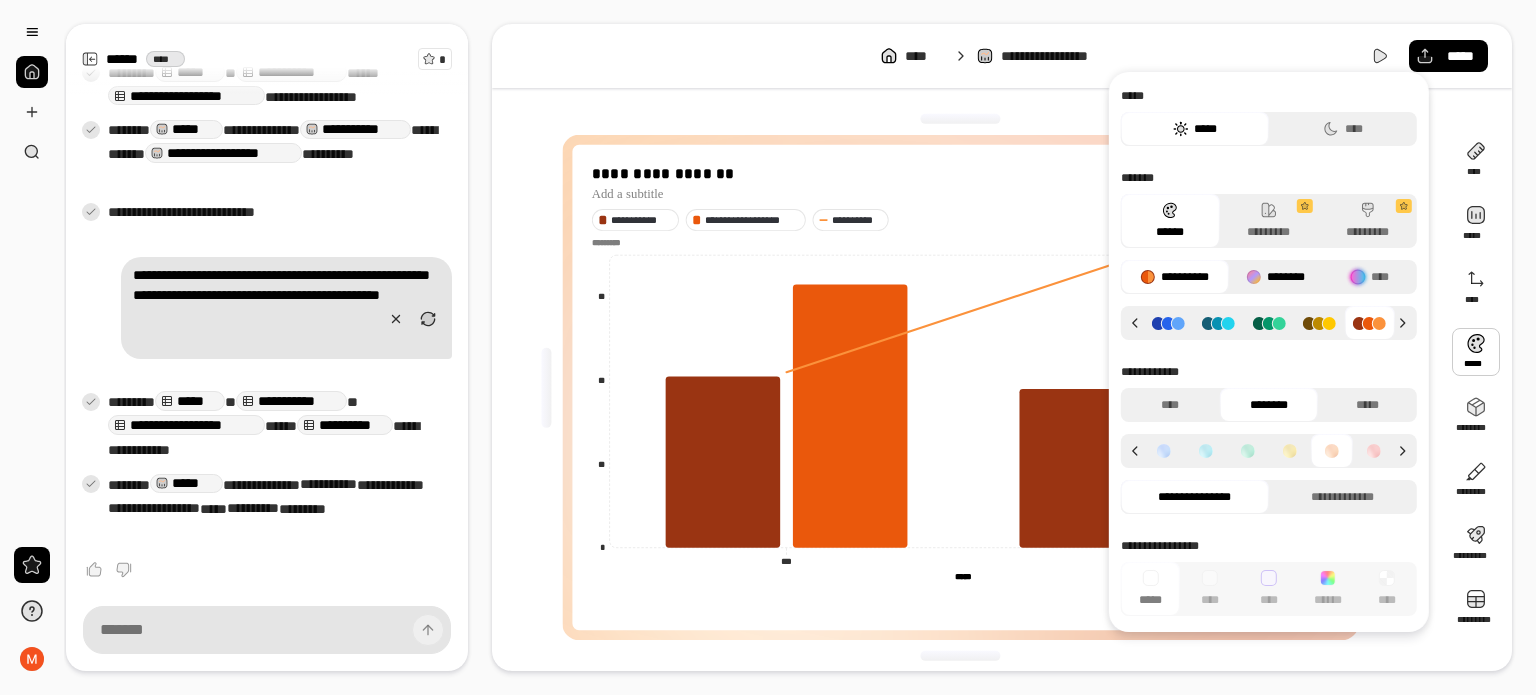 click on "********" at bounding box center (1275, 277) 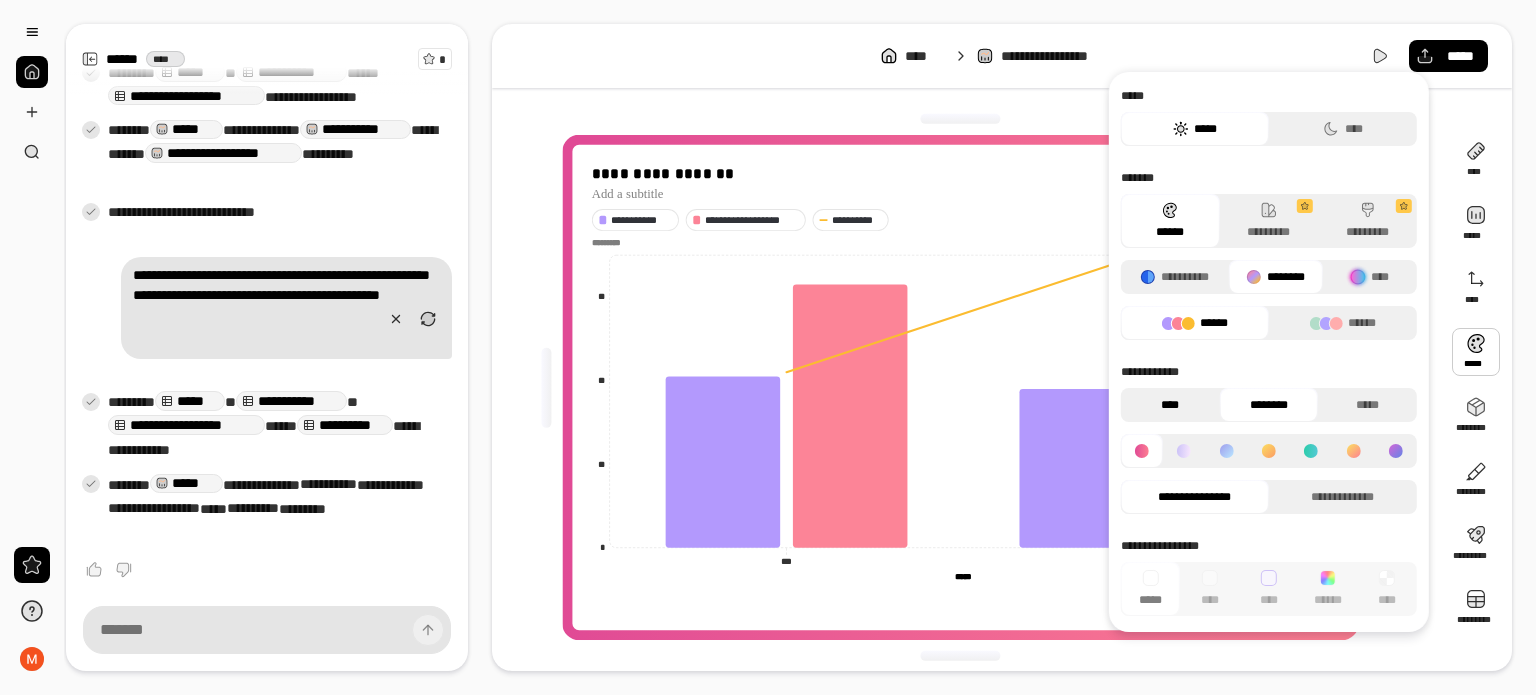 click on "****" at bounding box center [1170, 405] 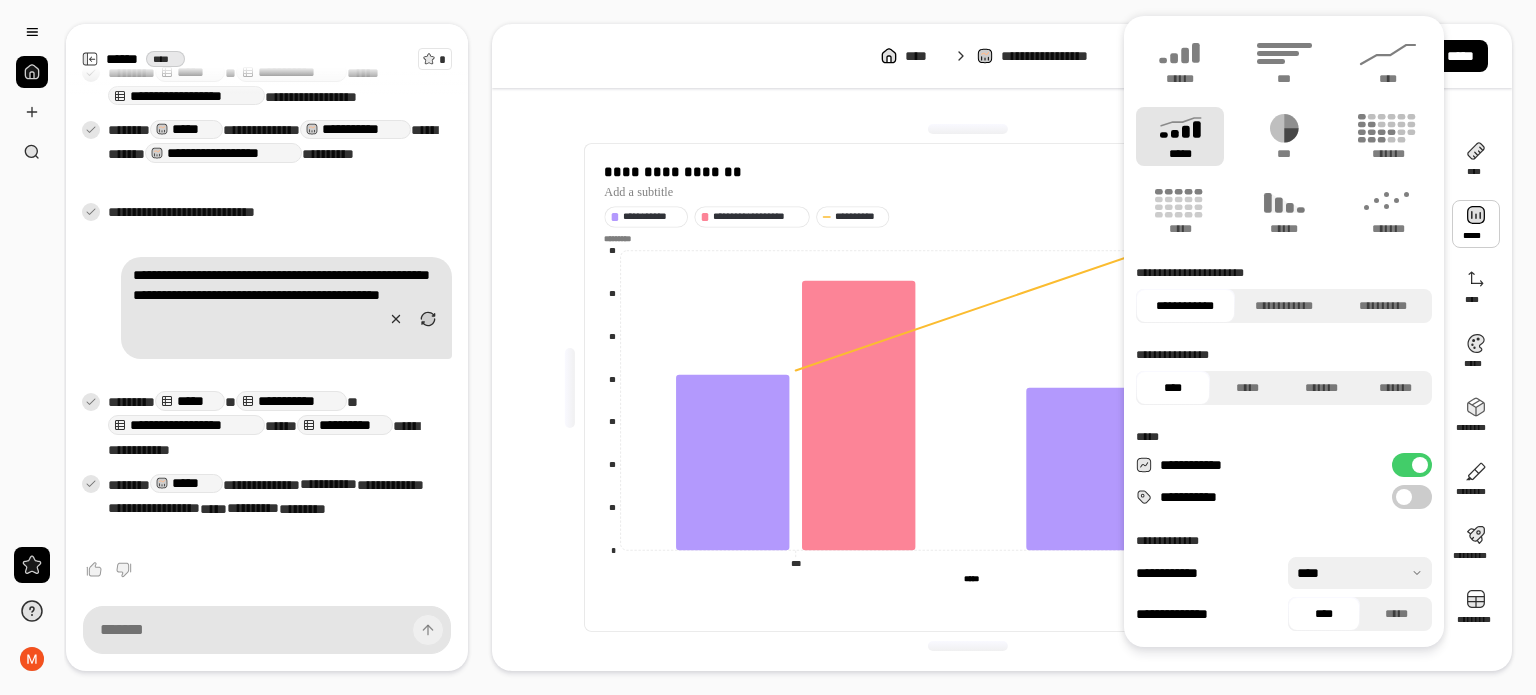 click at bounding box center [1476, 224] 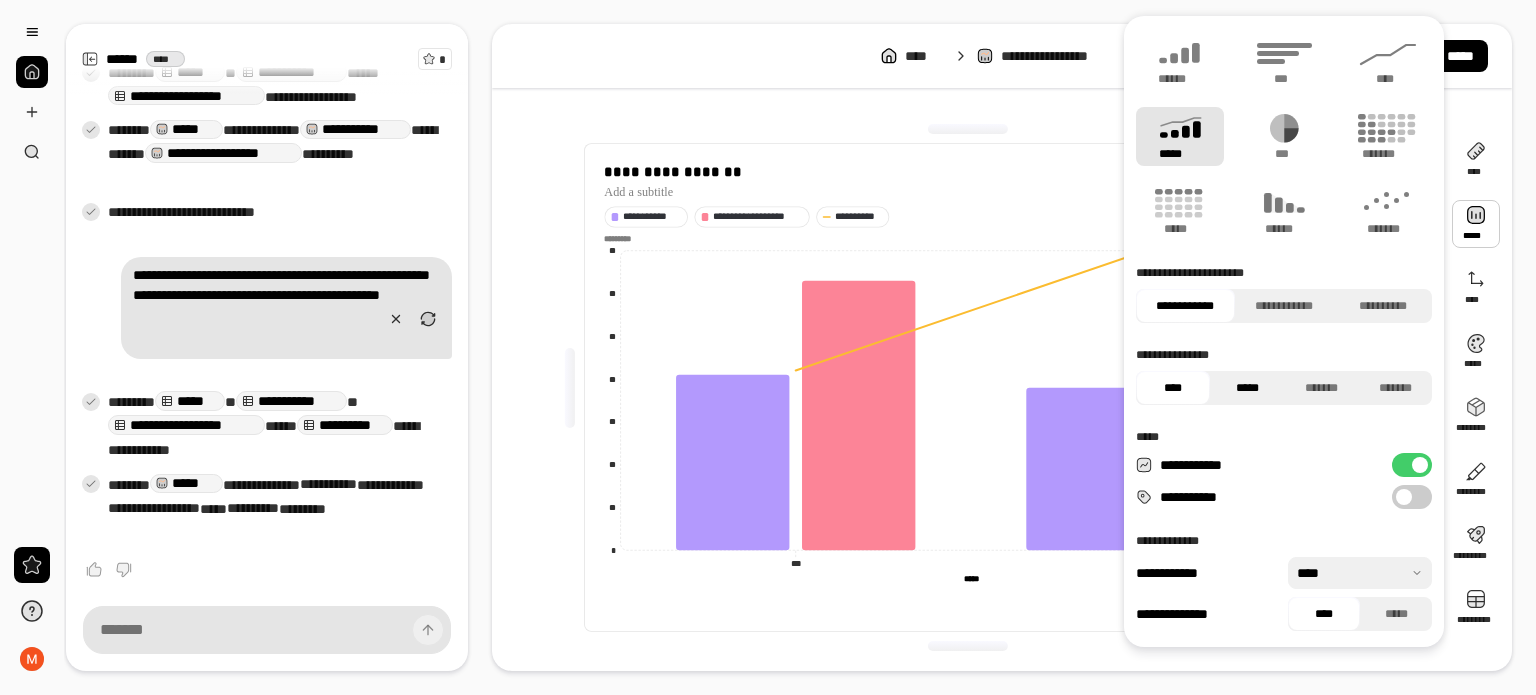 click on "*****" at bounding box center [1247, 388] 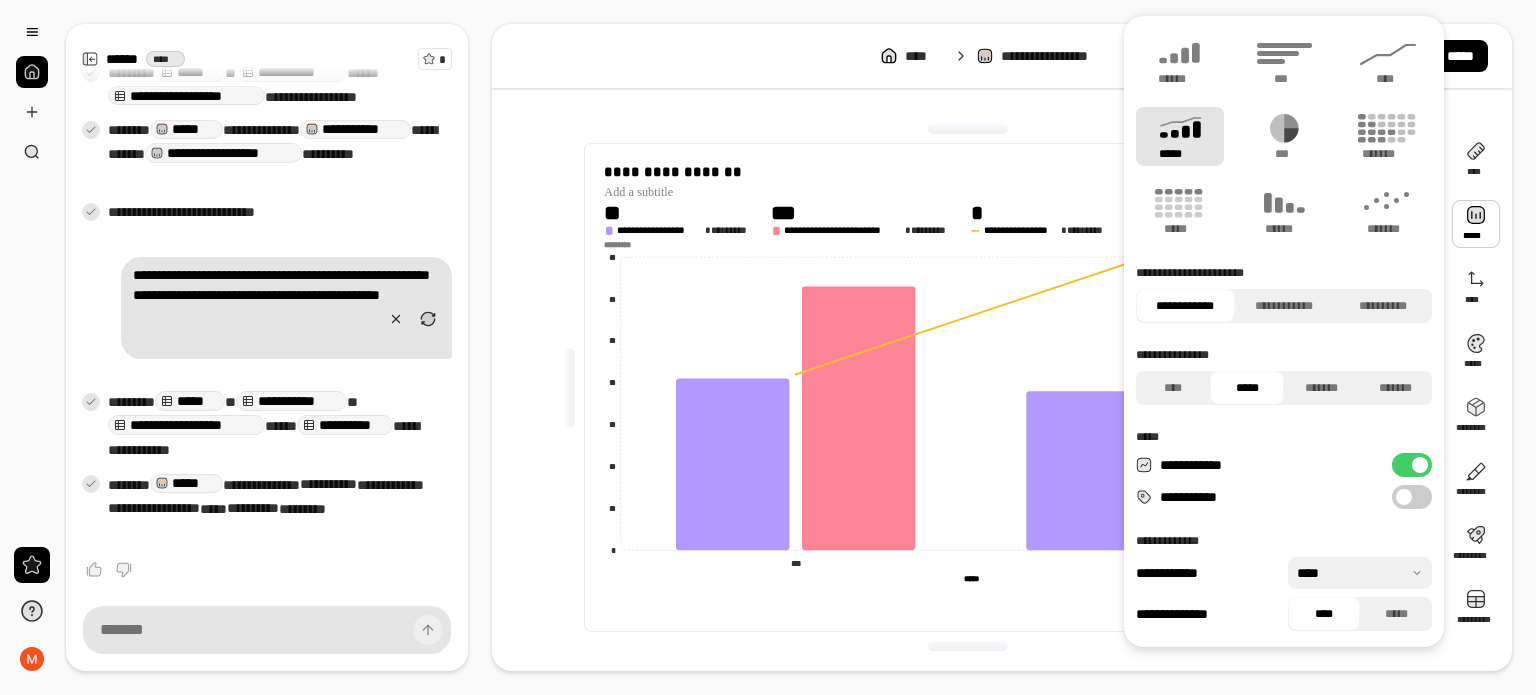 click at bounding box center (1404, 497) 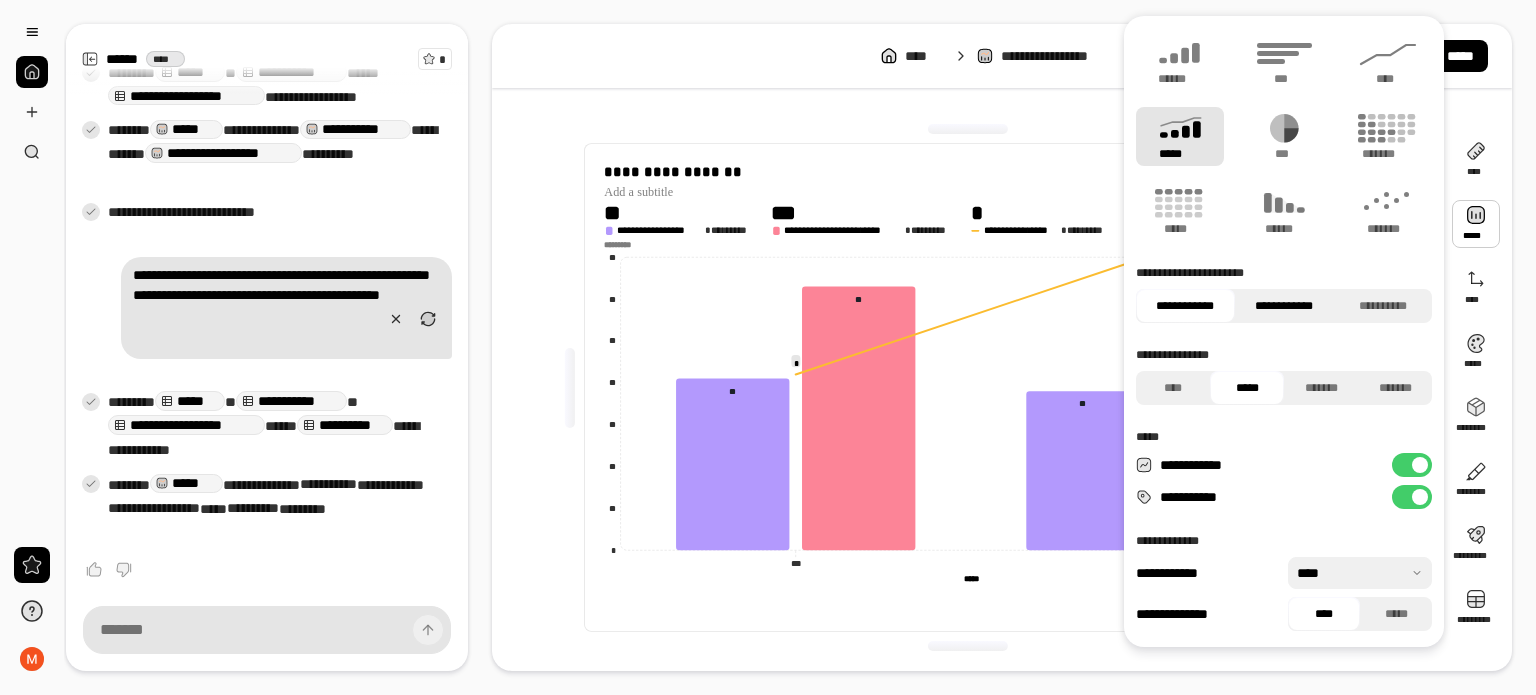 click on "**********" at bounding box center (1284, 306) 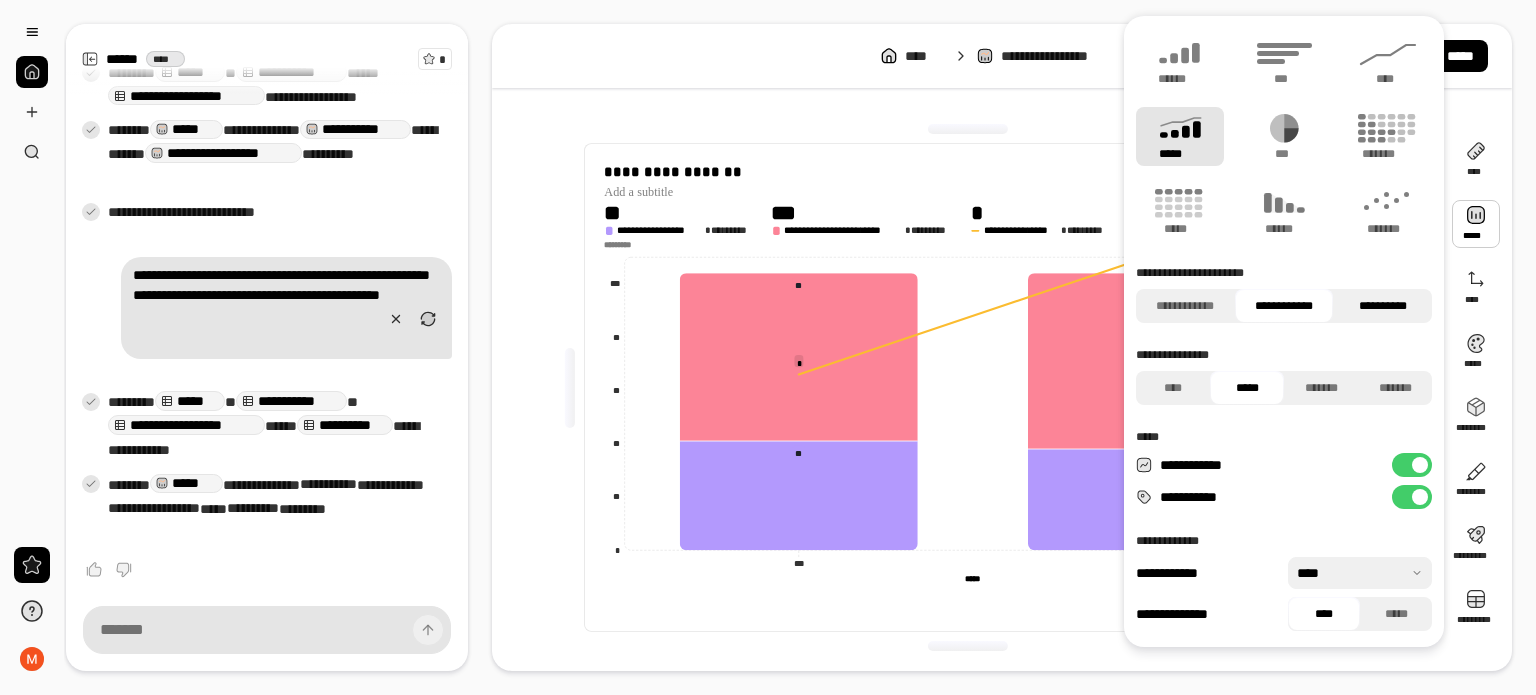 click on "**********" at bounding box center [1382, 306] 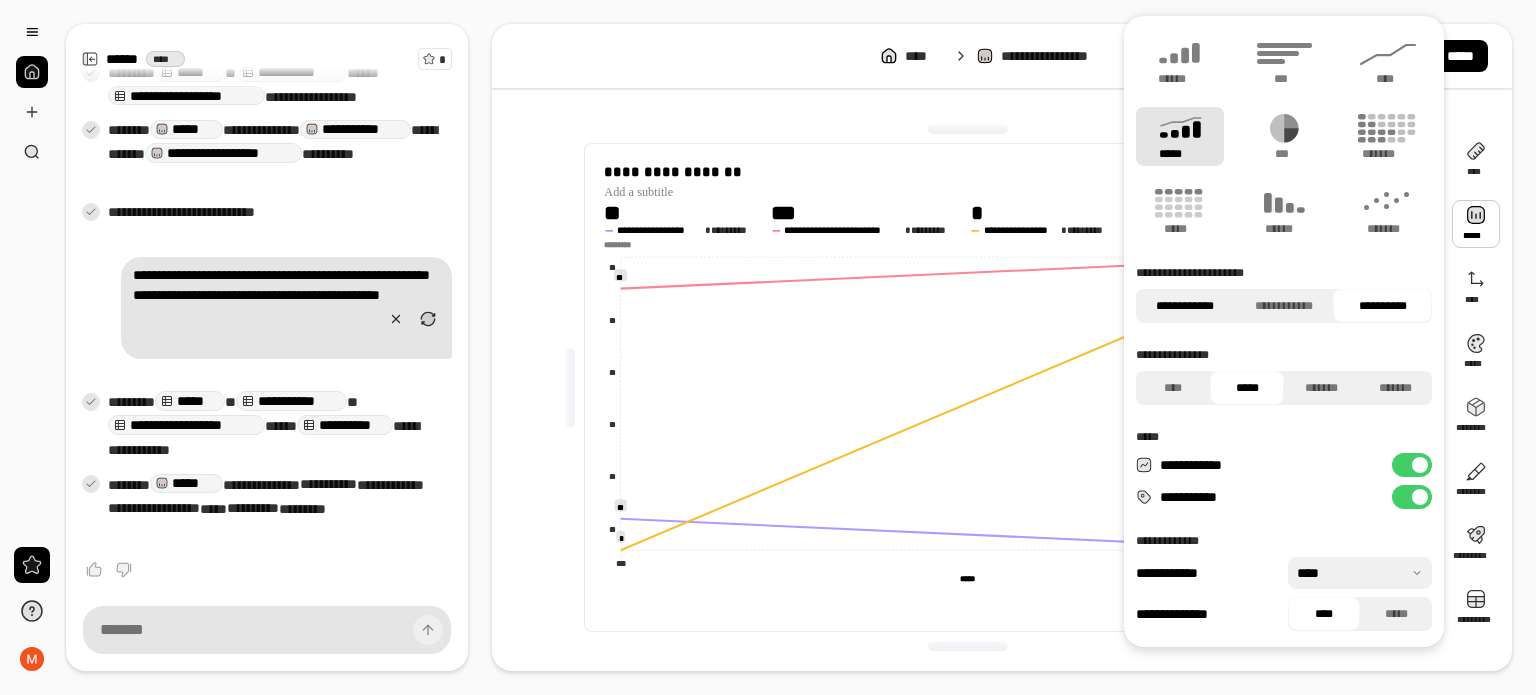 click on "**********" at bounding box center [1185, 306] 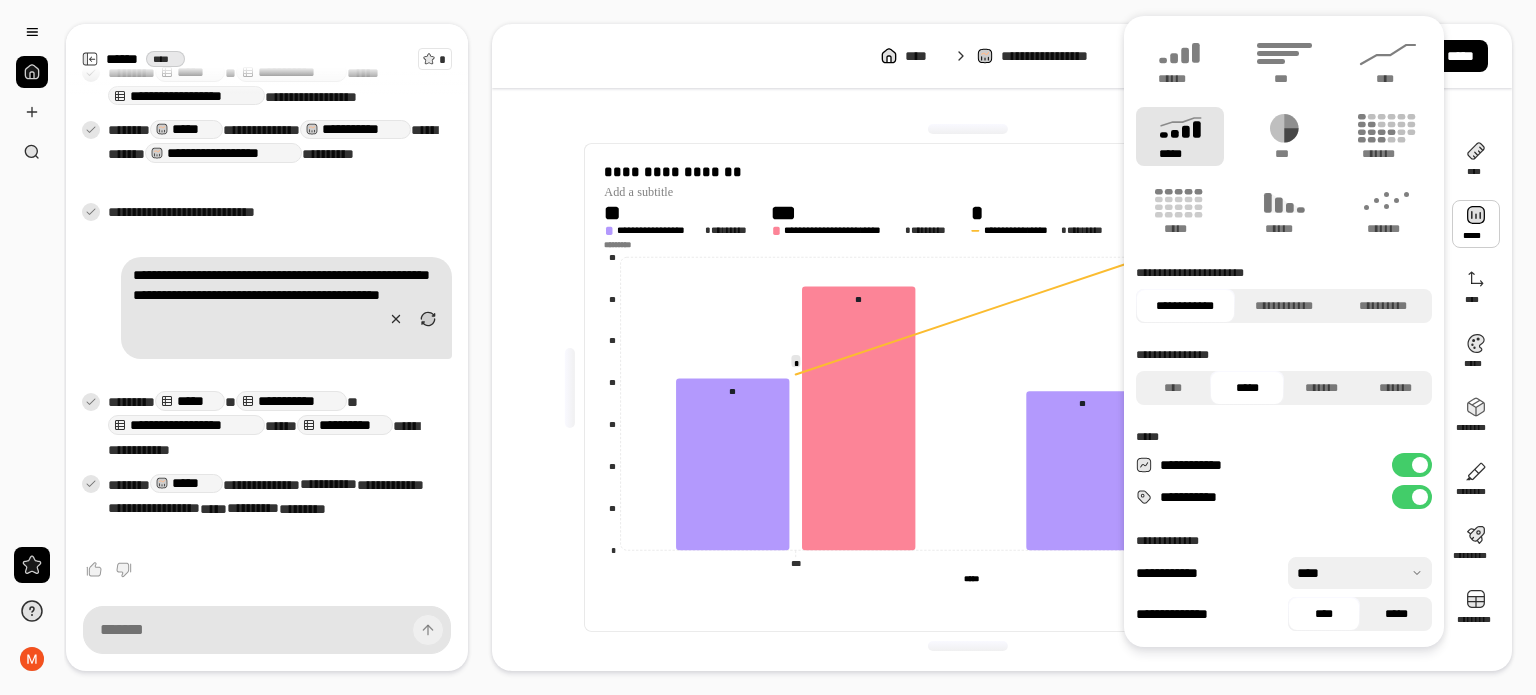 click on "*****" at bounding box center (1396, 614) 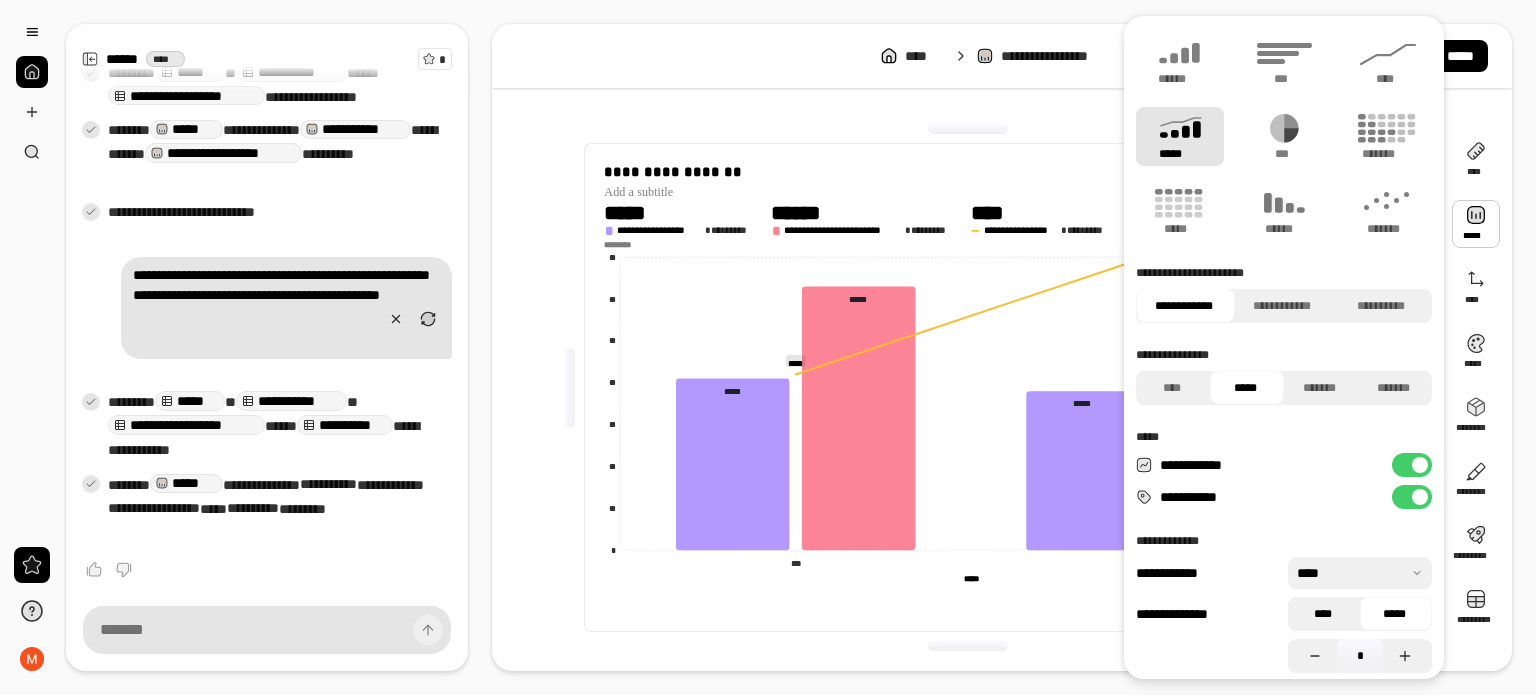 click on "****" at bounding box center [1322, 614] 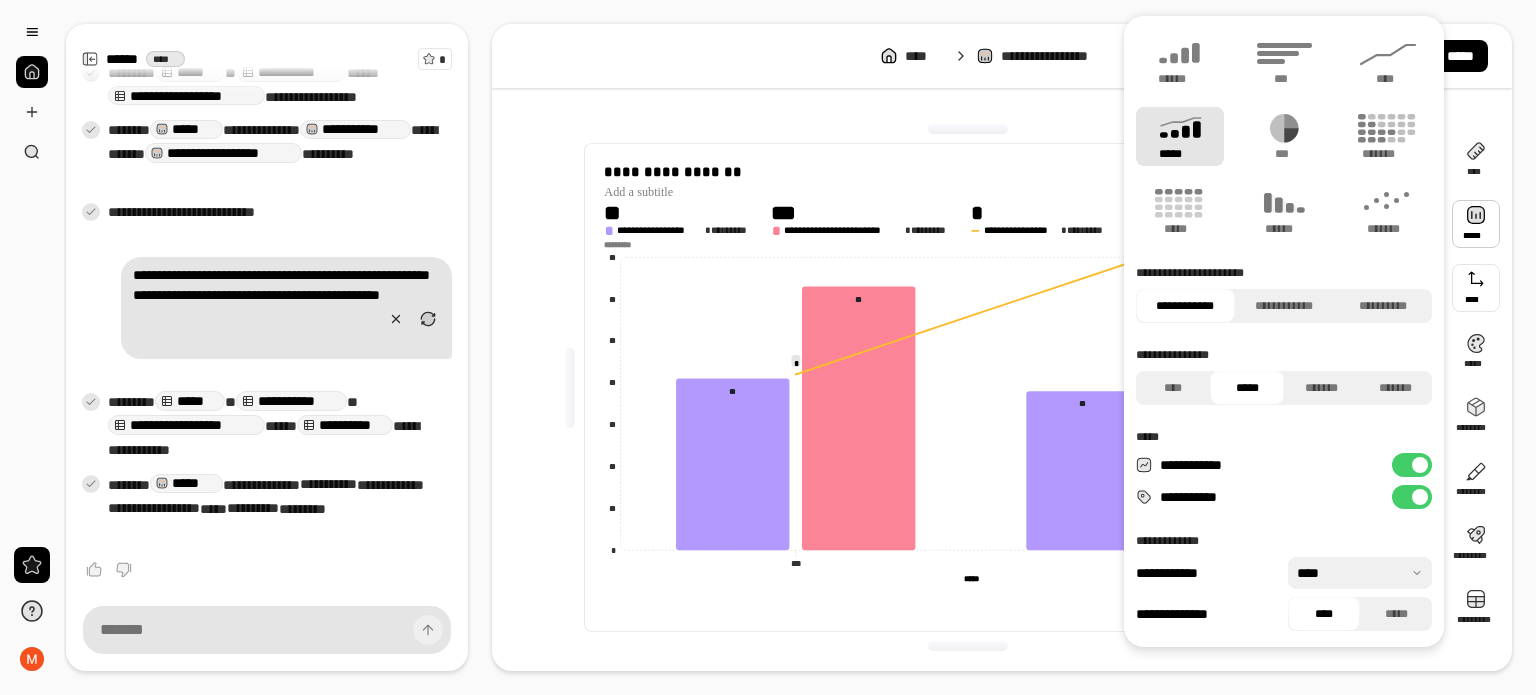 click at bounding box center [1476, 288] 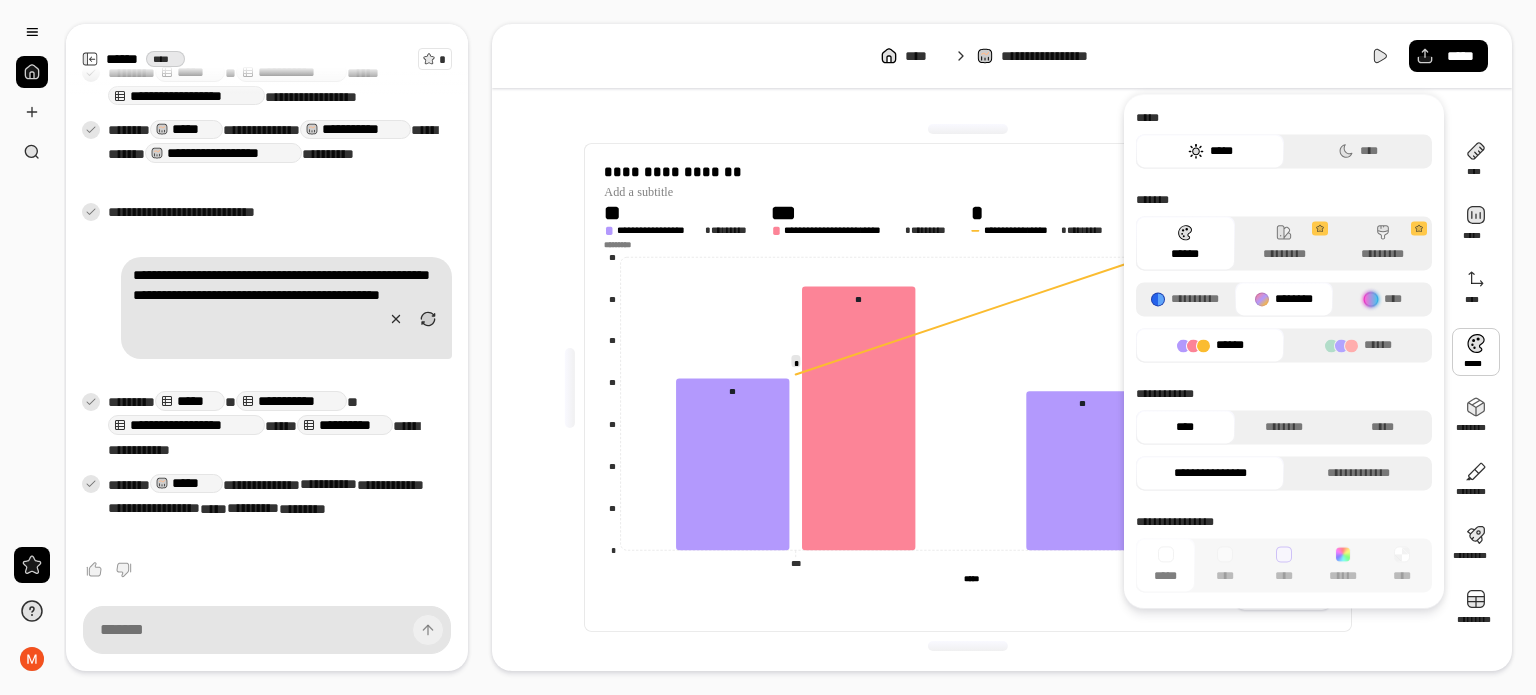 click at bounding box center [1476, 352] 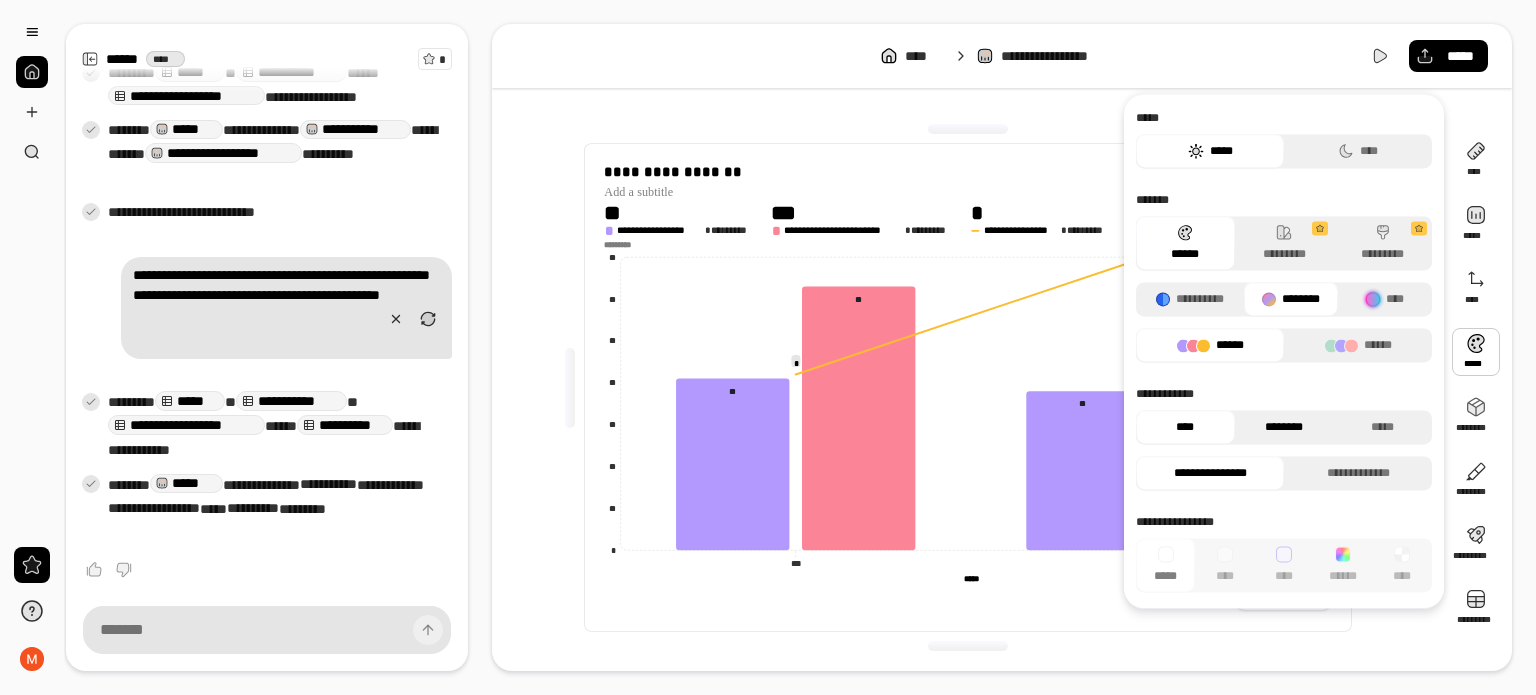 click on "********" at bounding box center (1284, 427) 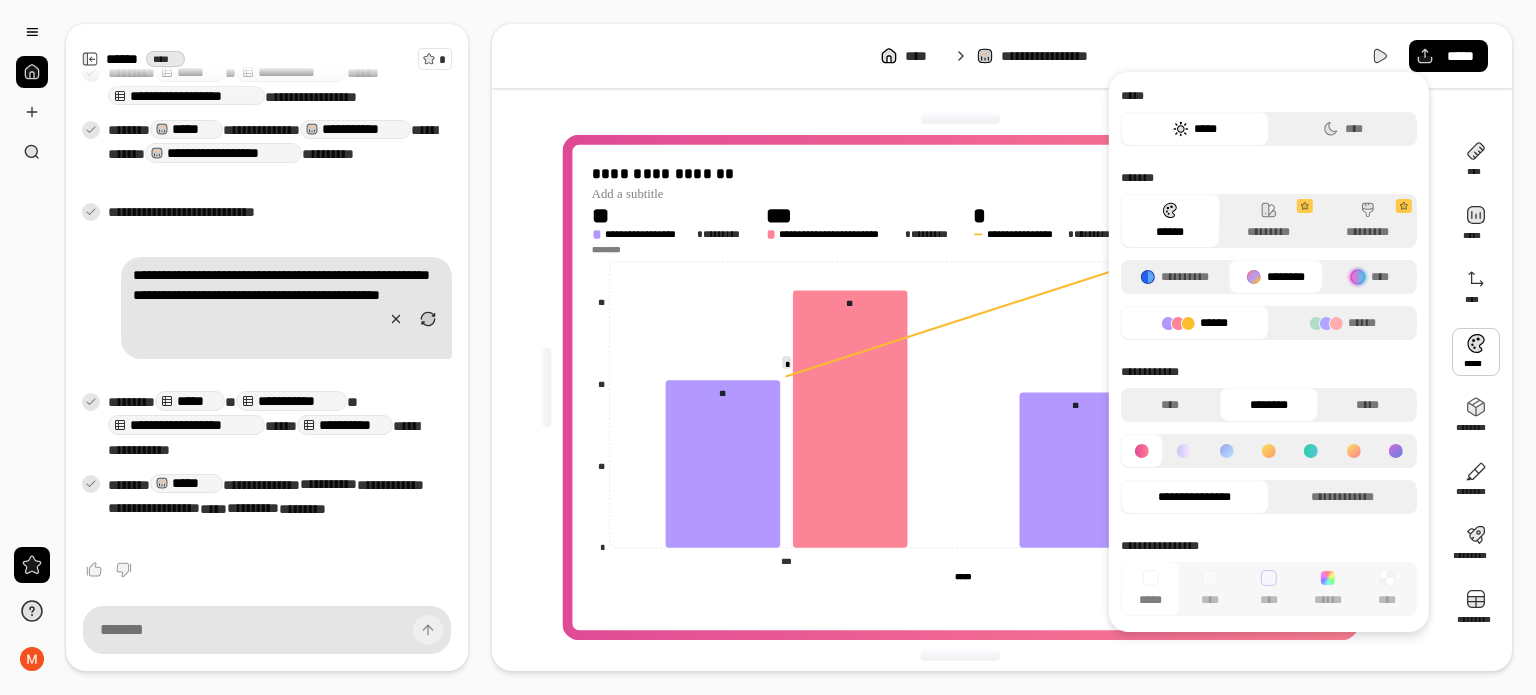 click on "********" at bounding box center (1268, 405) 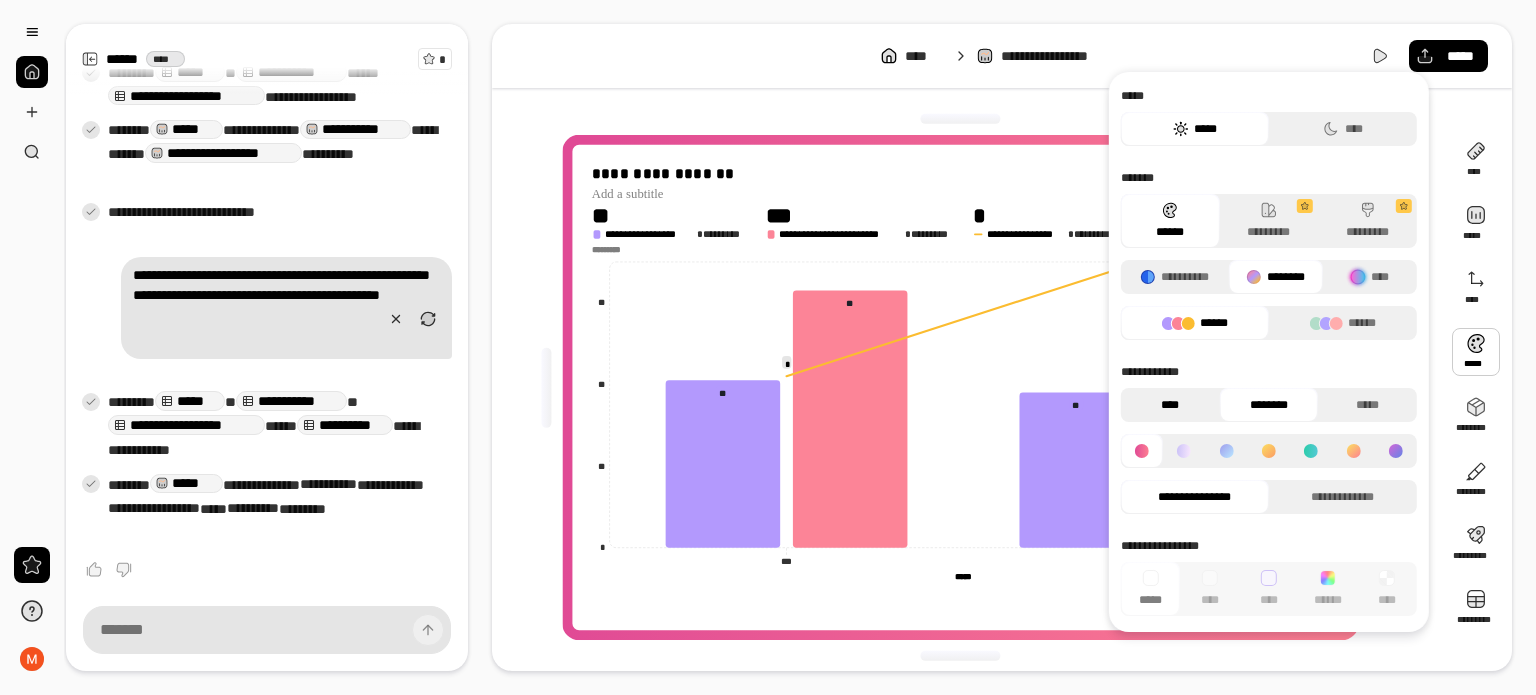 click on "****" at bounding box center (1170, 405) 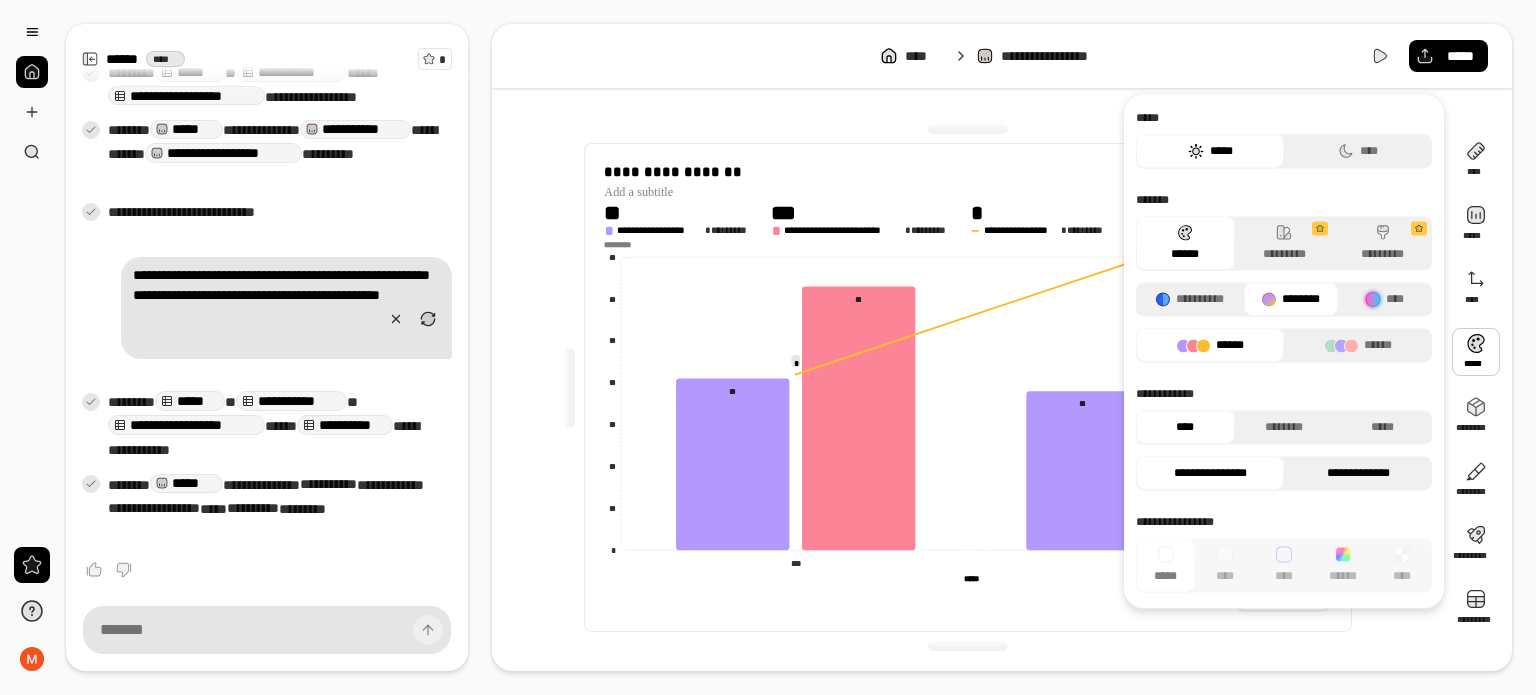 click on "**********" at bounding box center (1358, 473) 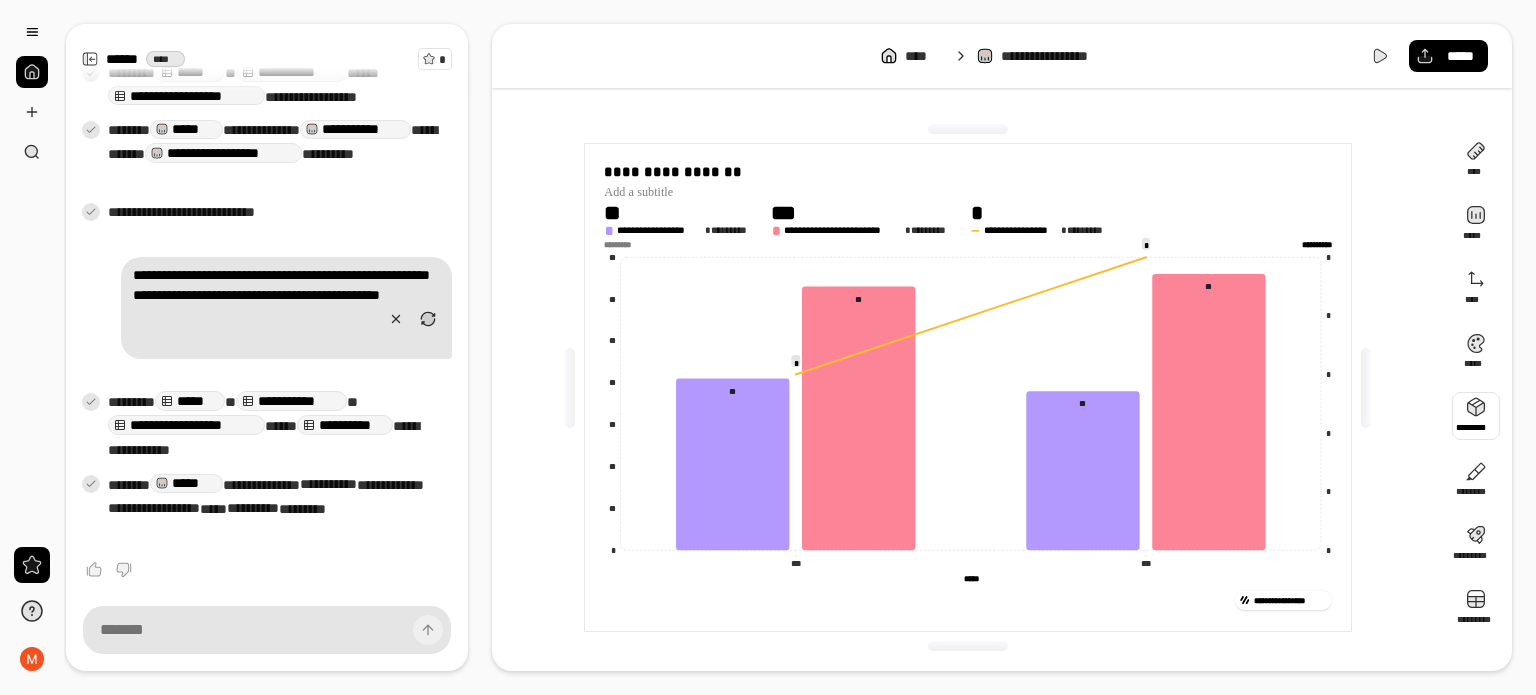 click at bounding box center (1476, 416) 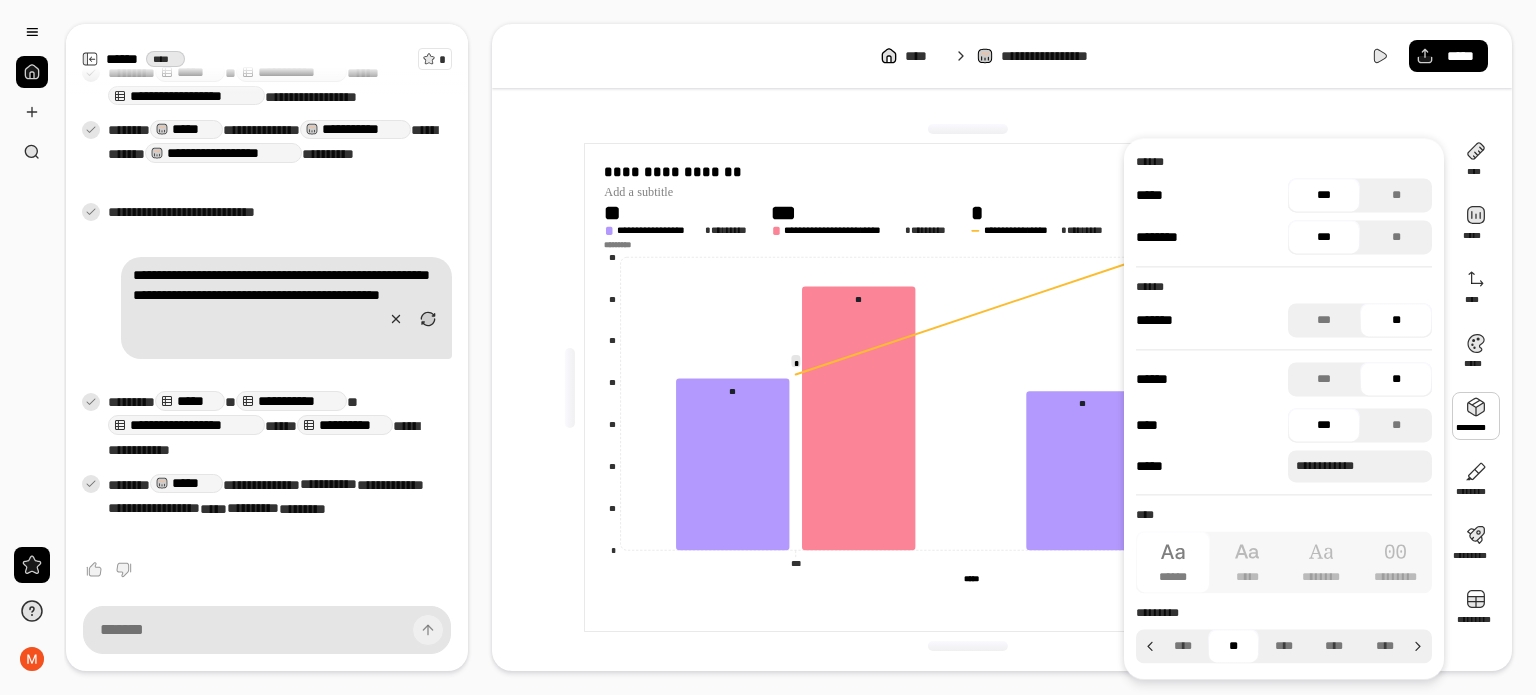 click on "***" at bounding box center [1324, 237] 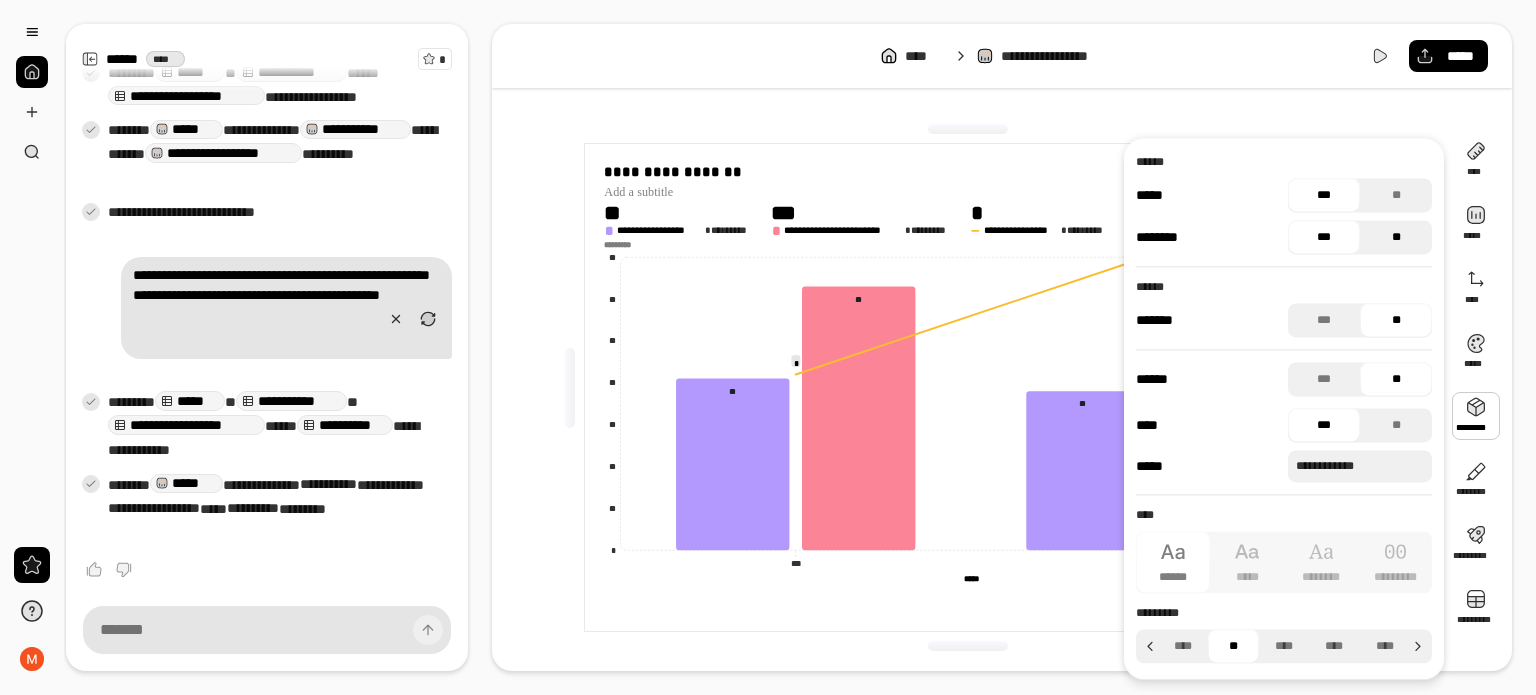 click on "**" at bounding box center (1396, 237) 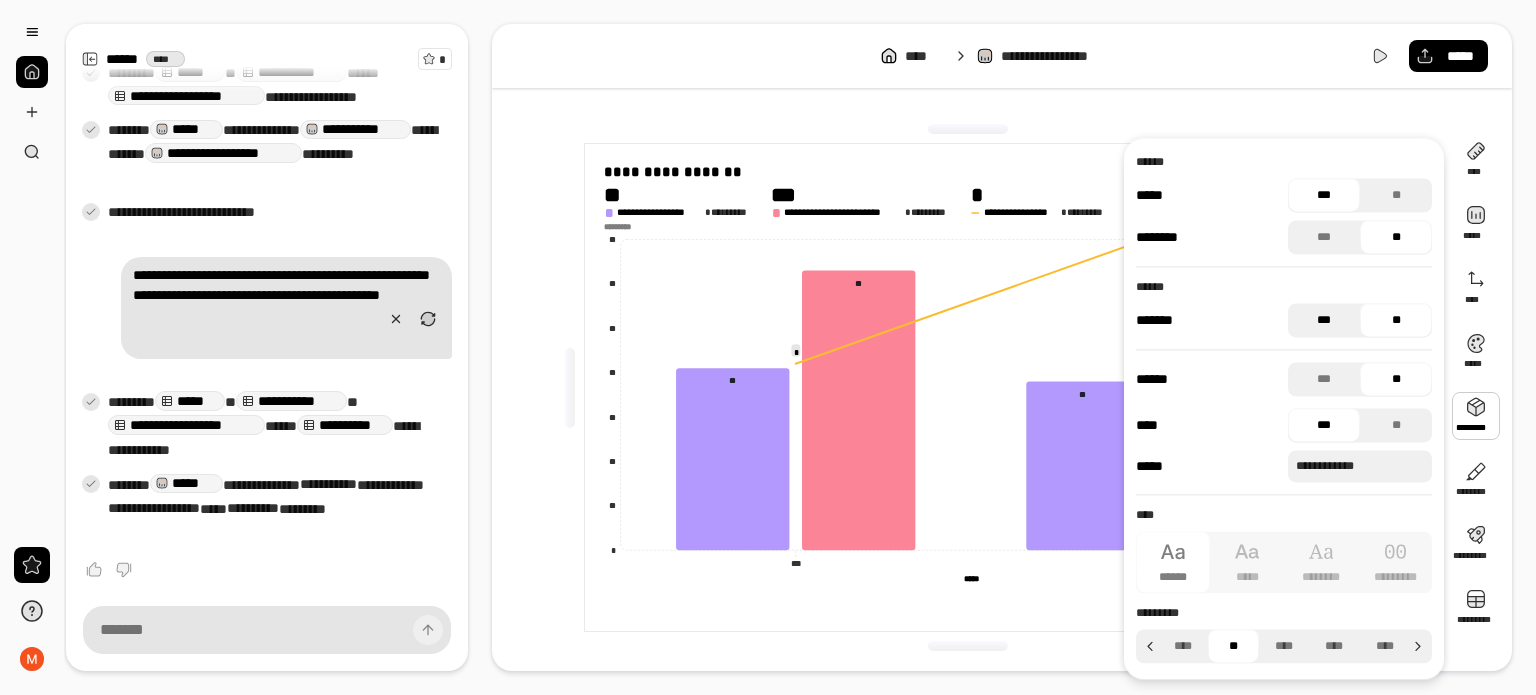 click on "***" at bounding box center [1324, 320] 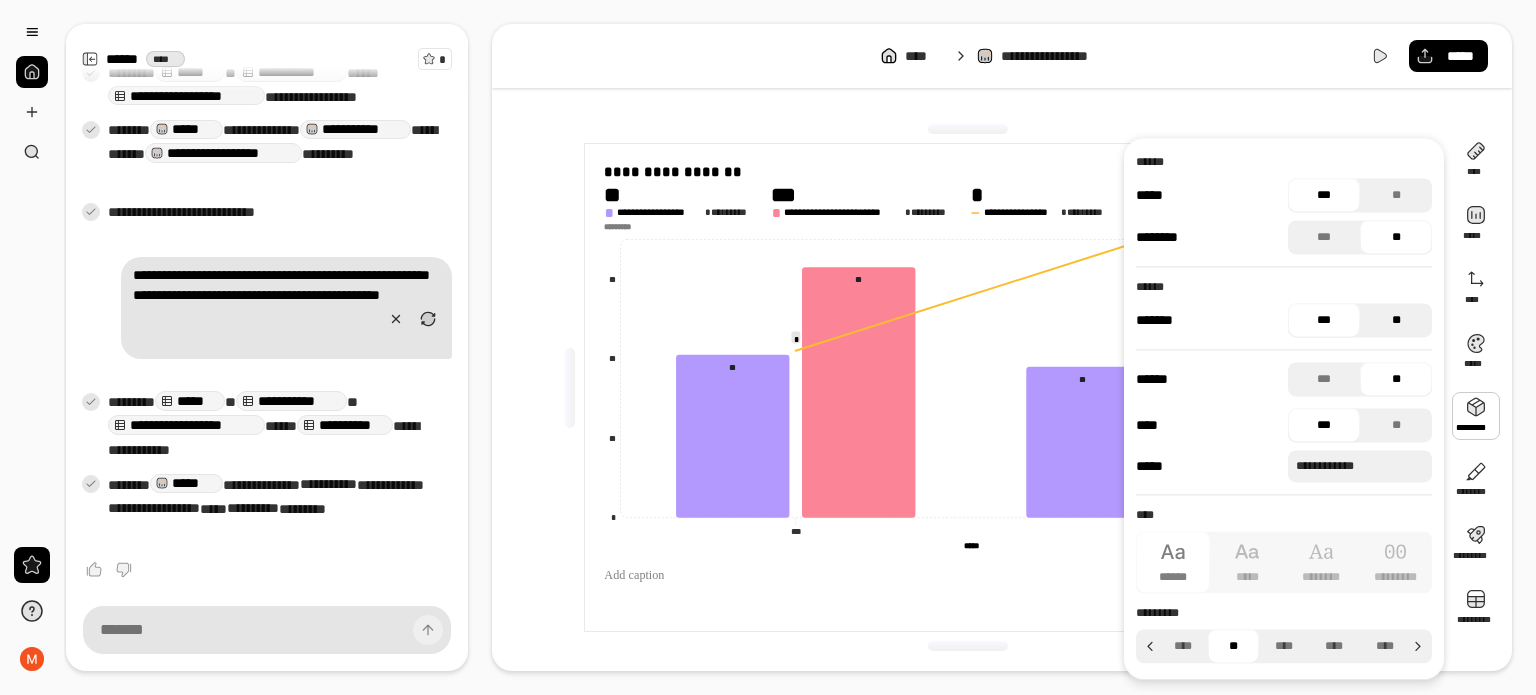 click on "**" at bounding box center (1396, 320) 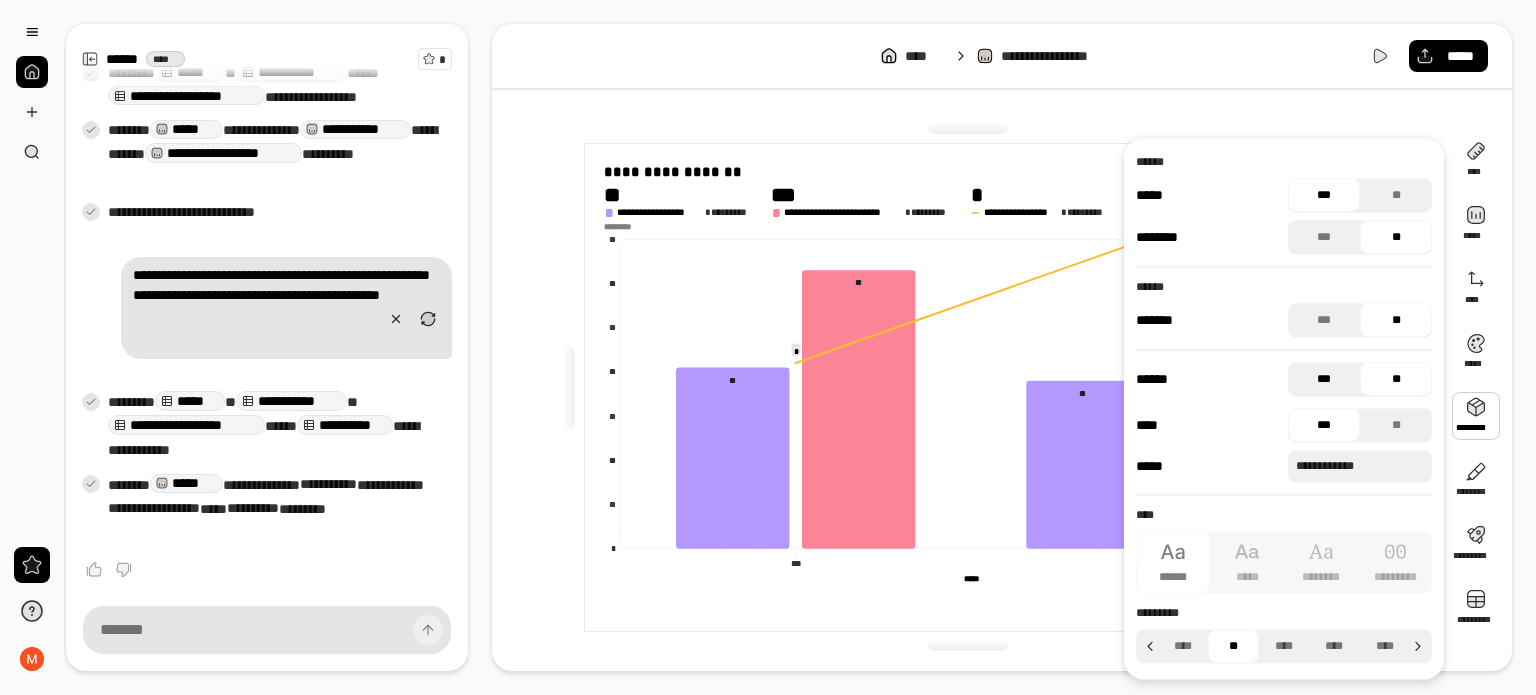 click on "***" at bounding box center [1324, 379] 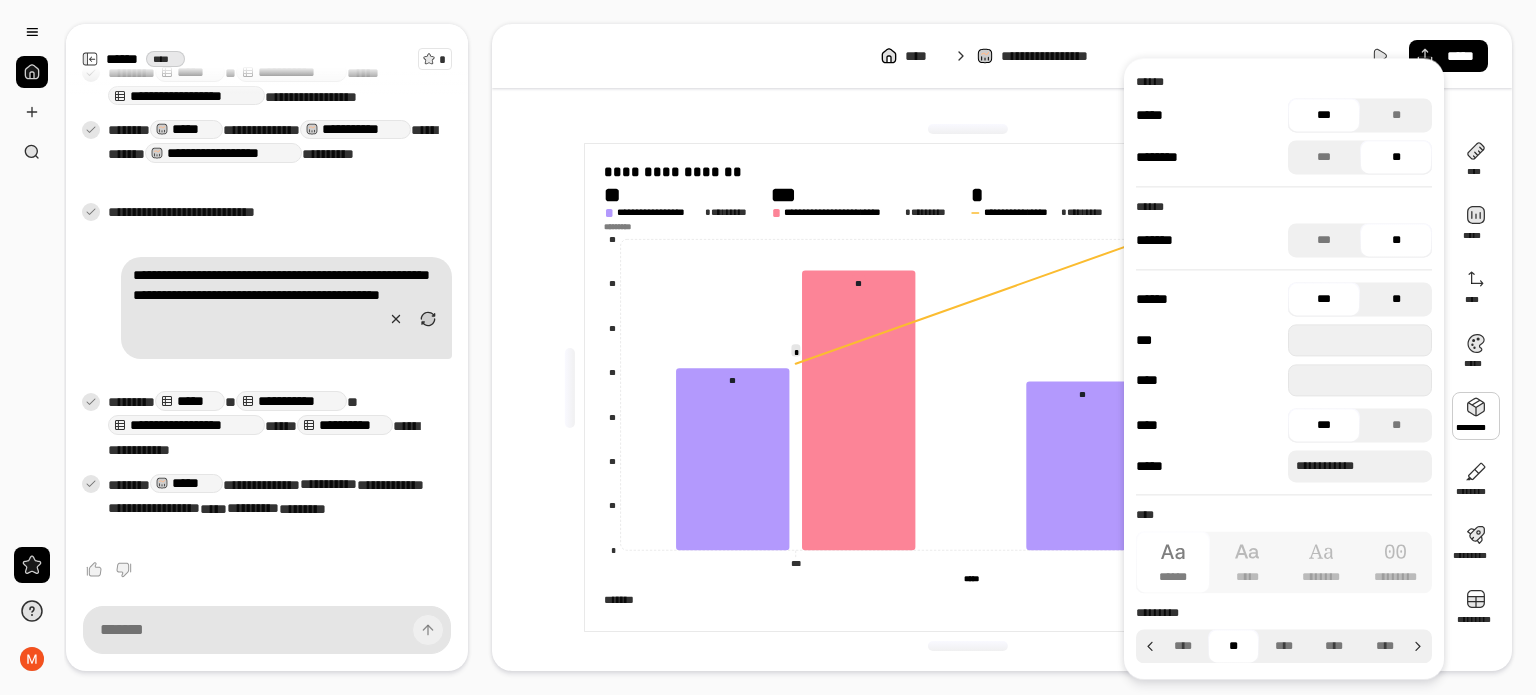 click on "**" at bounding box center [1396, 299] 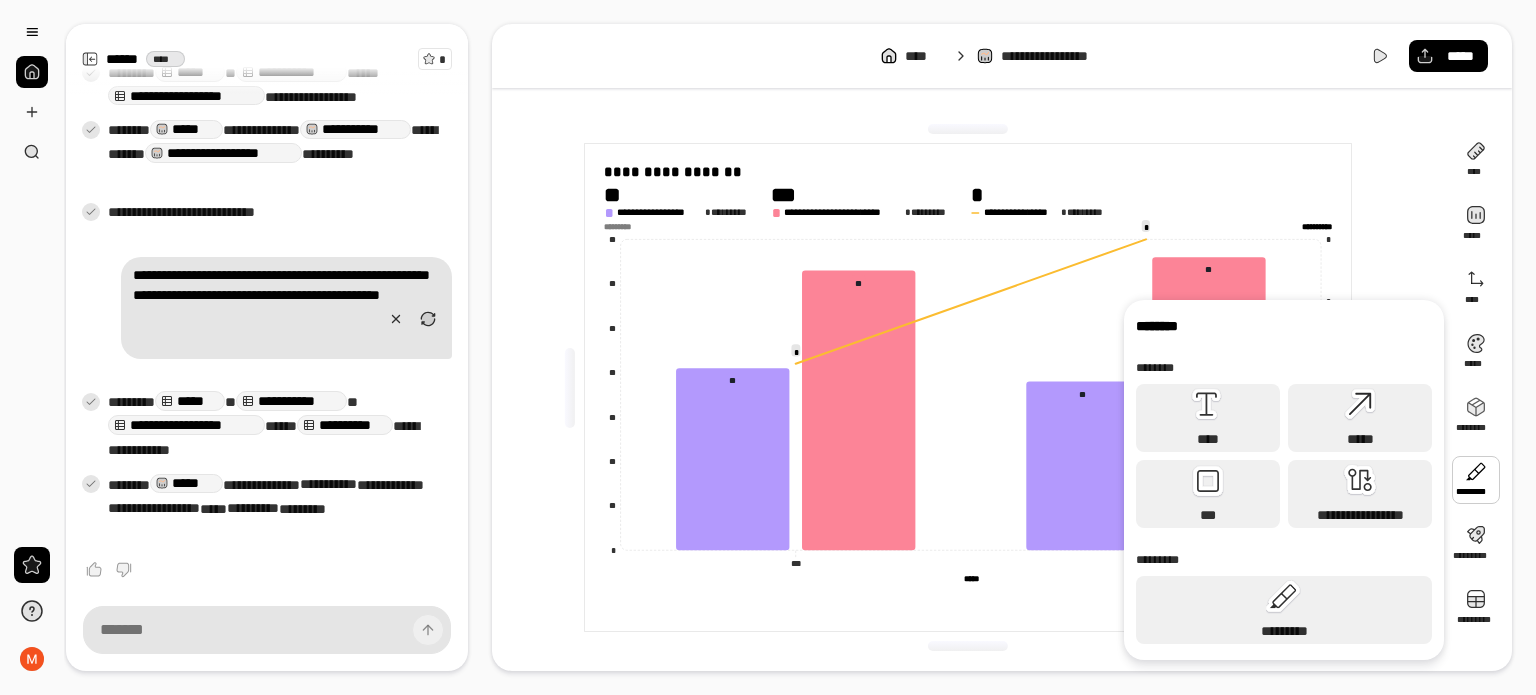 click at bounding box center (1476, 480) 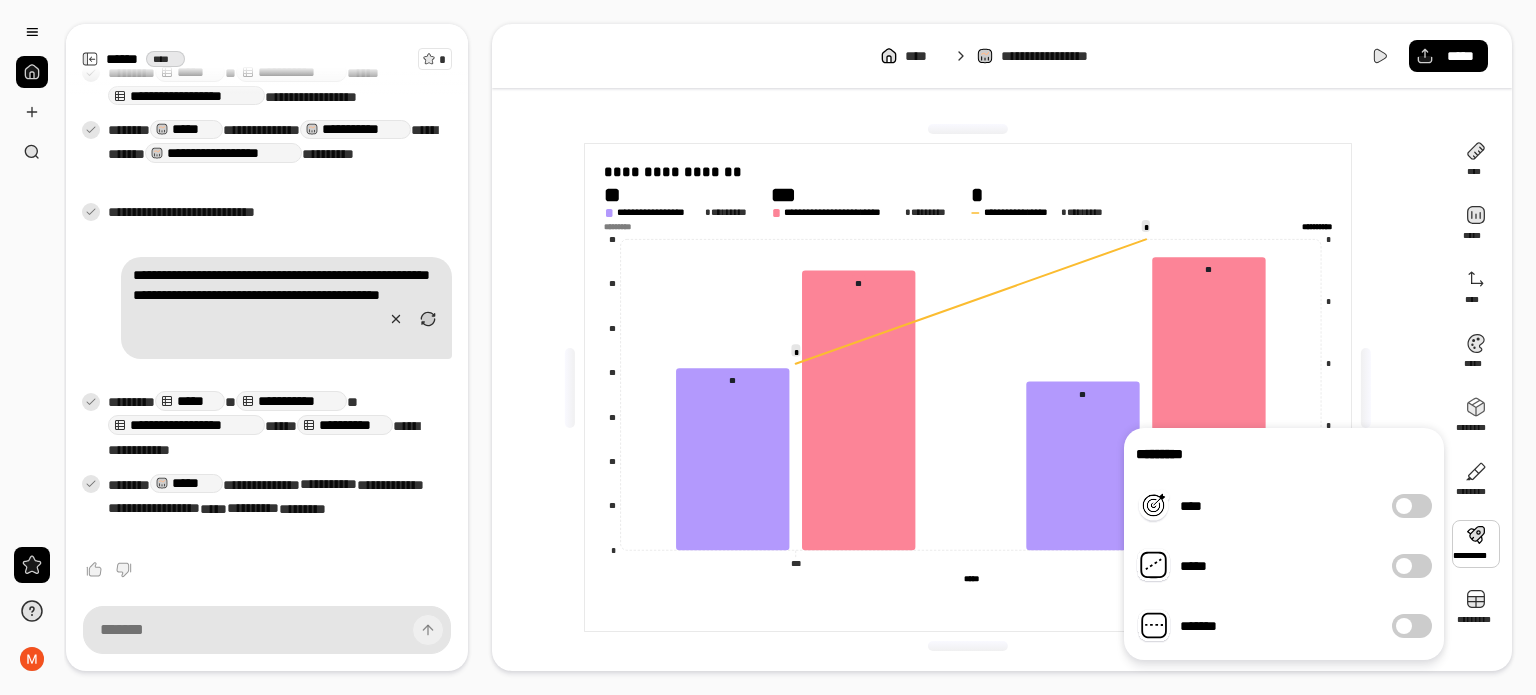 click at bounding box center (1476, 544) 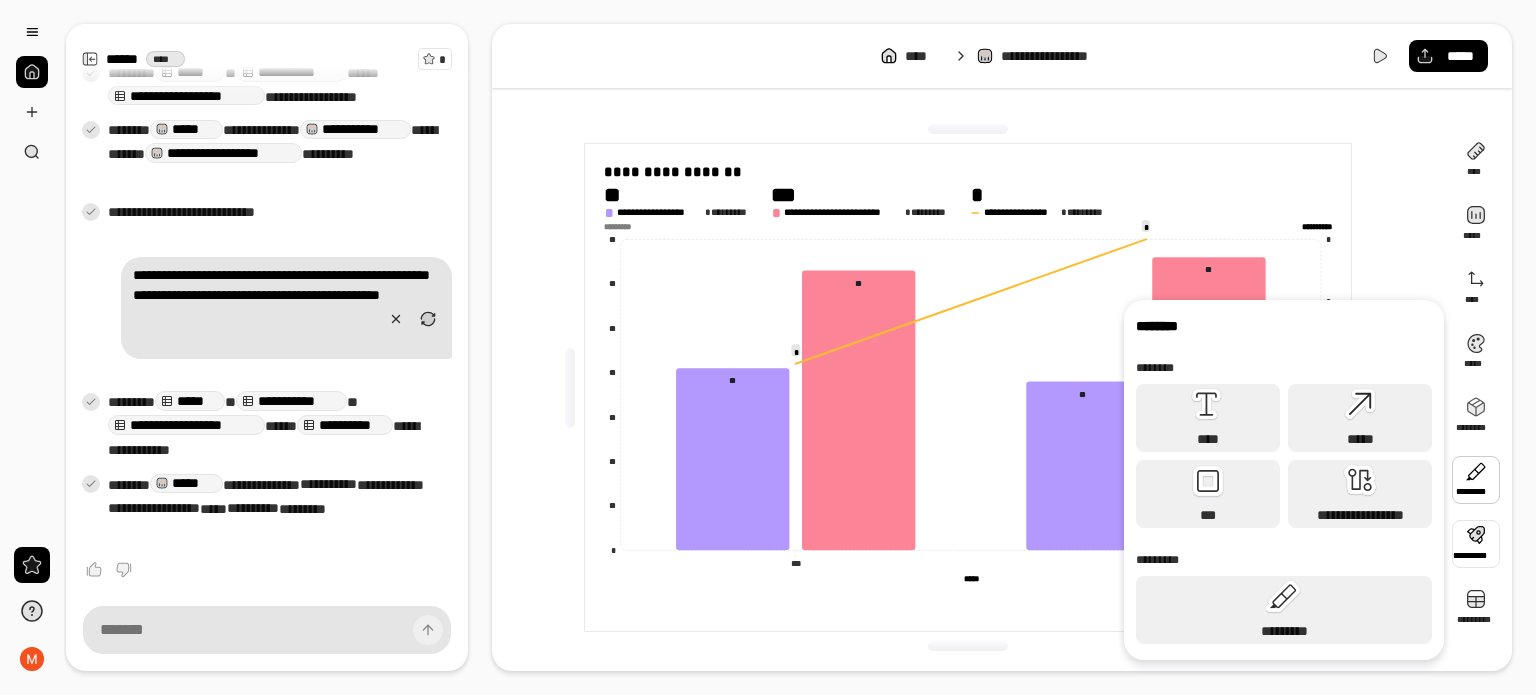click at bounding box center (1476, 480) 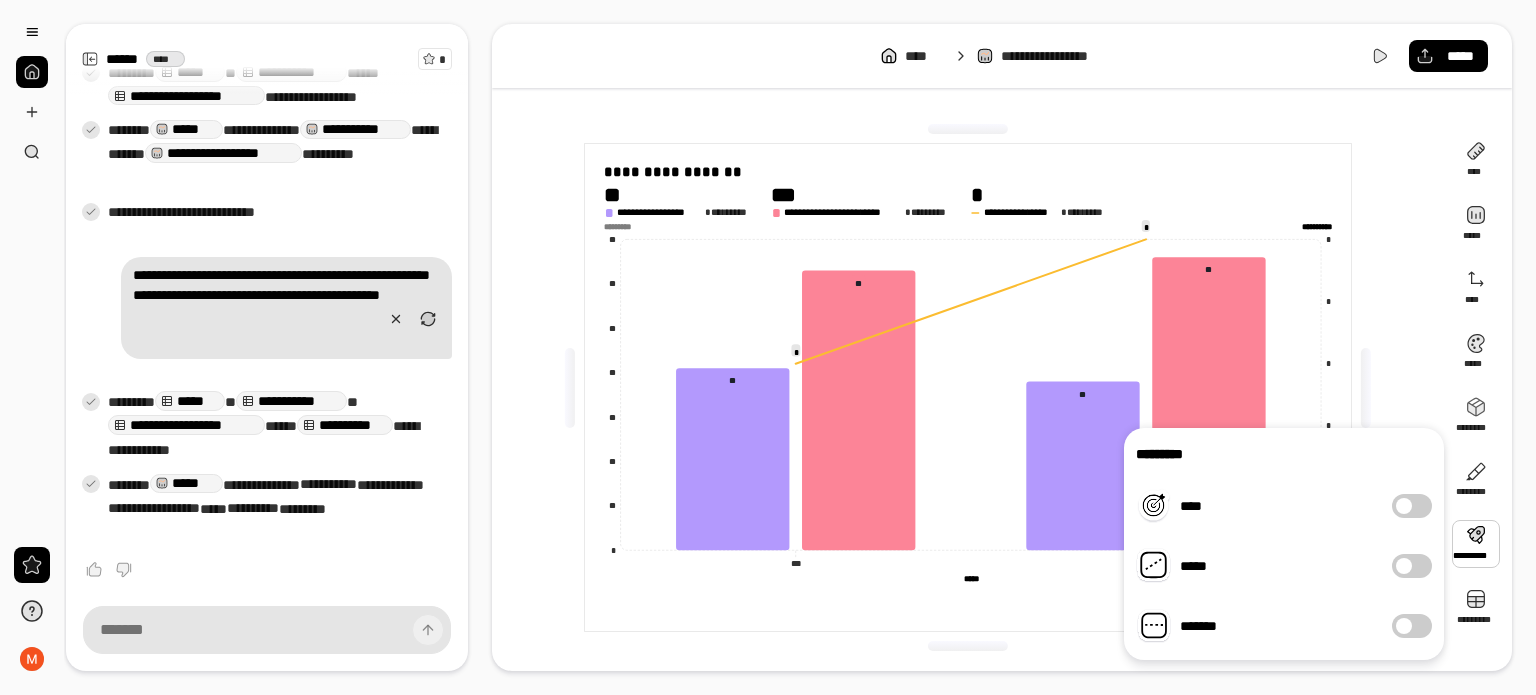 click on "**********" at bounding box center [1002, 56] 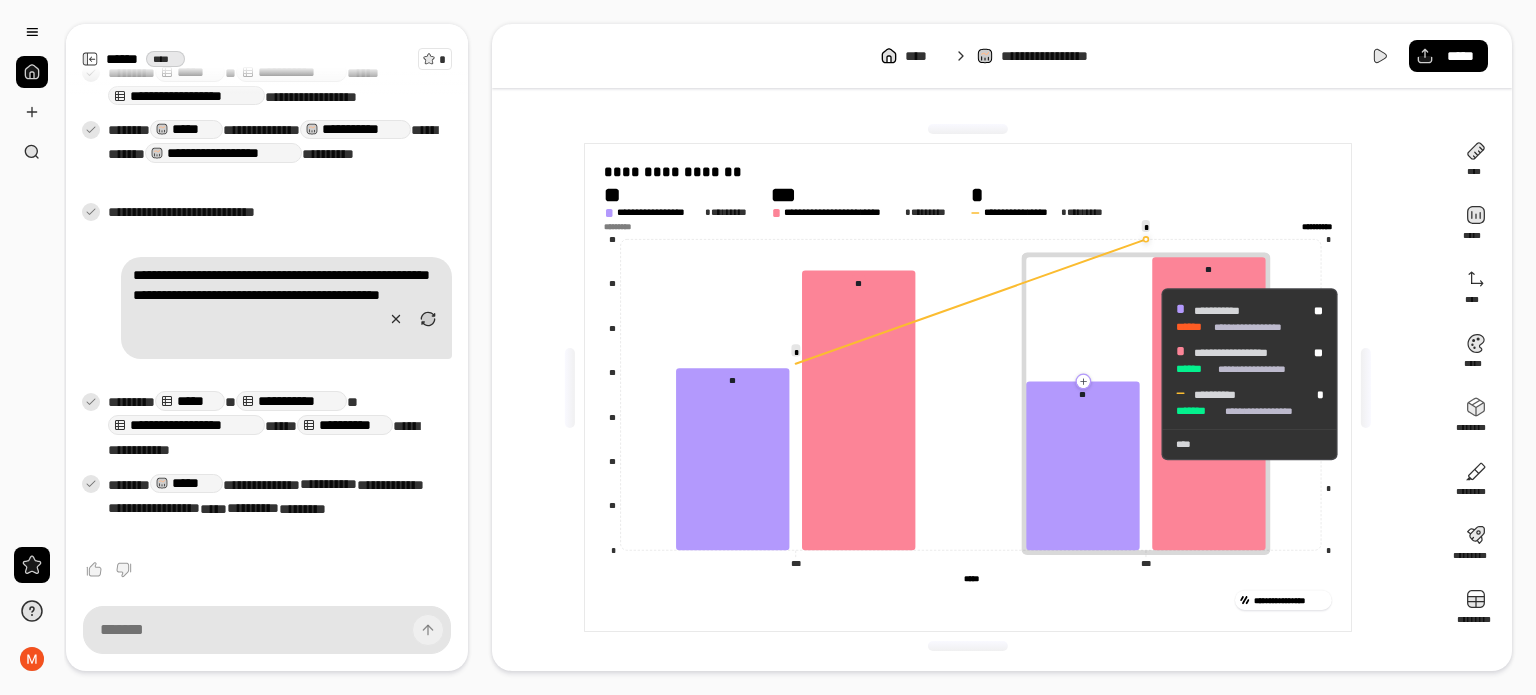 click 